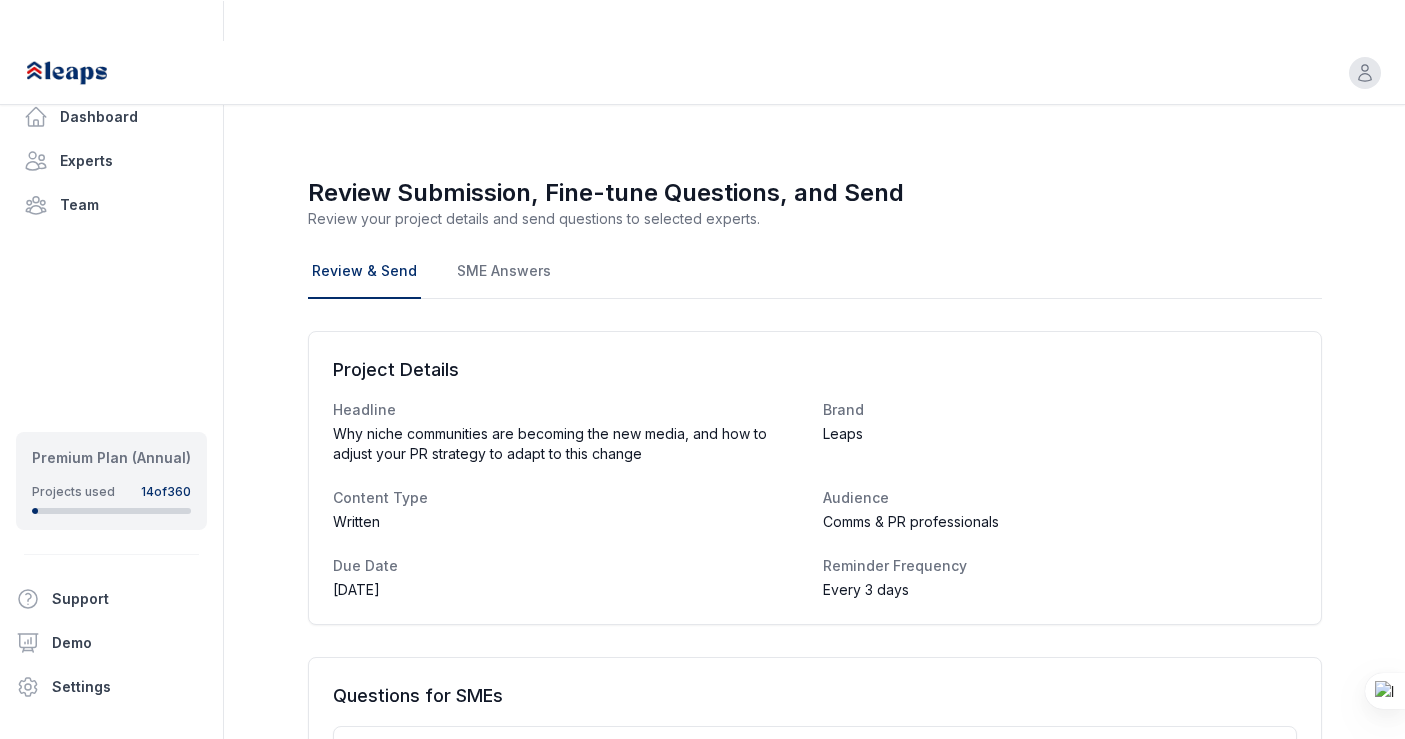 scroll, scrollTop: 0, scrollLeft: 0, axis: both 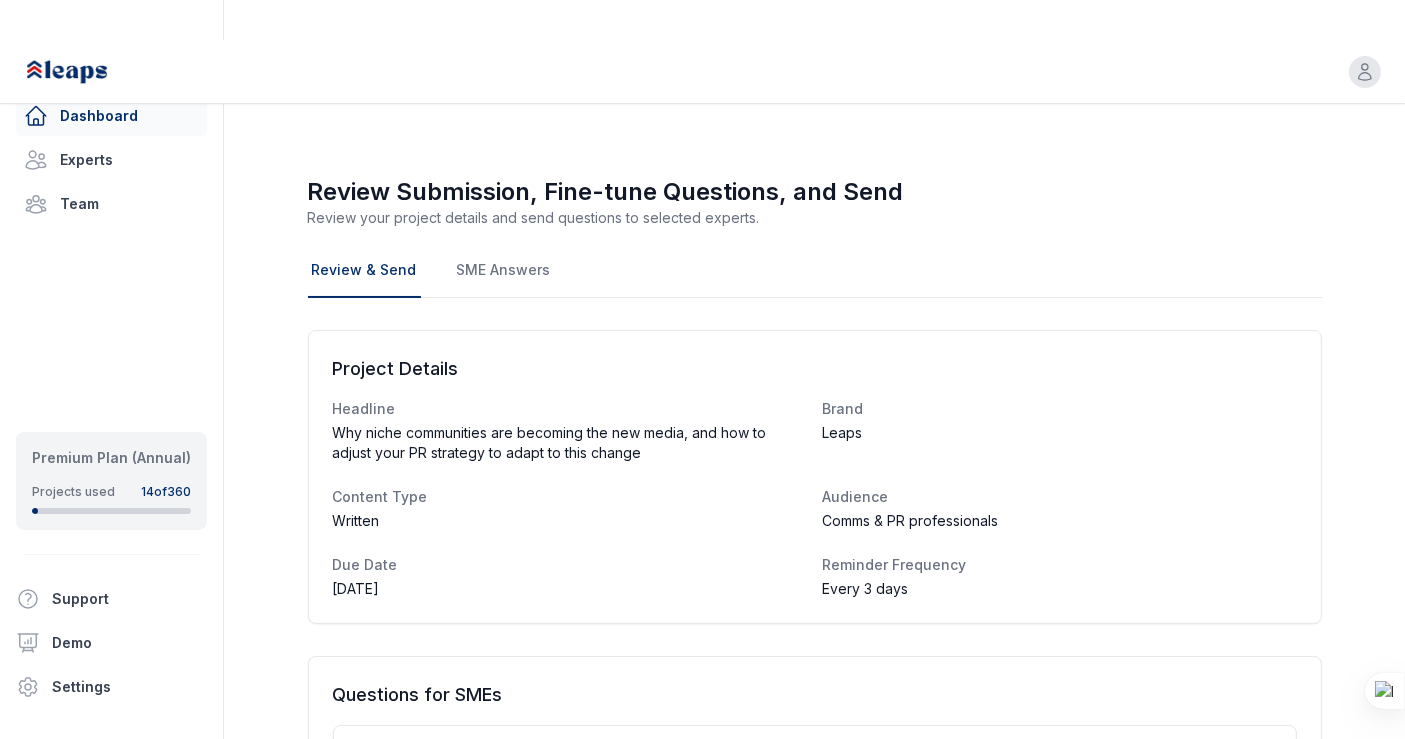 click on "Dashboard" at bounding box center [111, 116] 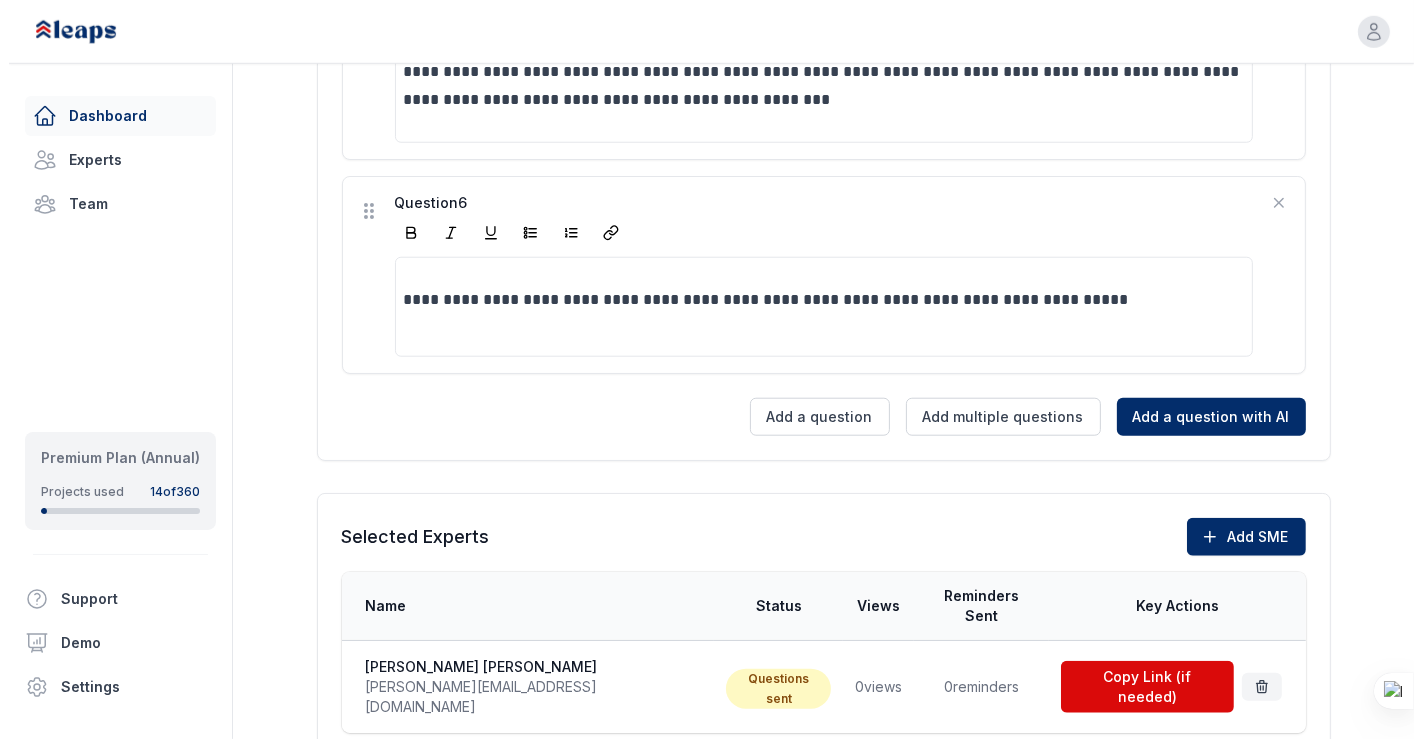 scroll, scrollTop: 0, scrollLeft: 0, axis: both 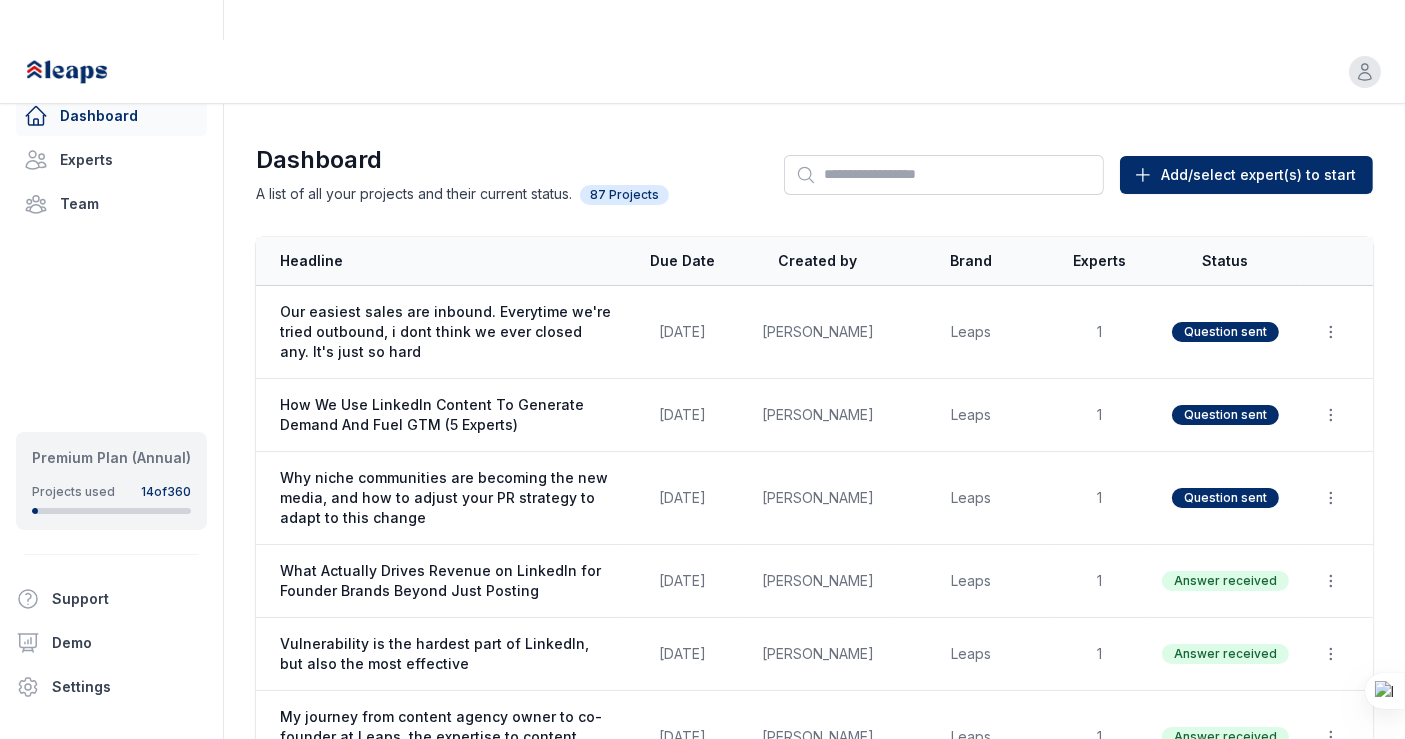 click on "Dashboard A list of all your projects and their current status. 87   Projects Search Add/select expert(s) to start   Start New (Add Expert)" at bounding box center [814, 174] 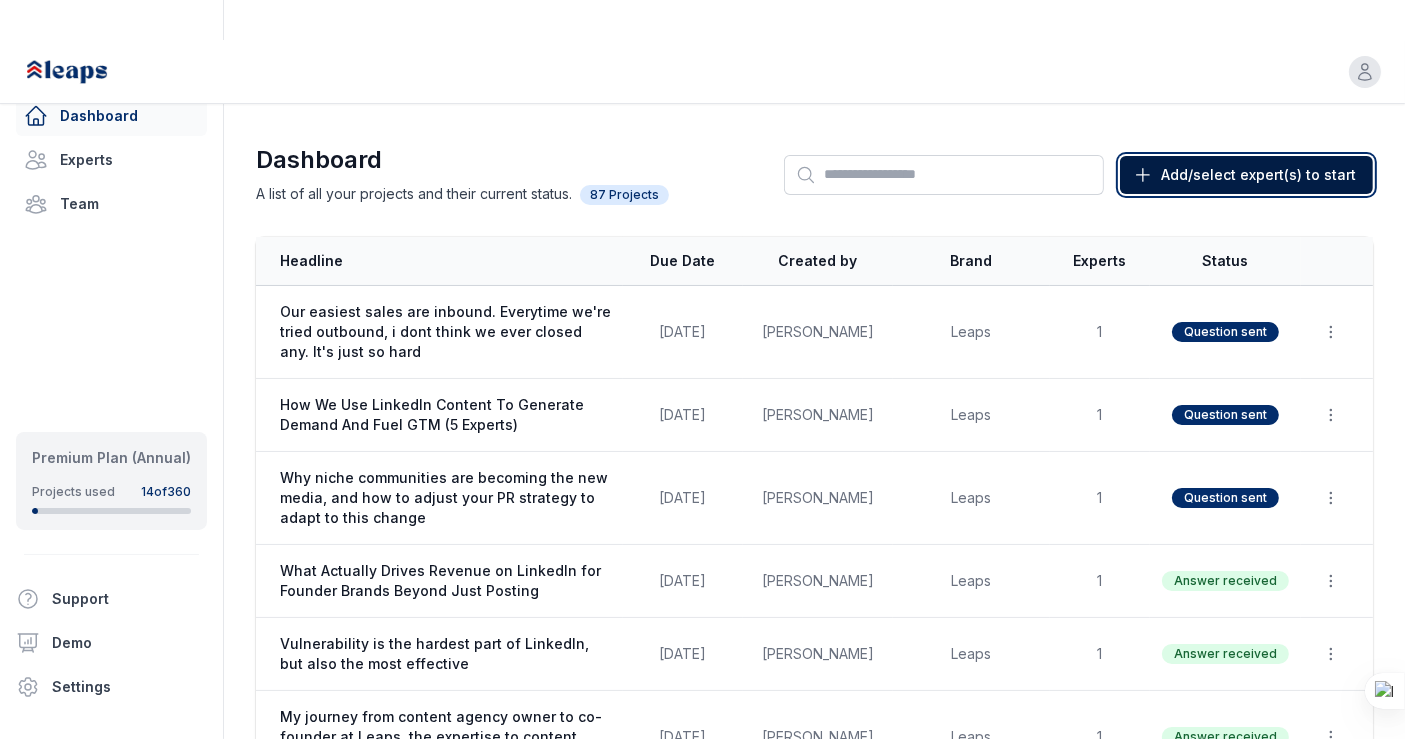 click on "Add/select expert(s) to start" at bounding box center (1258, 175) 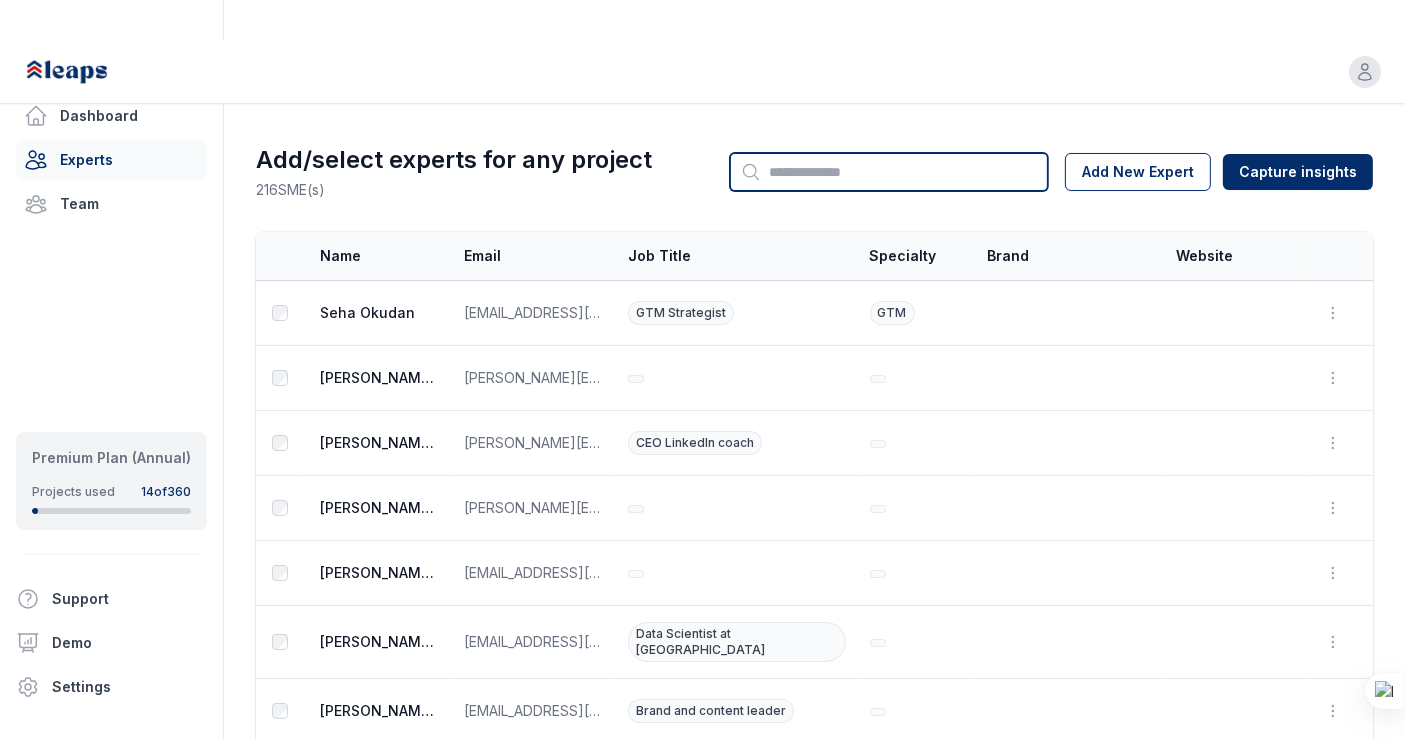 click on "Search" at bounding box center [889, 172] 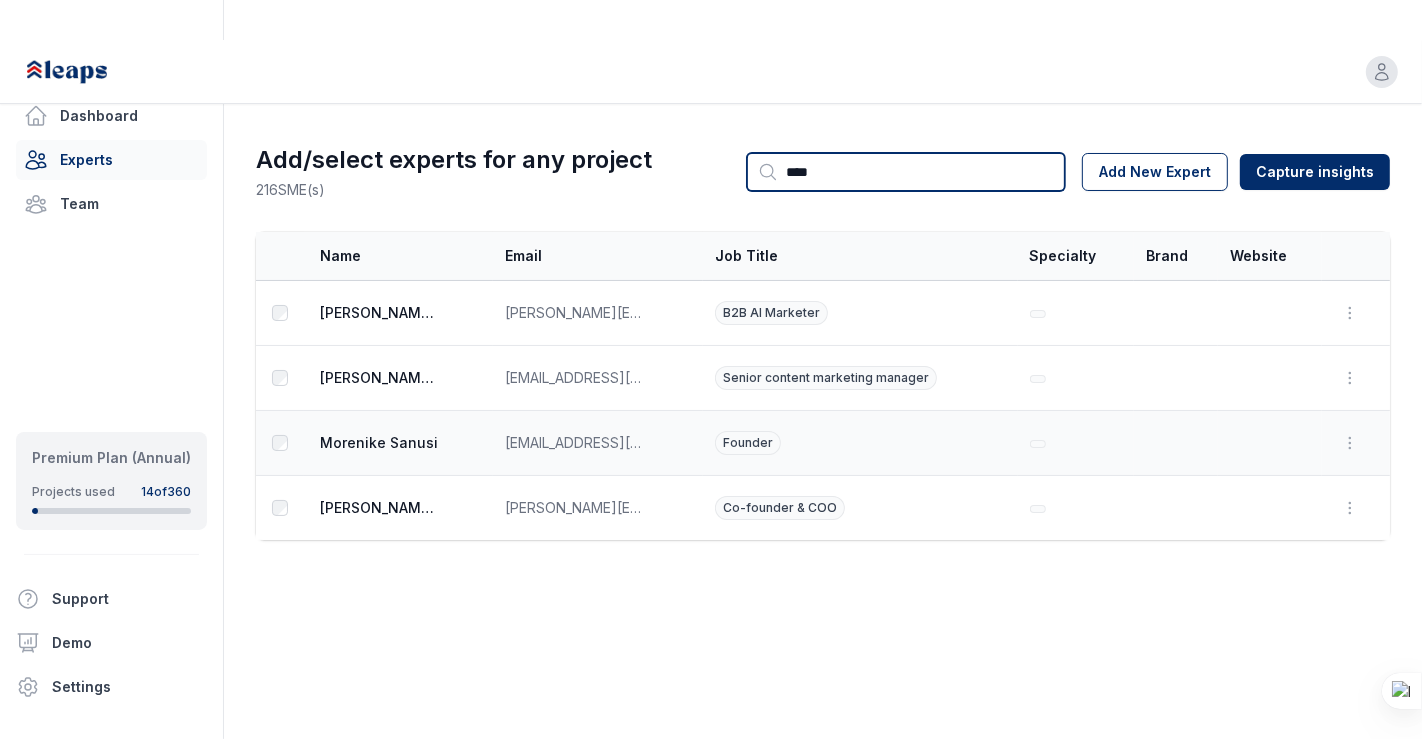 type on "****" 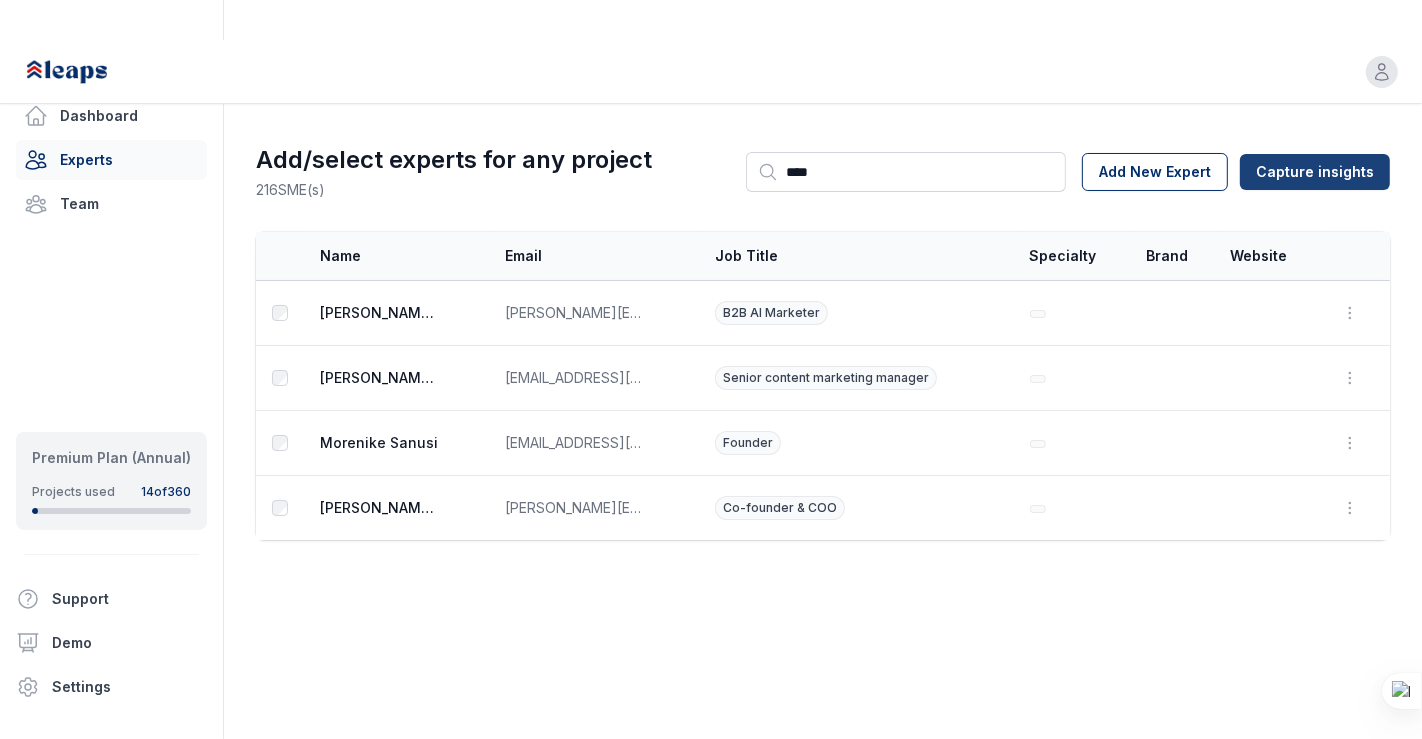 click on "Capture insights" at bounding box center [1315, 172] 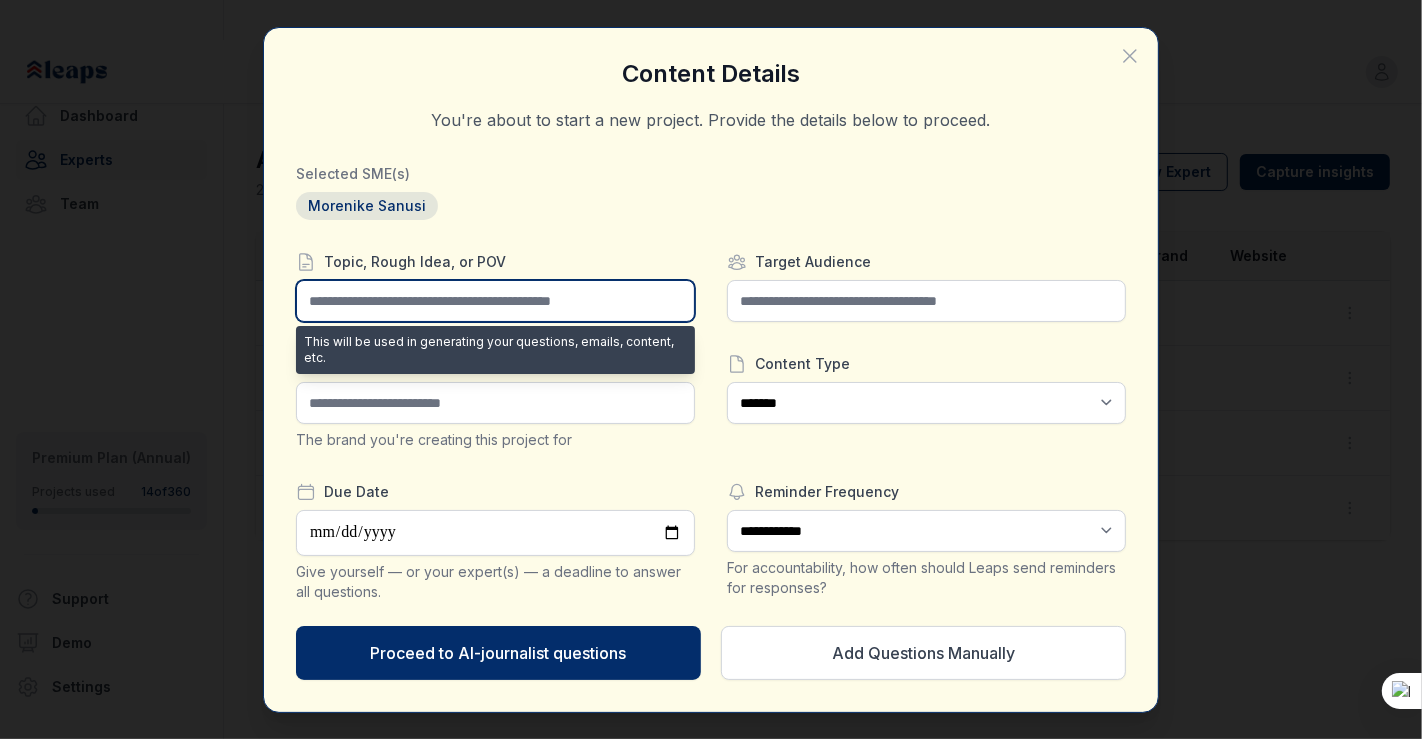 click at bounding box center (495, 301) 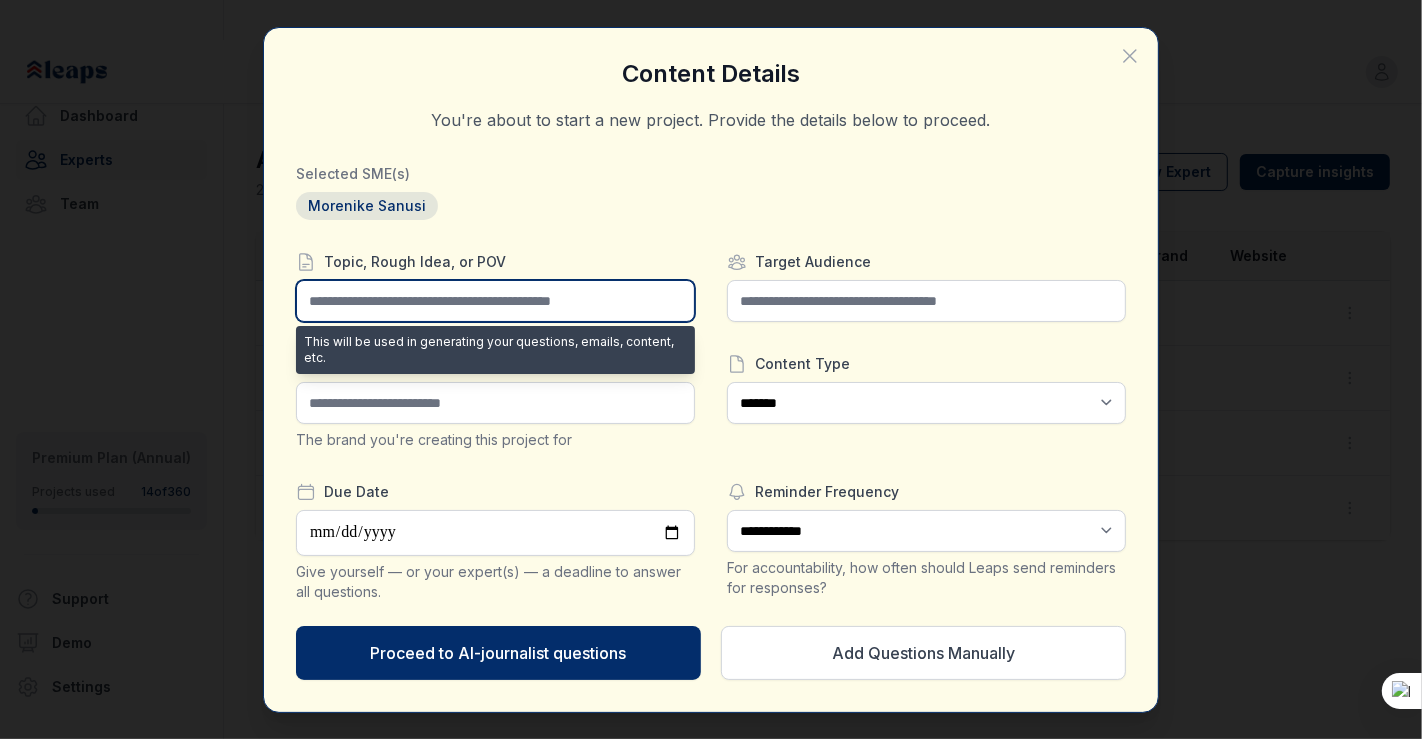 click at bounding box center [495, 301] 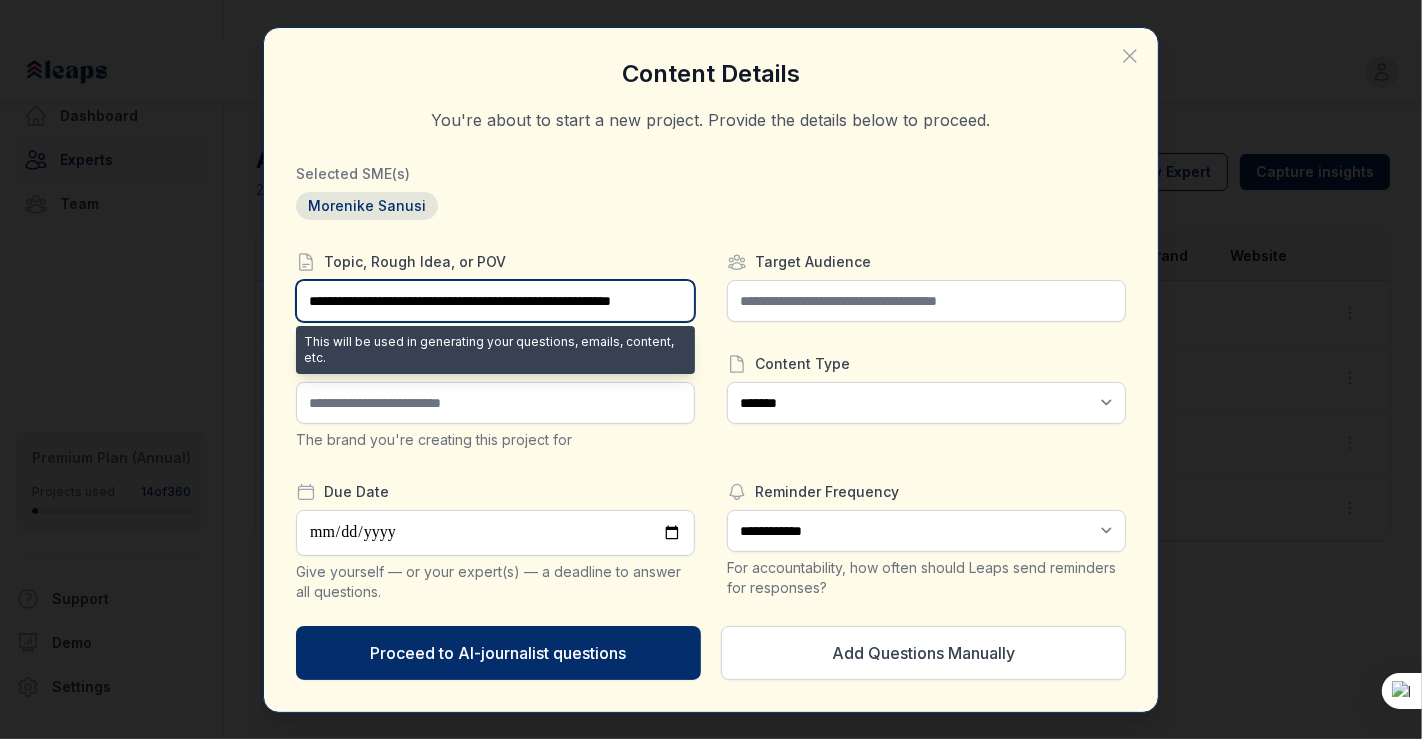 scroll, scrollTop: 0, scrollLeft: 34, axis: horizontal 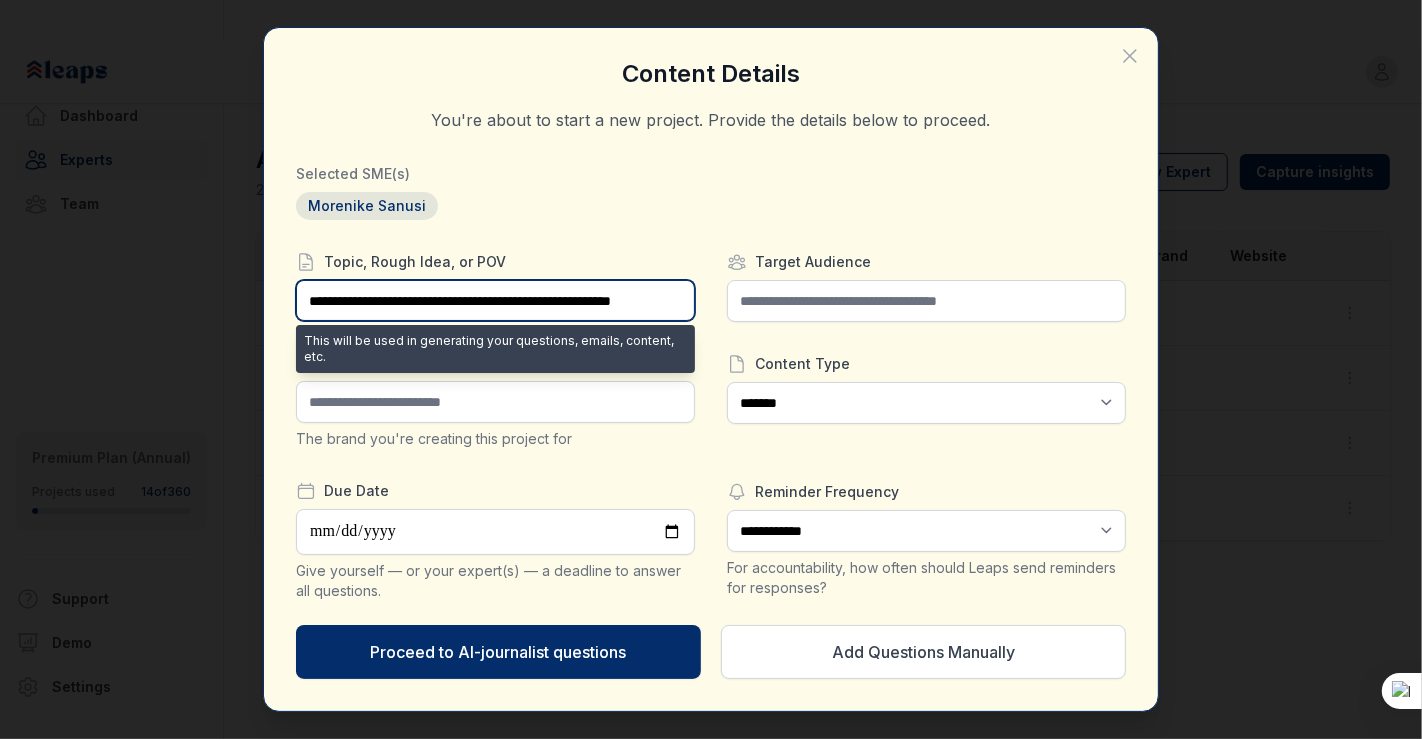 click on "**********" at bounding box center [495, 300] 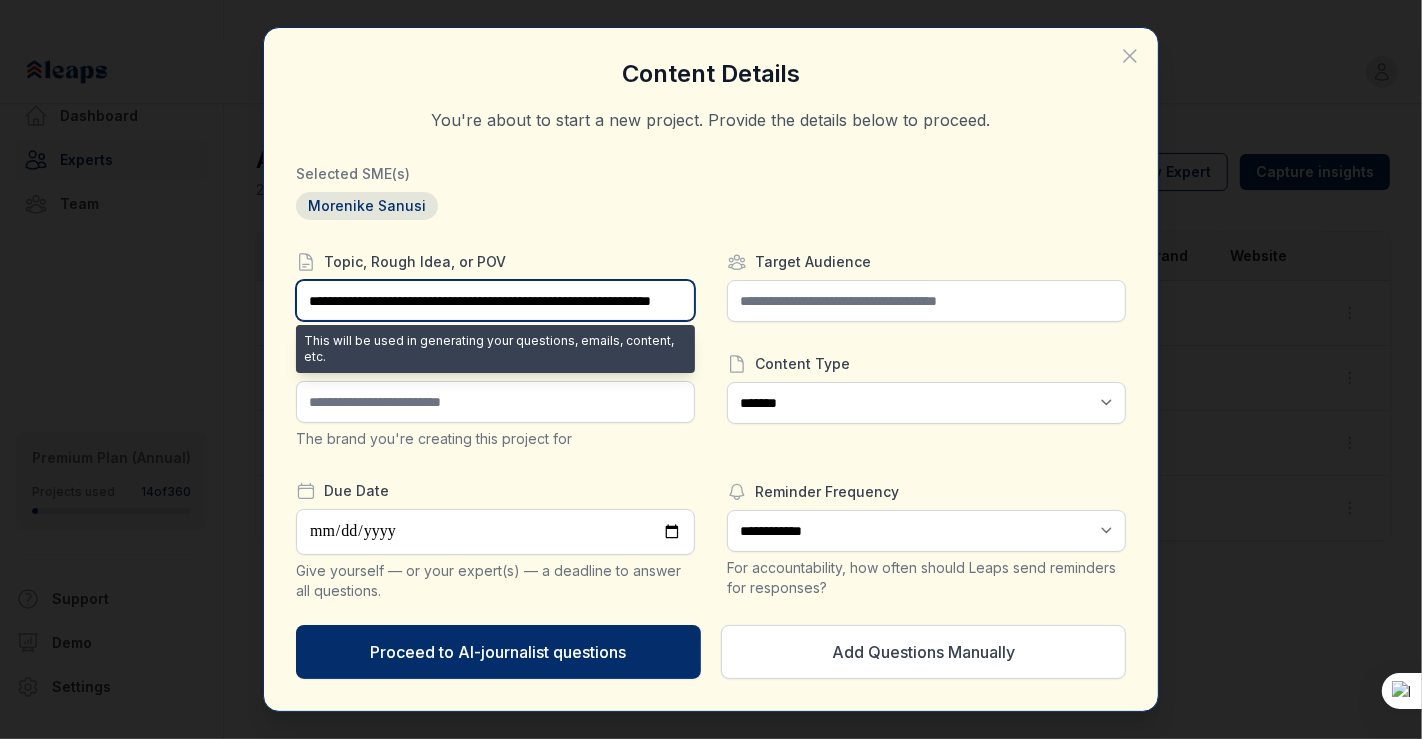click on "**********" at bounding box center [495, 300] 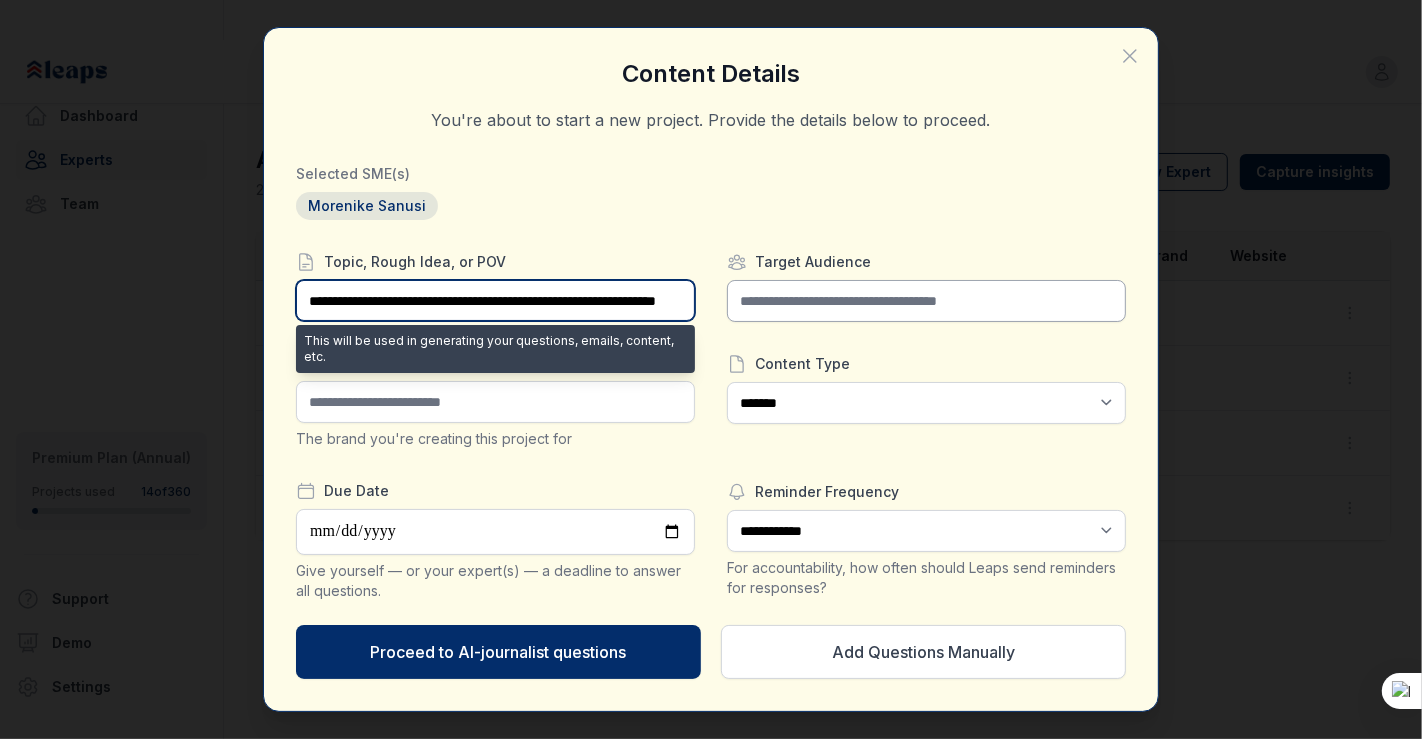 type on "**********" 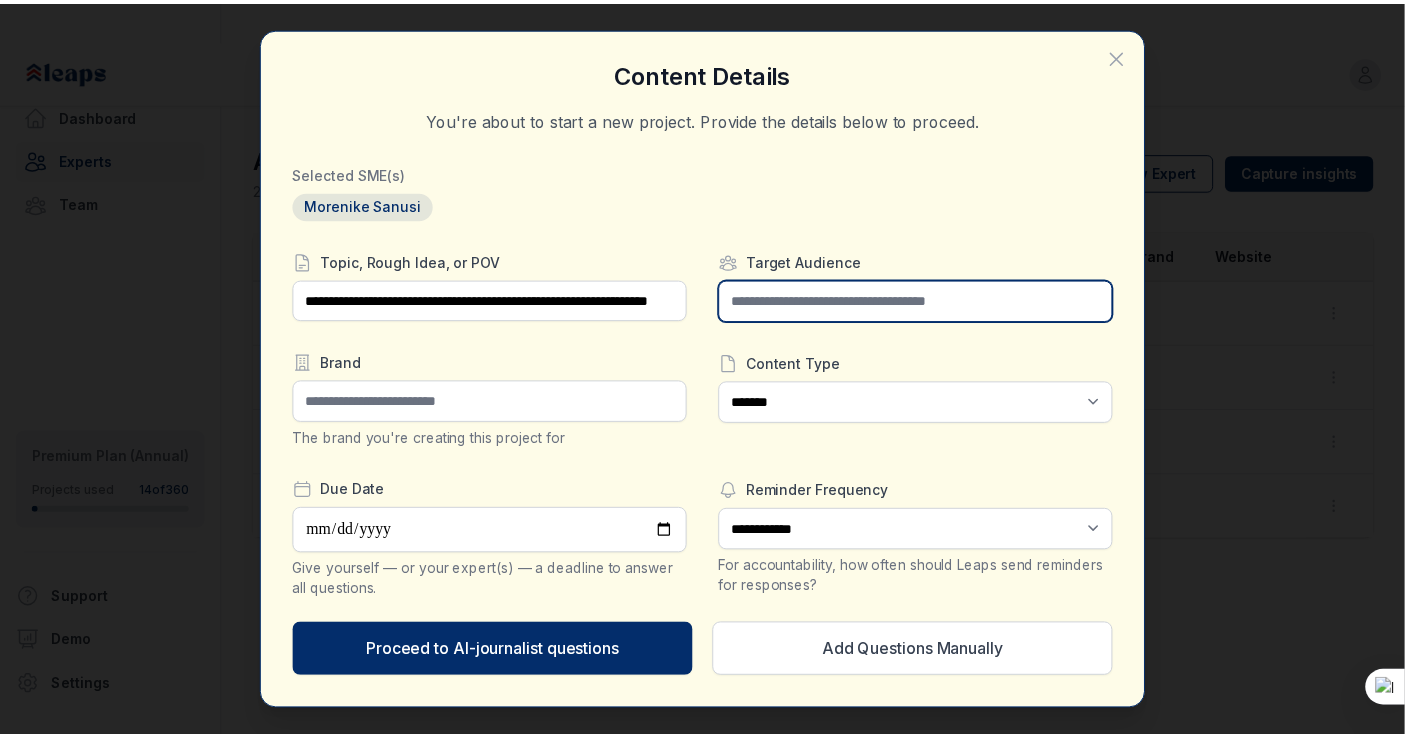 scroll, scrollTop: 0, scrollLeft: 0, axis: both 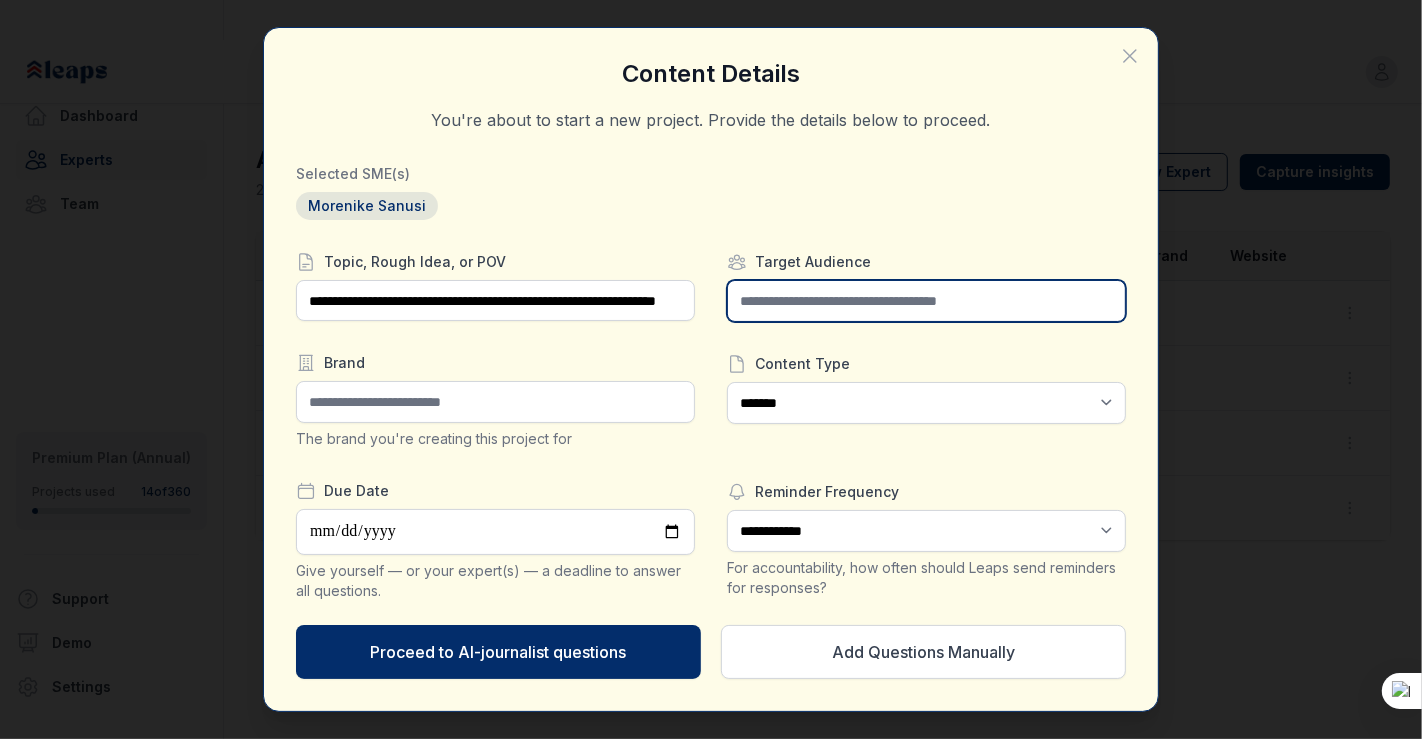 click at bounding box center (926, 301) 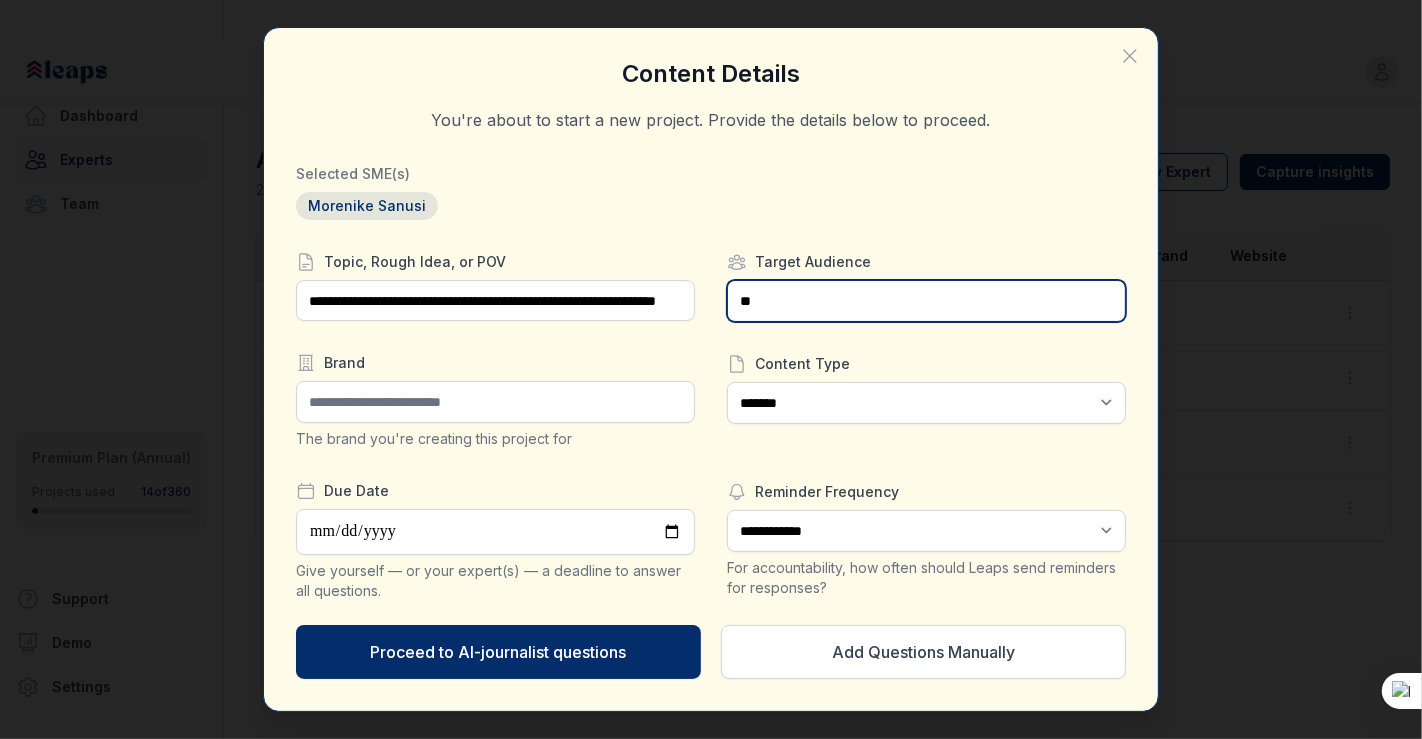 type on "*" 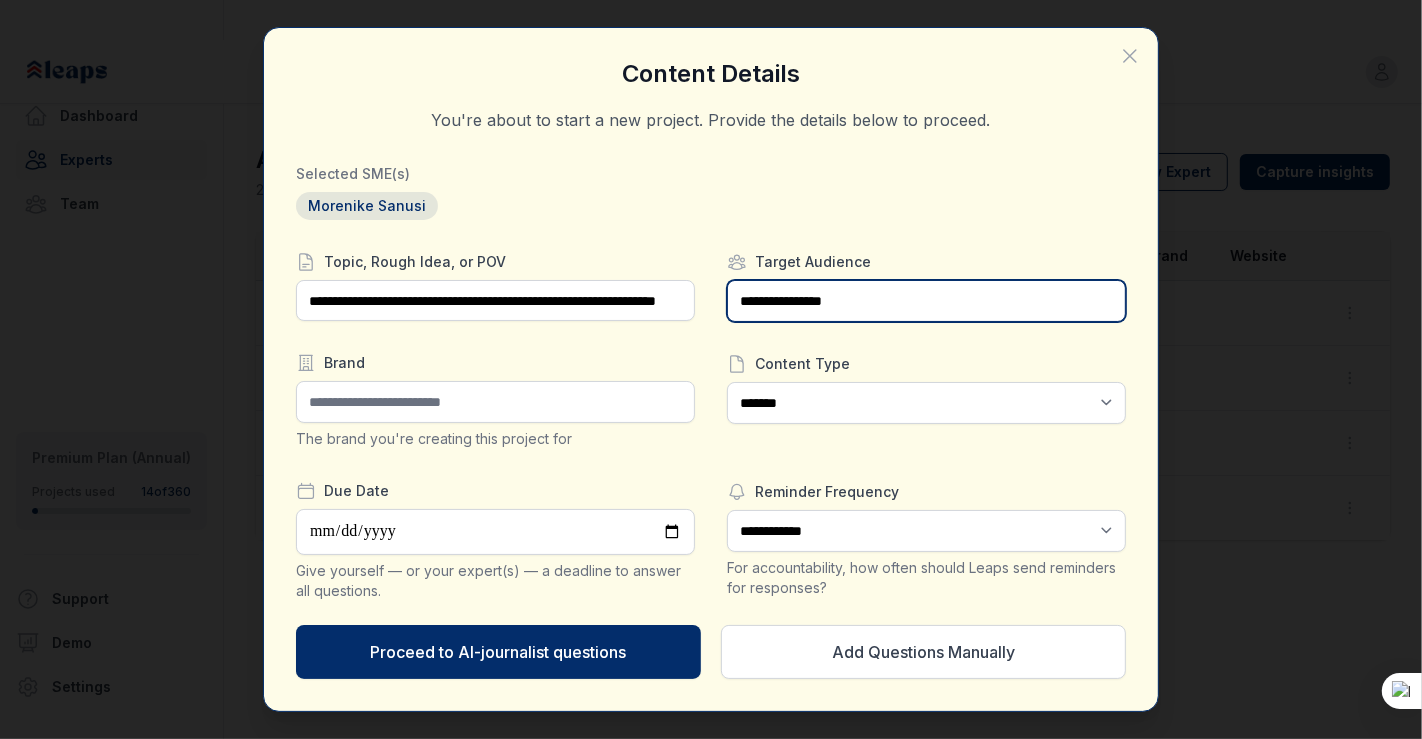 click on "**********" at bounding box center (926, 301) 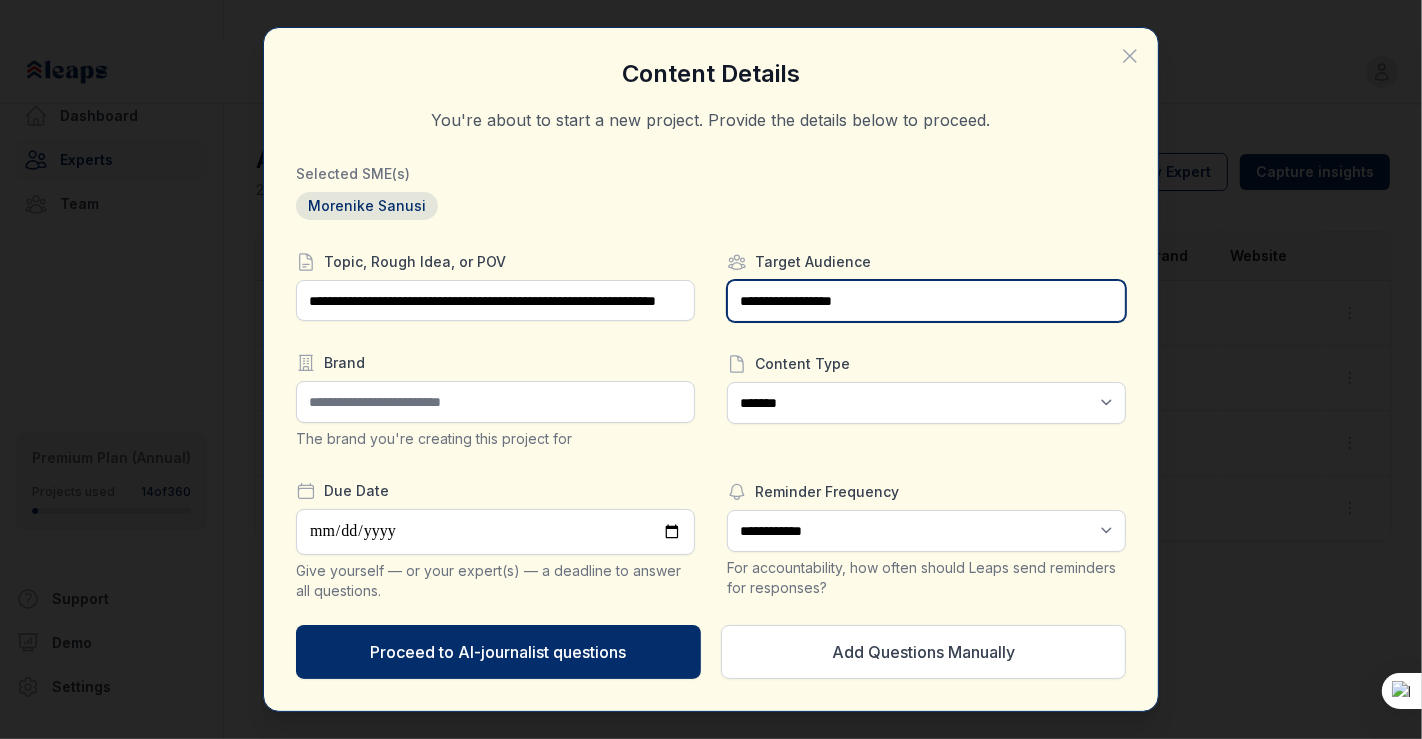 click on "**********" at bounding box center [926, 301] 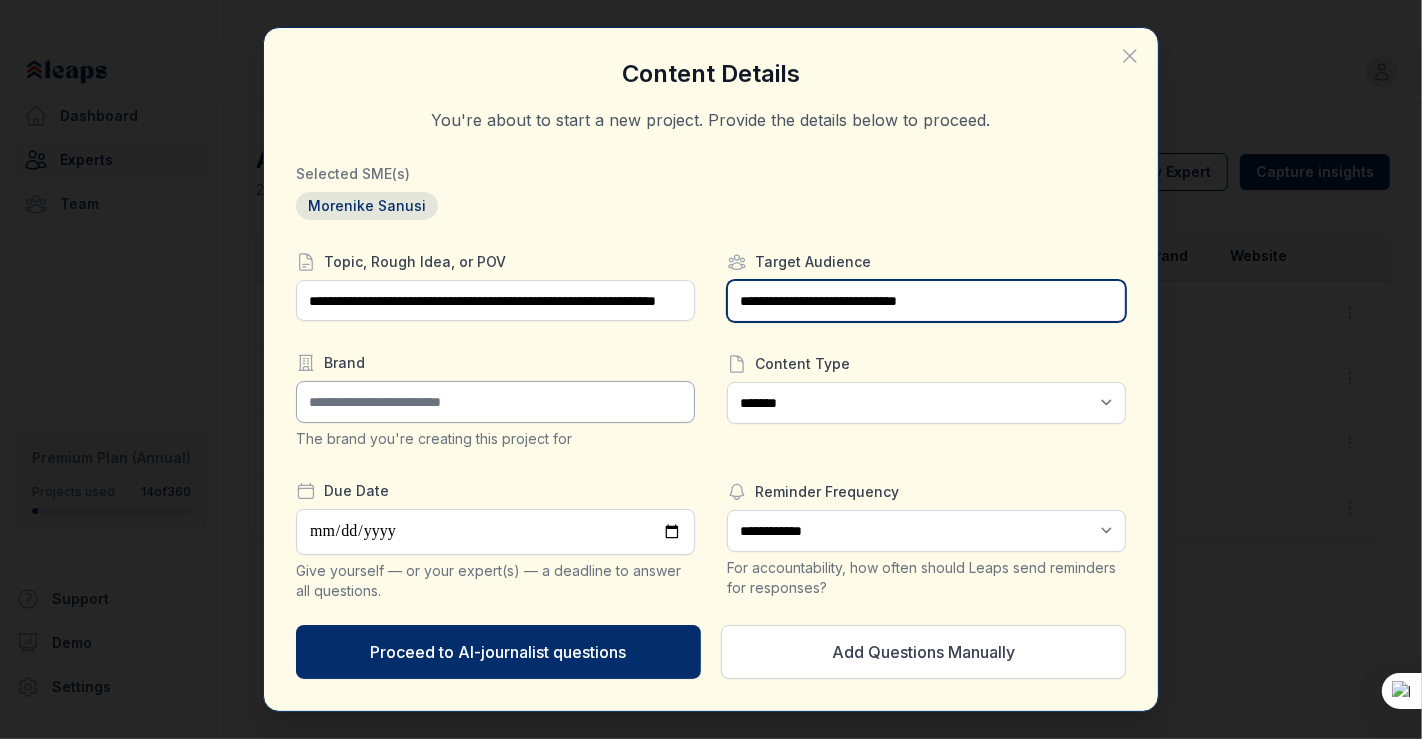type on "**********" 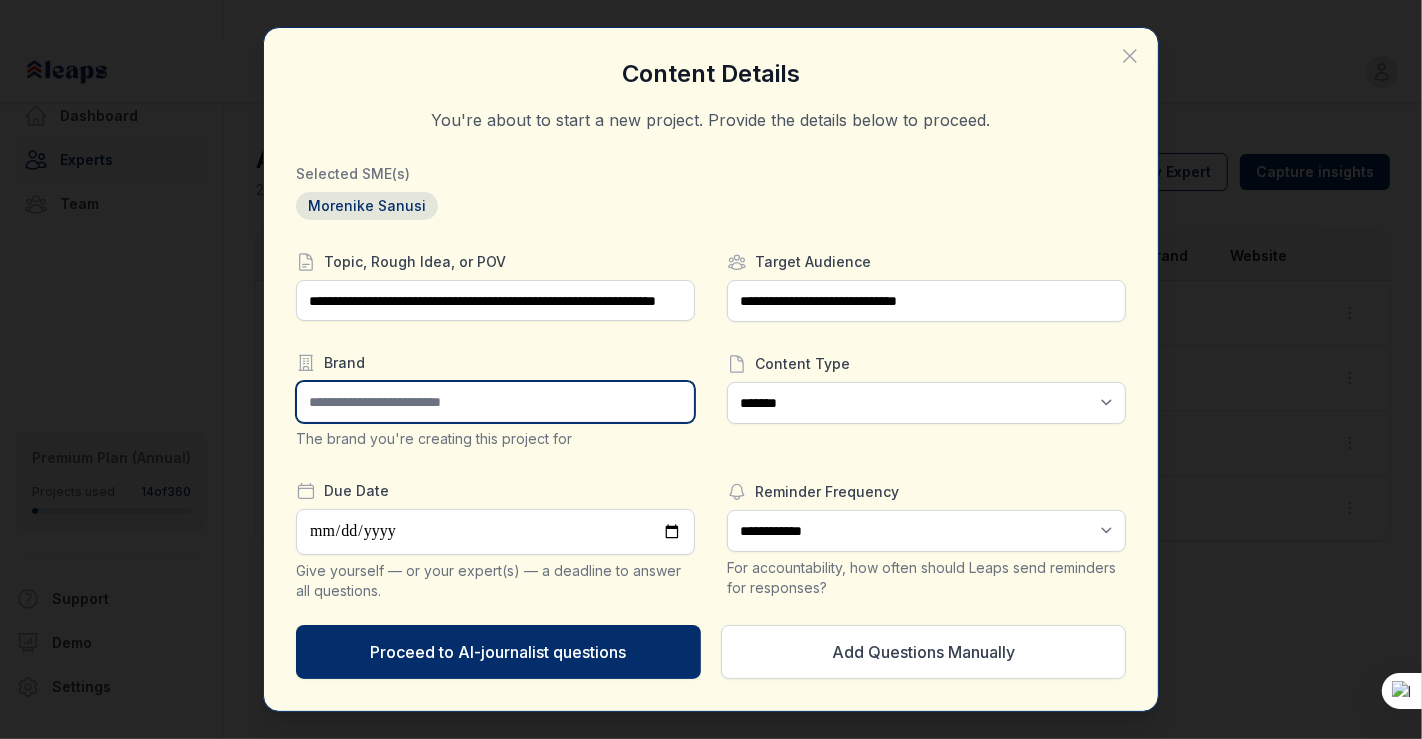 click at bounding box center (495, 402) 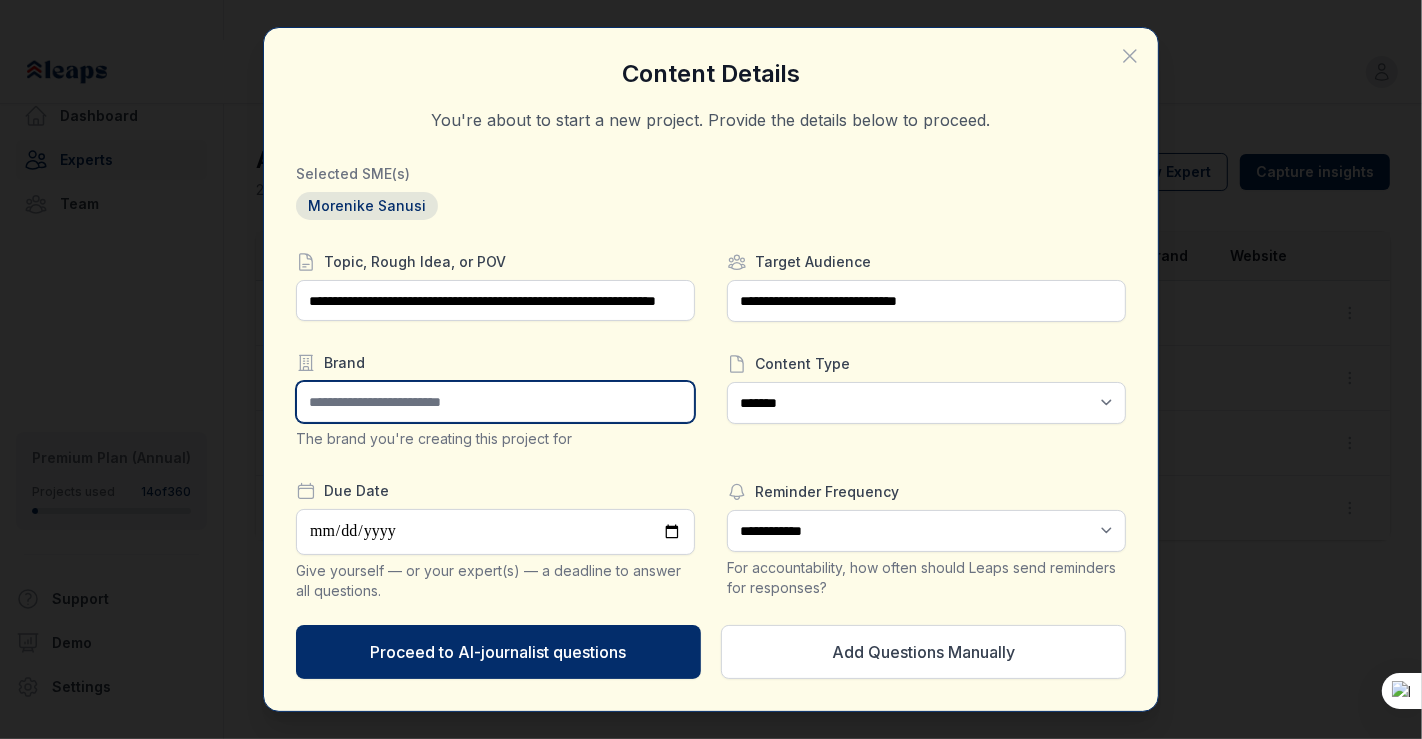 type on "*****" 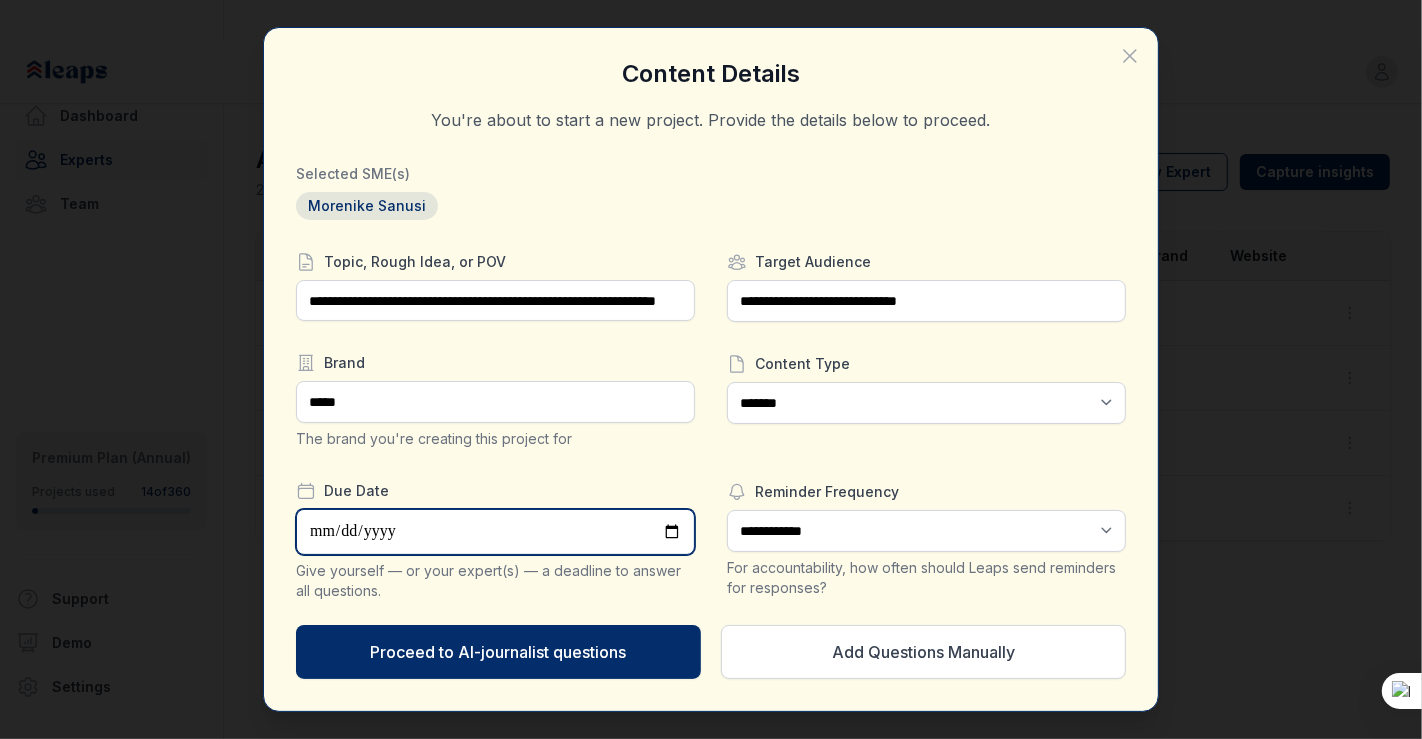 click at bounding box center (495, 532) 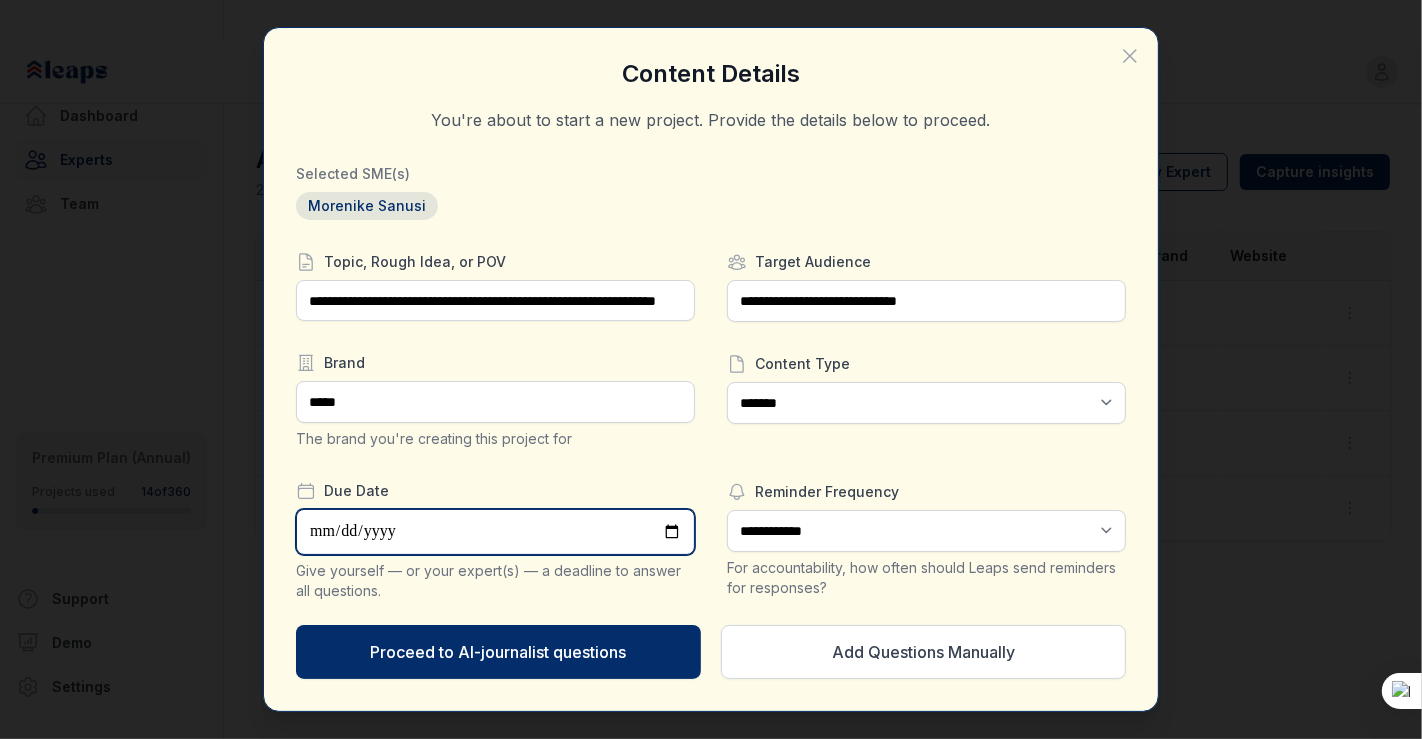 type on "**********" 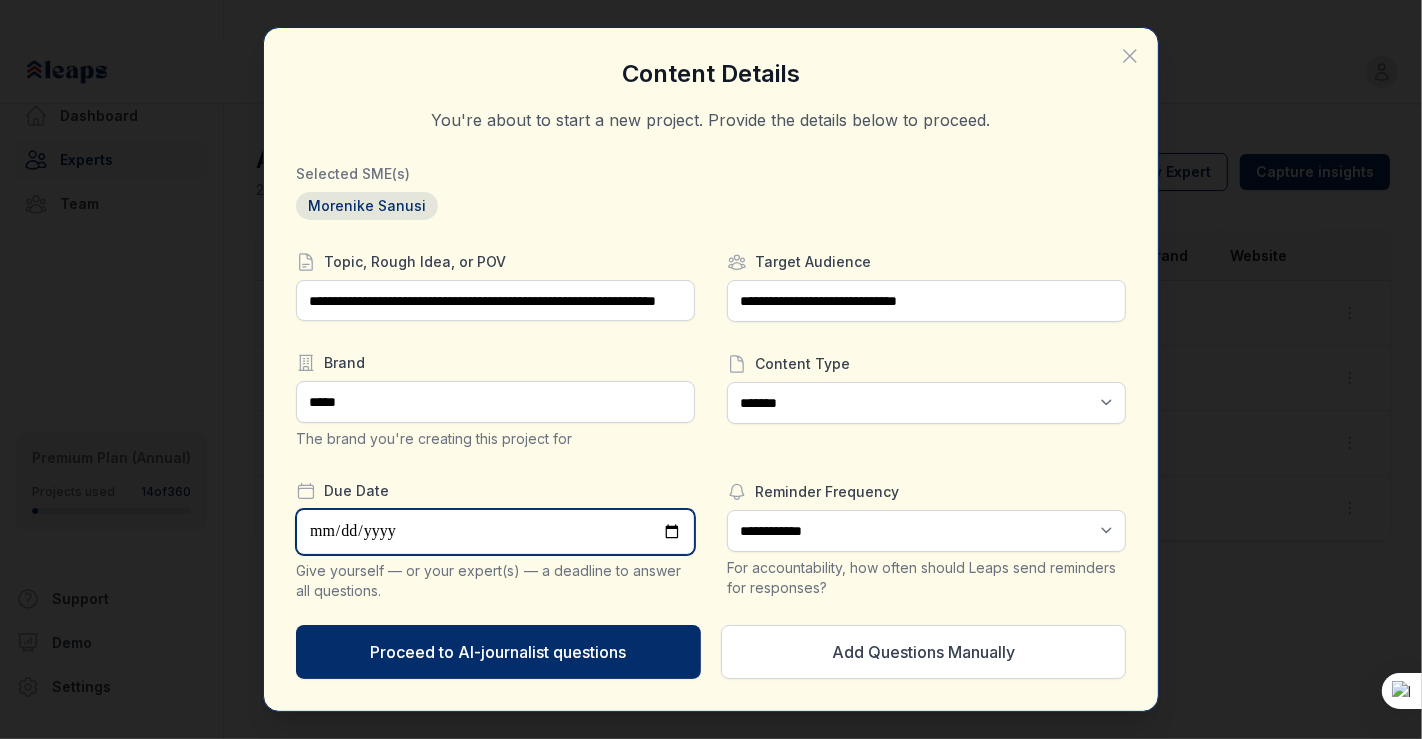 click on "**********" at bounding box center (495, 532) 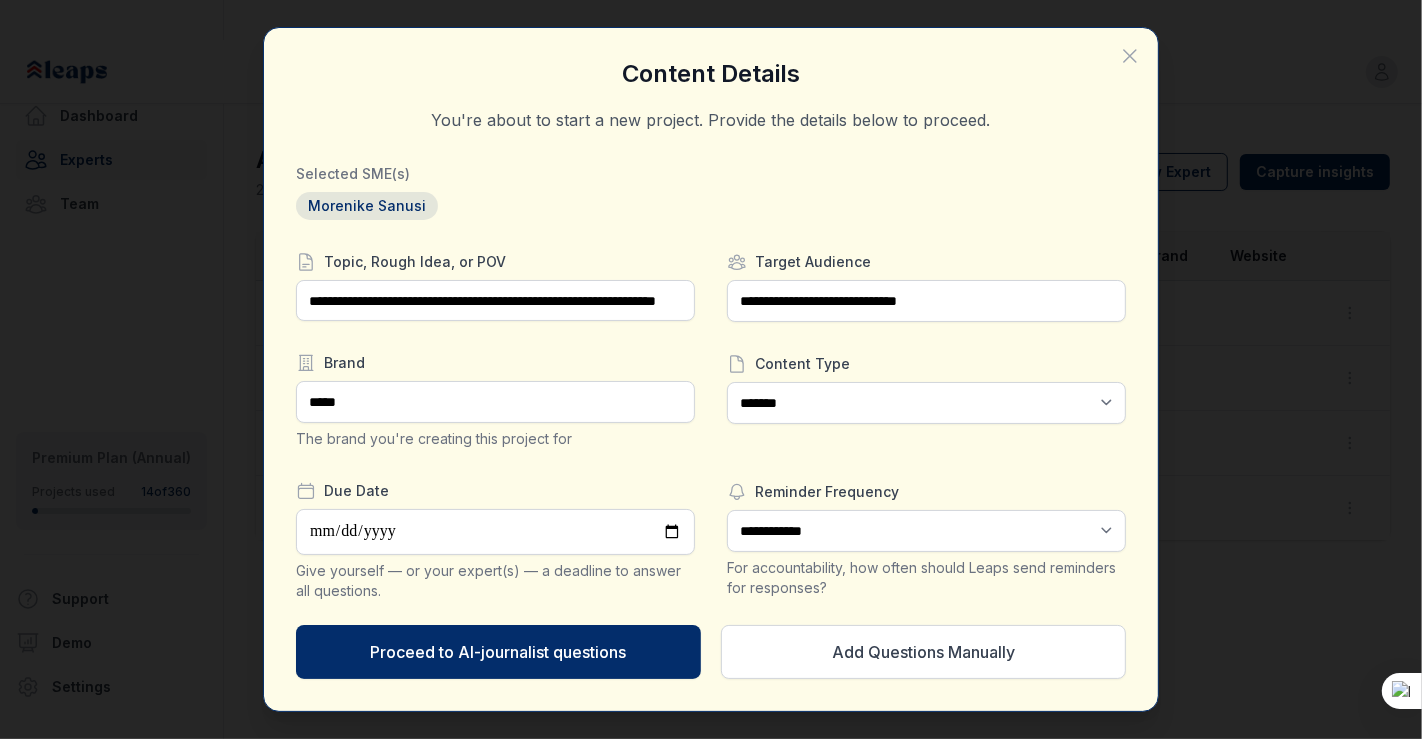 click on "**********" at bounding box center (711, 426) 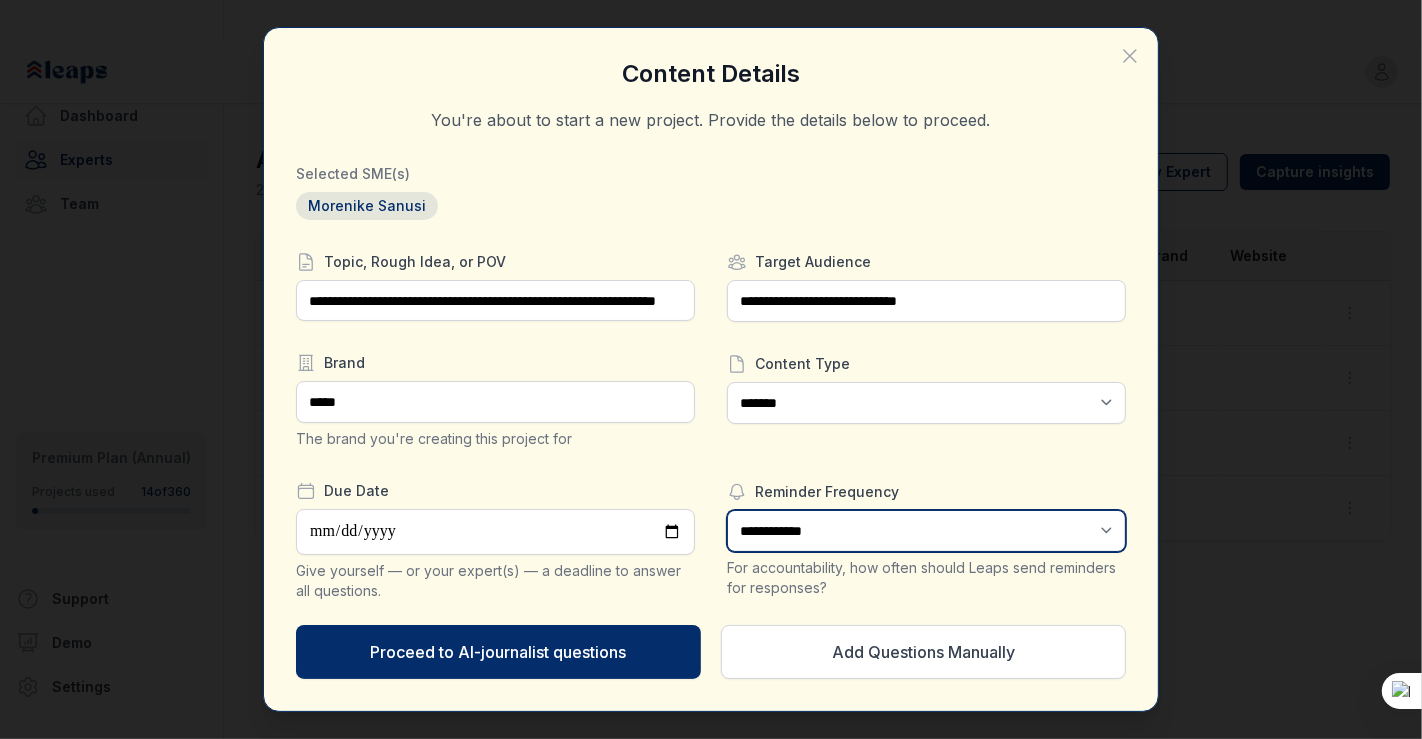 click on "**********" at bounding box center [926, 531] 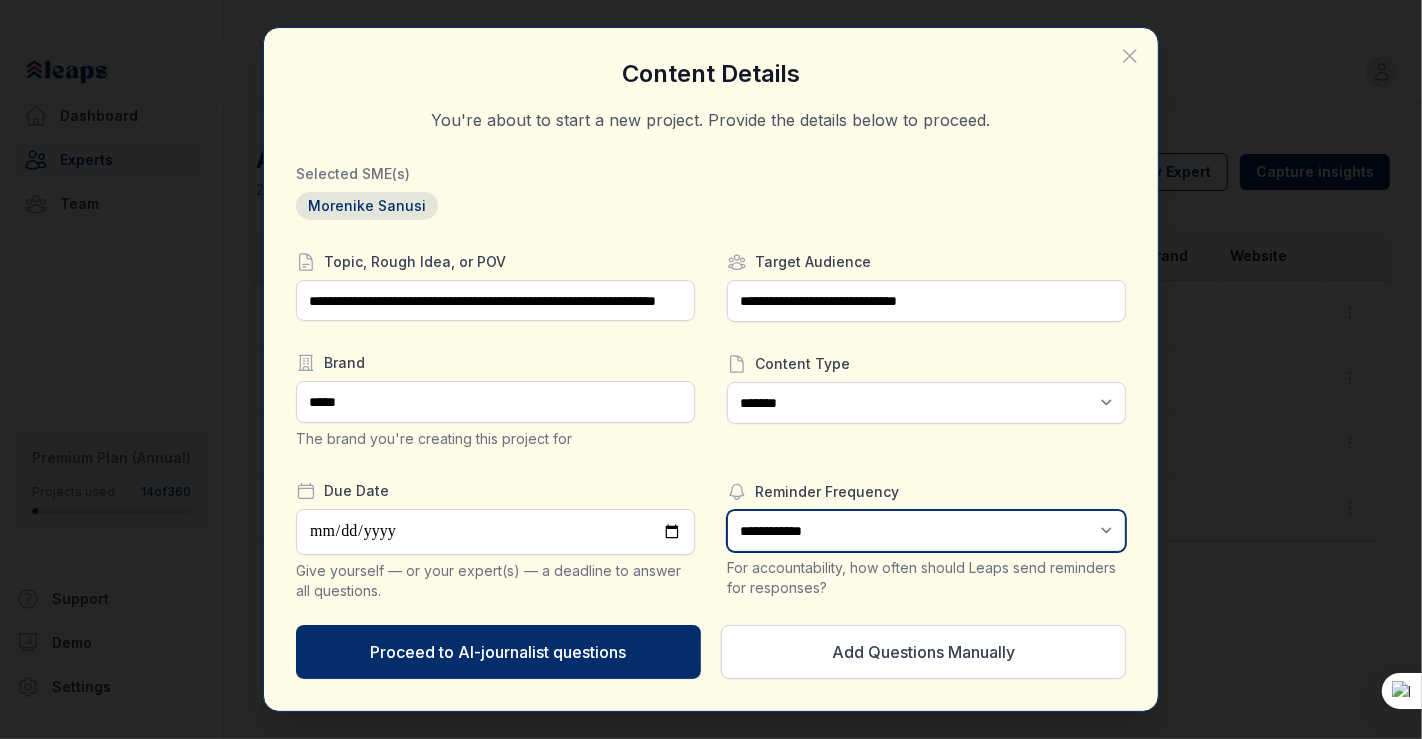 select on "*" 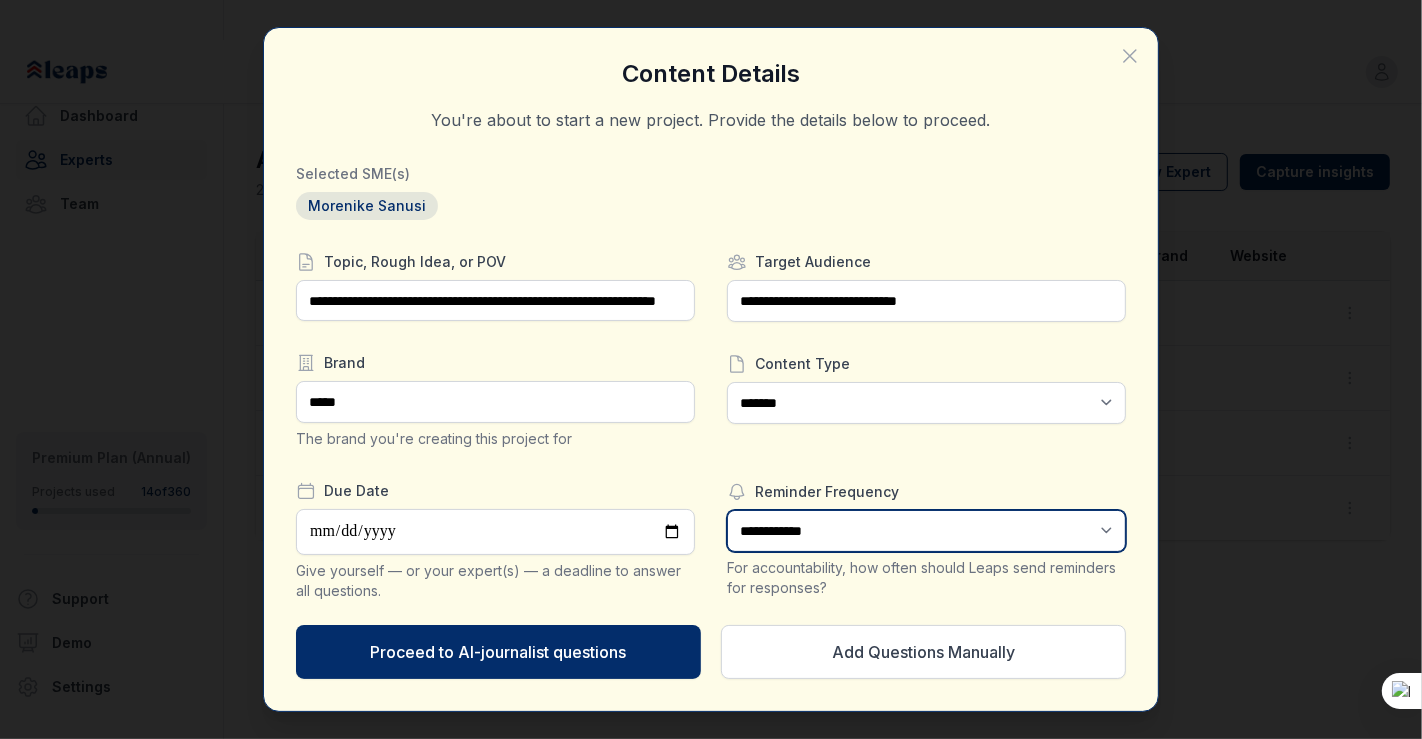 click on "**********" at bounding box center [926, 531] 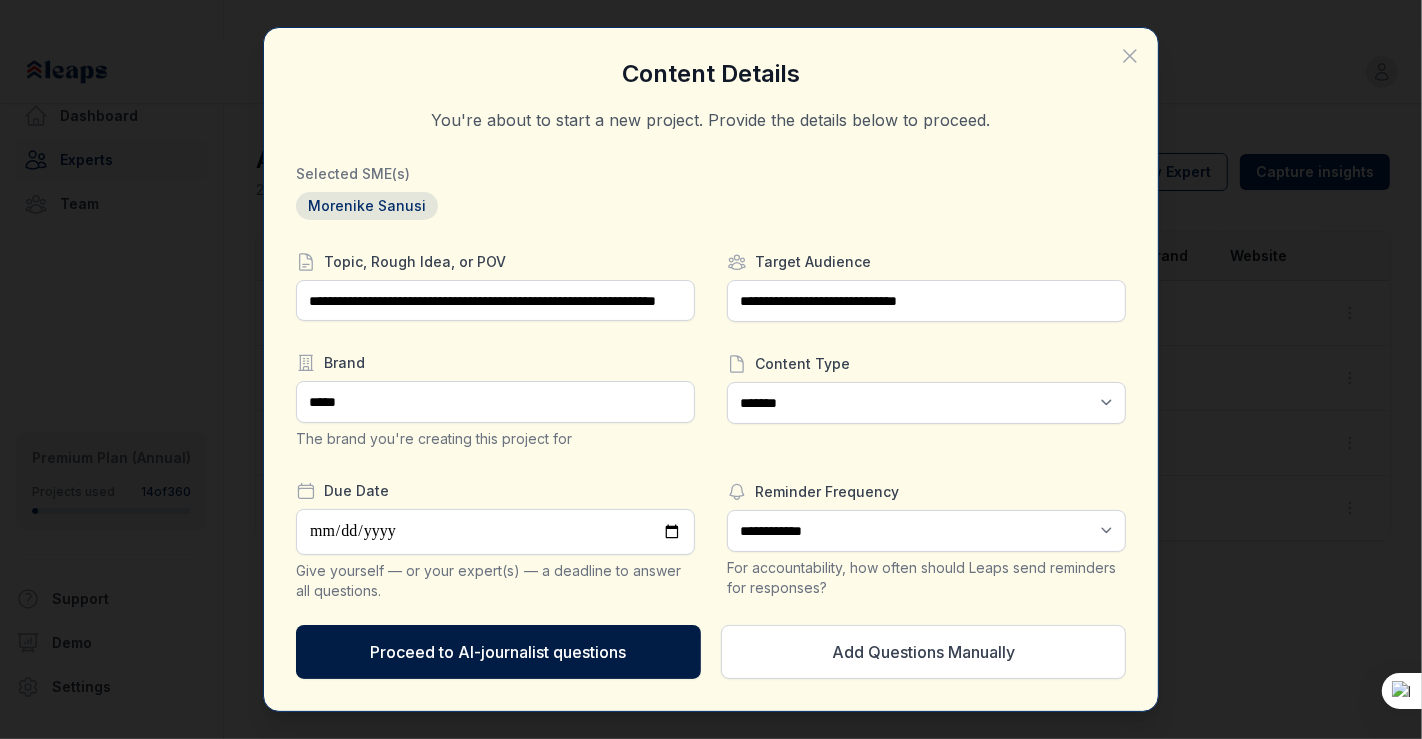 click on "Proceed to AI-journalist questions" at bounding box center [498, 652] 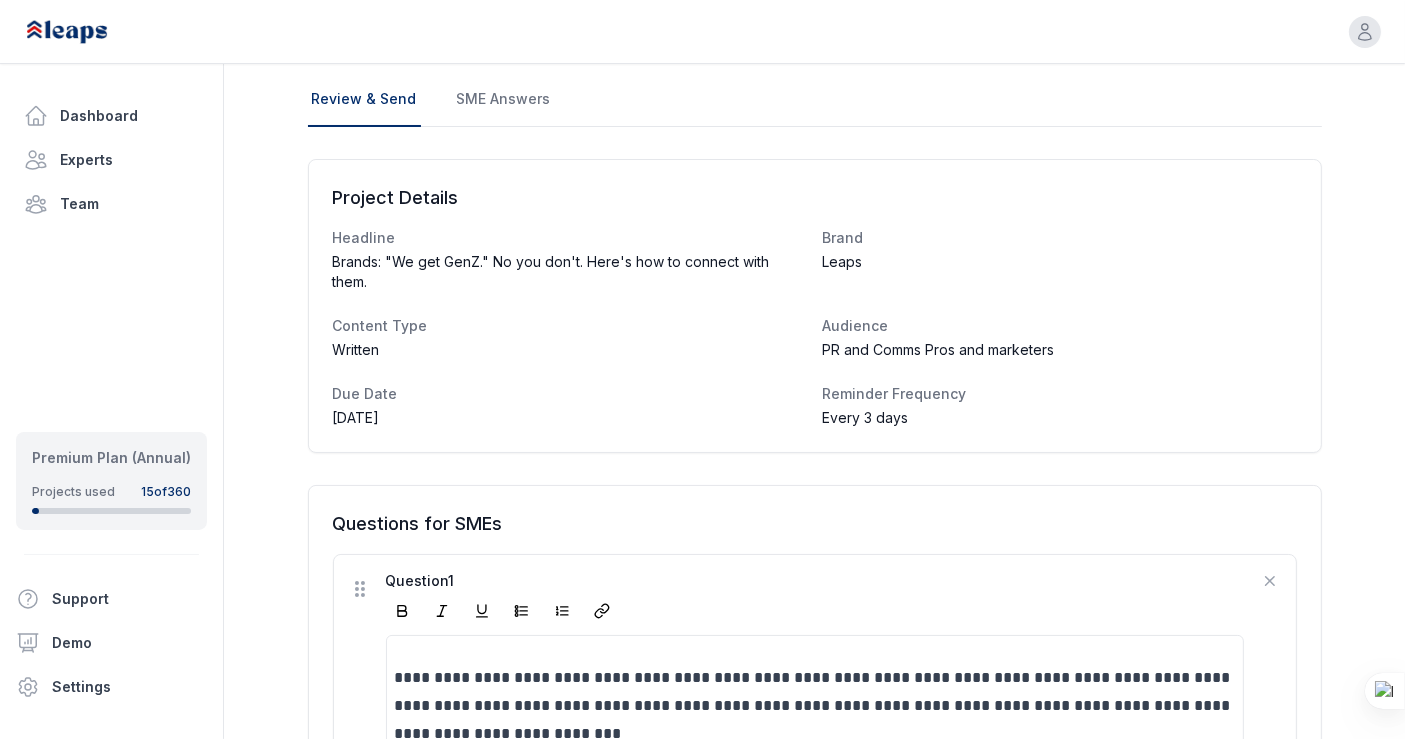 scroll, scrollTop: 0, scrollLeft: 0, axis: both 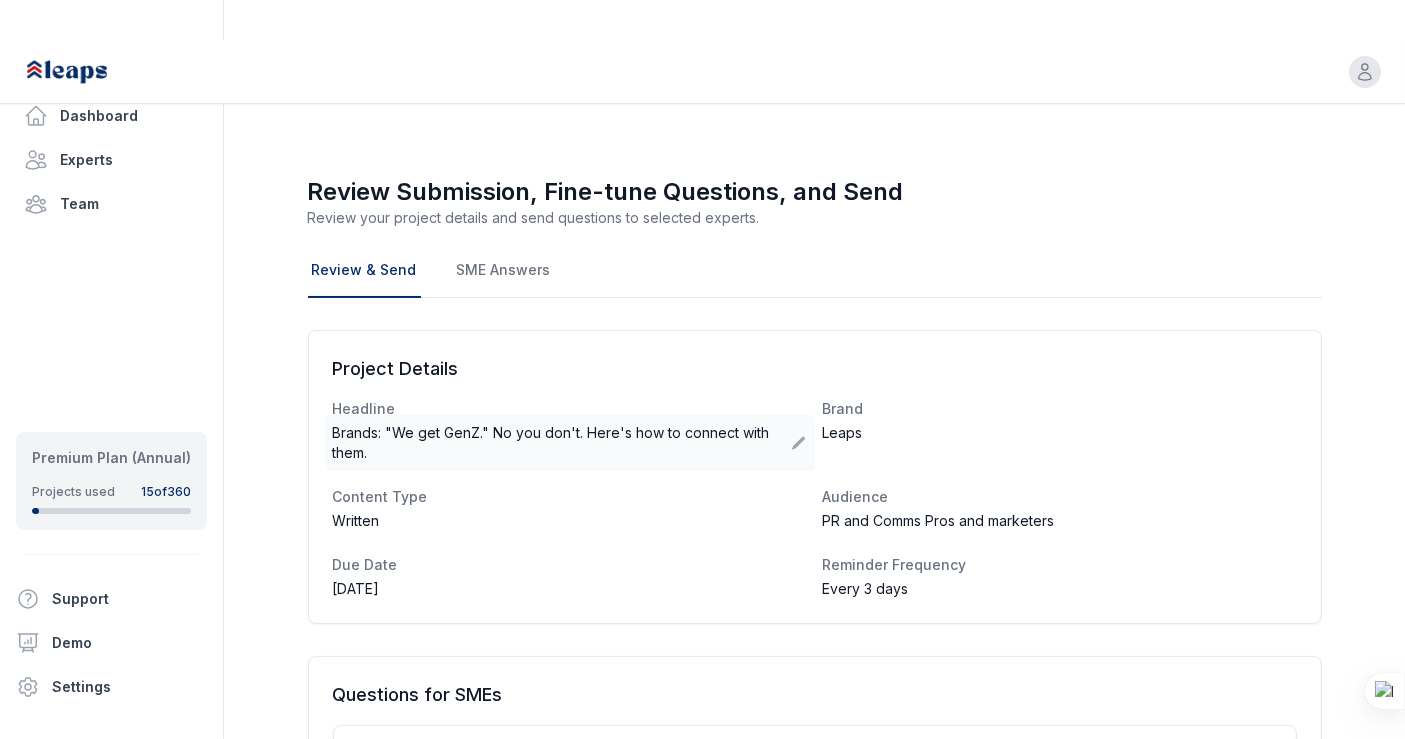 click 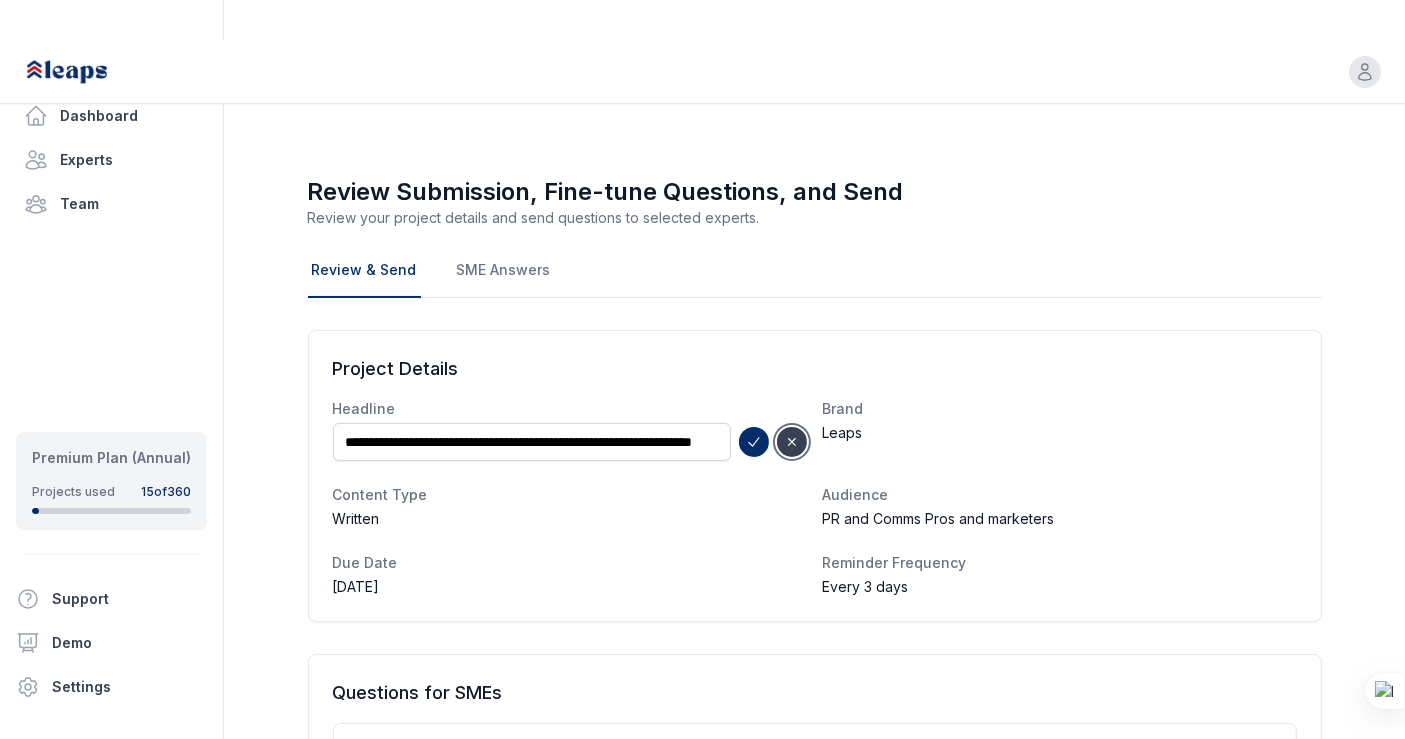 click 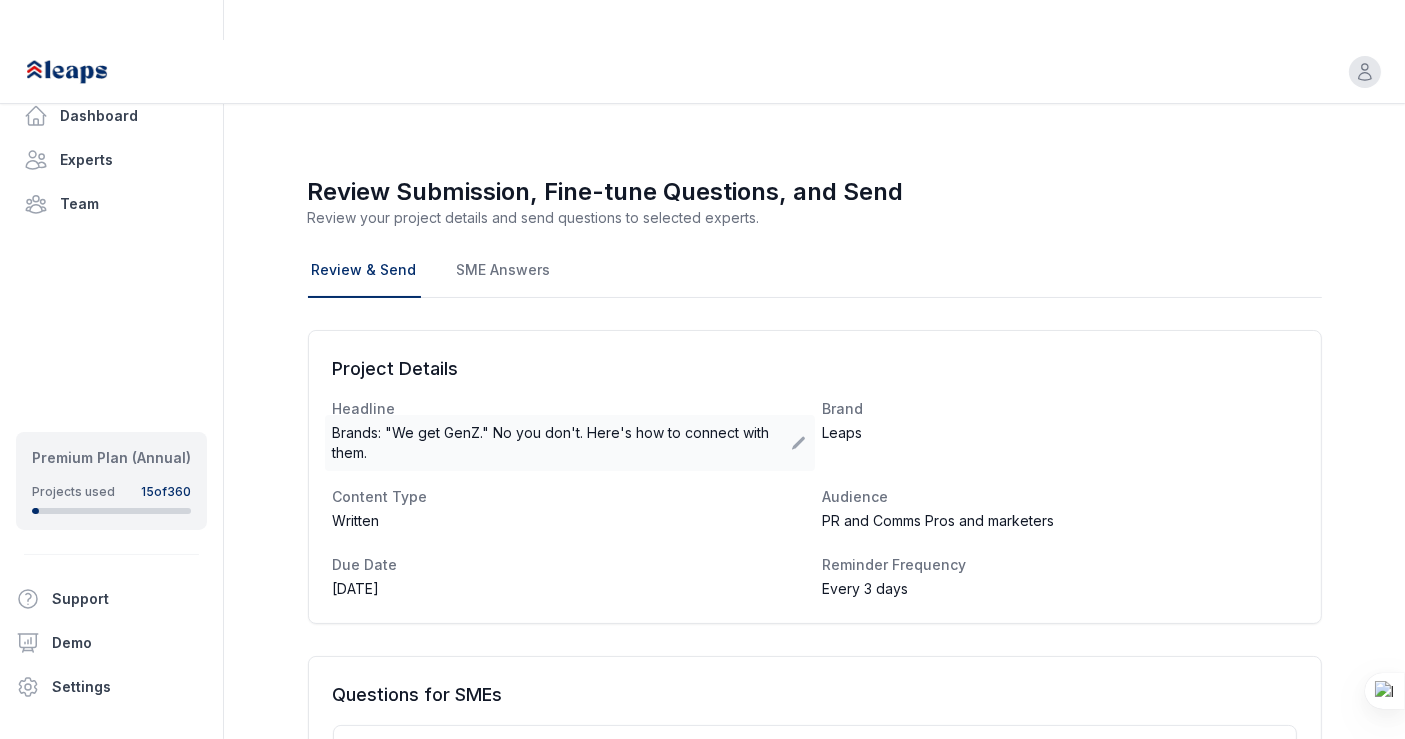 click on "Brands: "We get GenZ." No you don't. Here's how to connect with them." at bounding box center [562, 443] 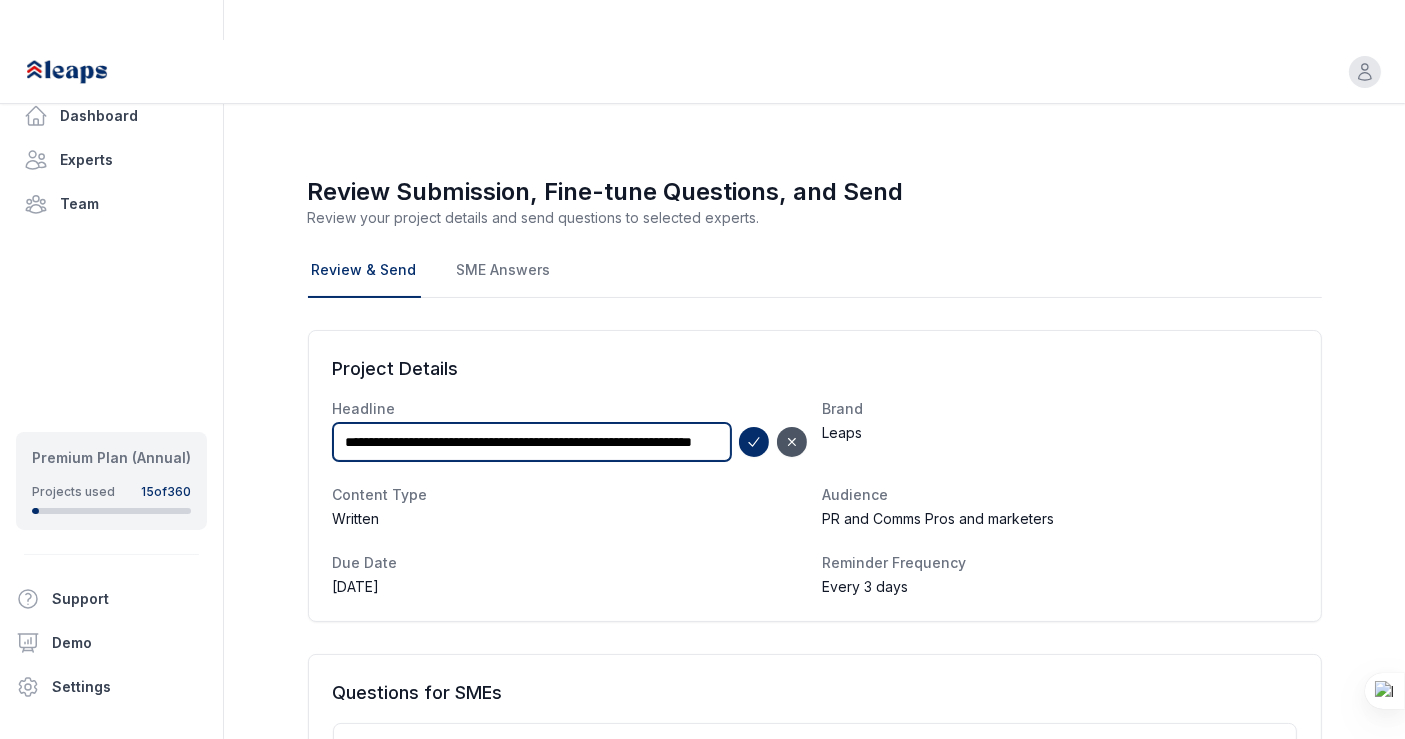click on "**********" at bounding box center [532, 442] 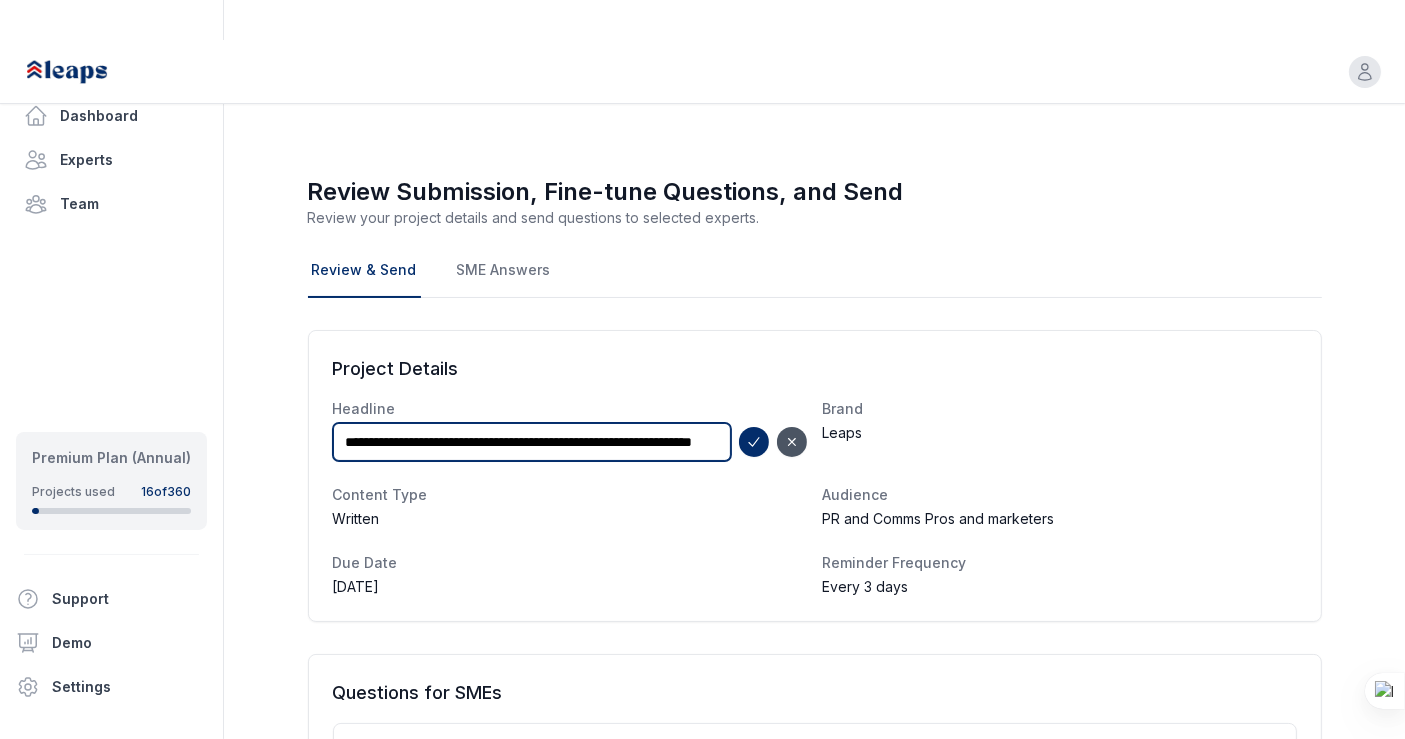click on "**********" at bounding box center [532, 442] 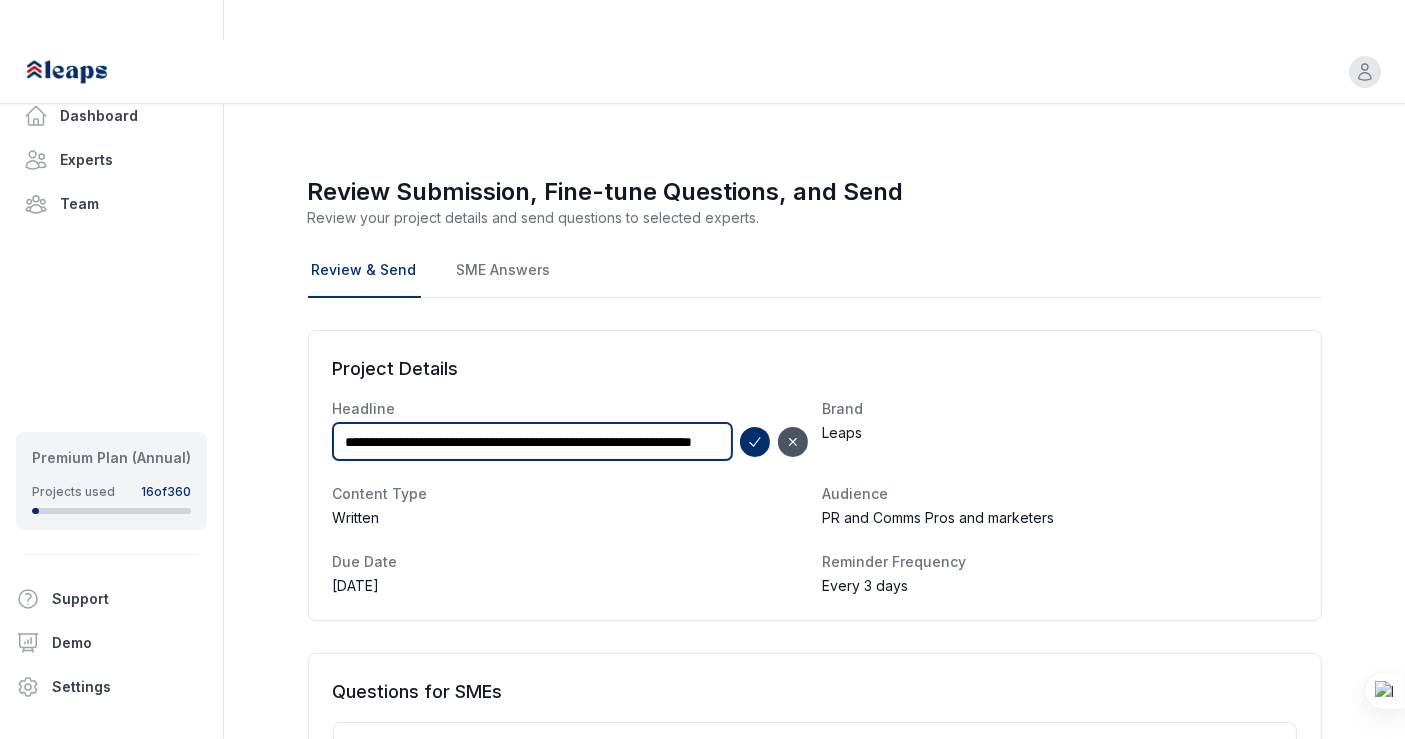 scroll, scrollTop: 0, scrollLeft: 101, axis: horizontal 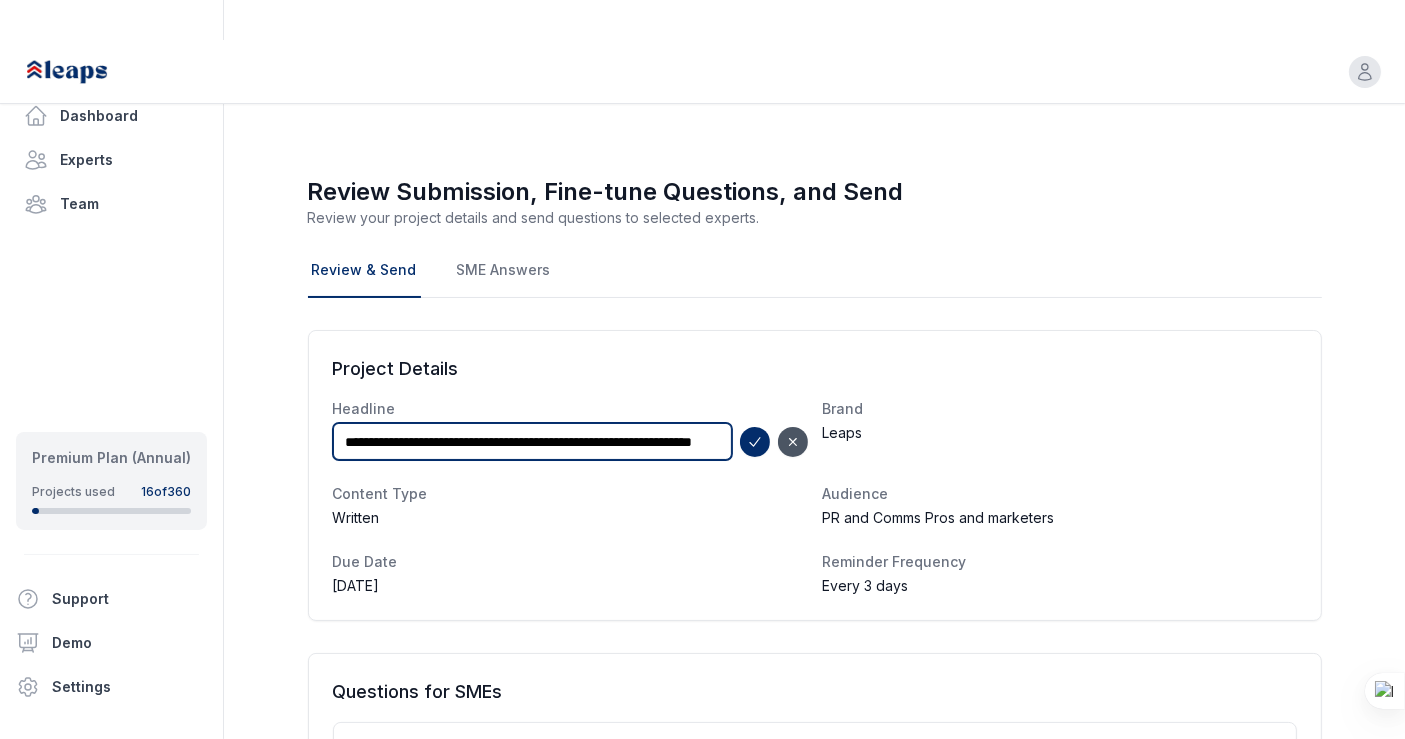 click on "**********" at bounding box center (532, 441) 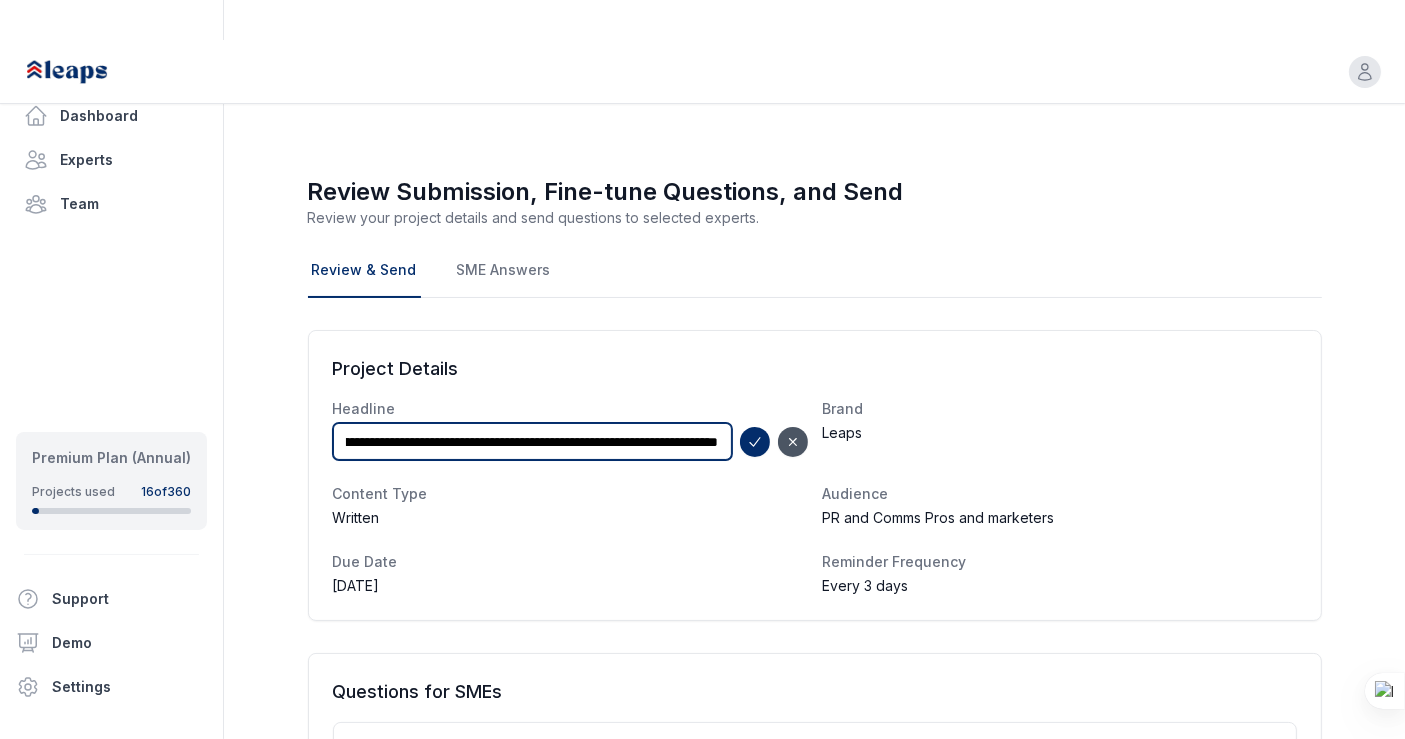 scroll, scrollTop: 0, scrollLeft: 554, axis: horizontal 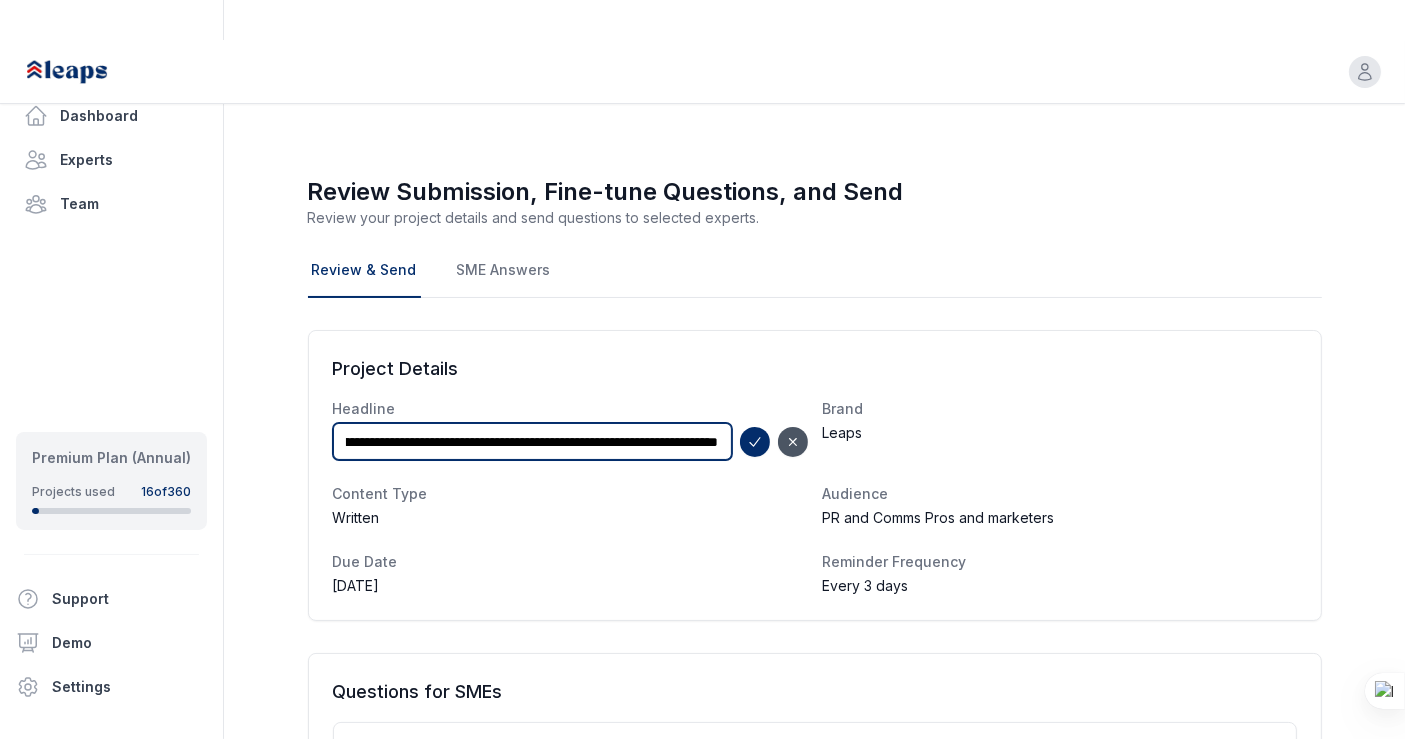 click on "**********" at bounding box center [532, 441] 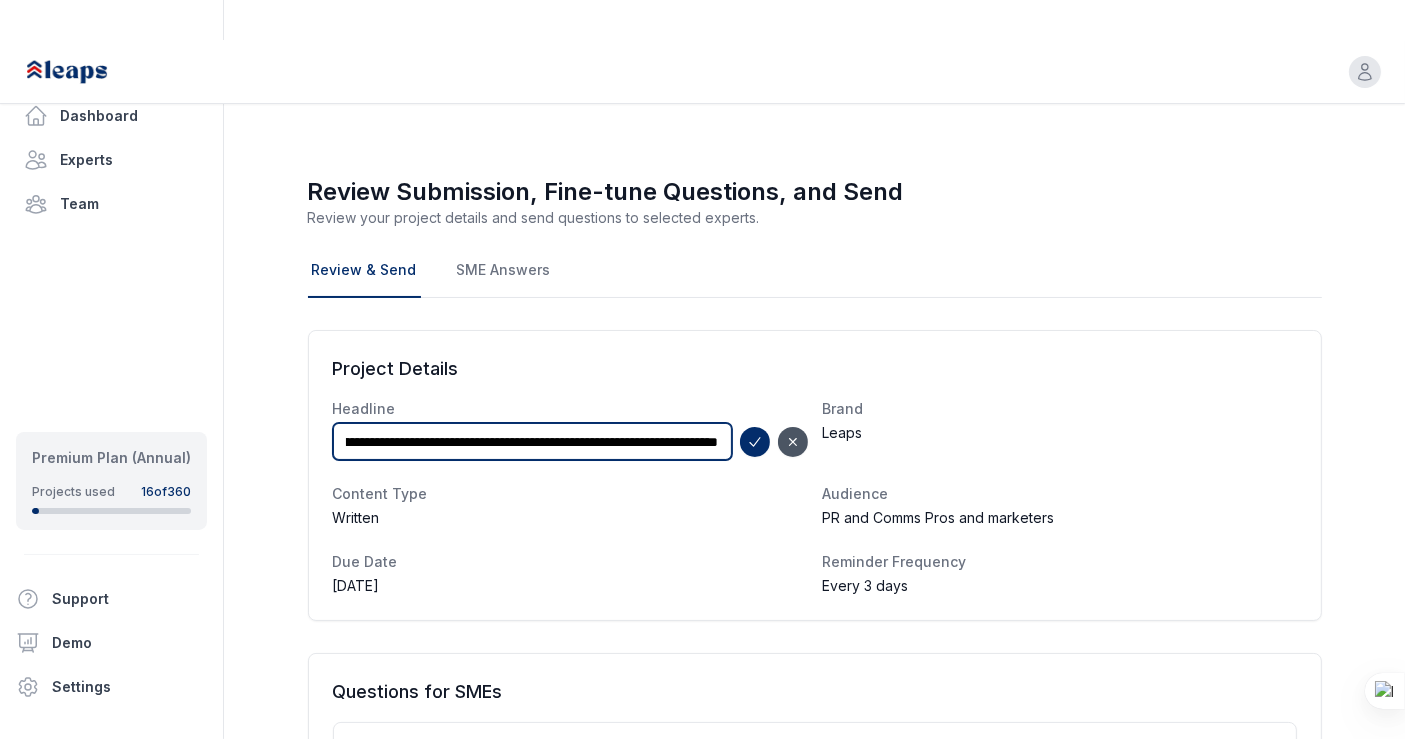 scroll, scrollTop: 0, scrollLeft: 590, axis: horizontal 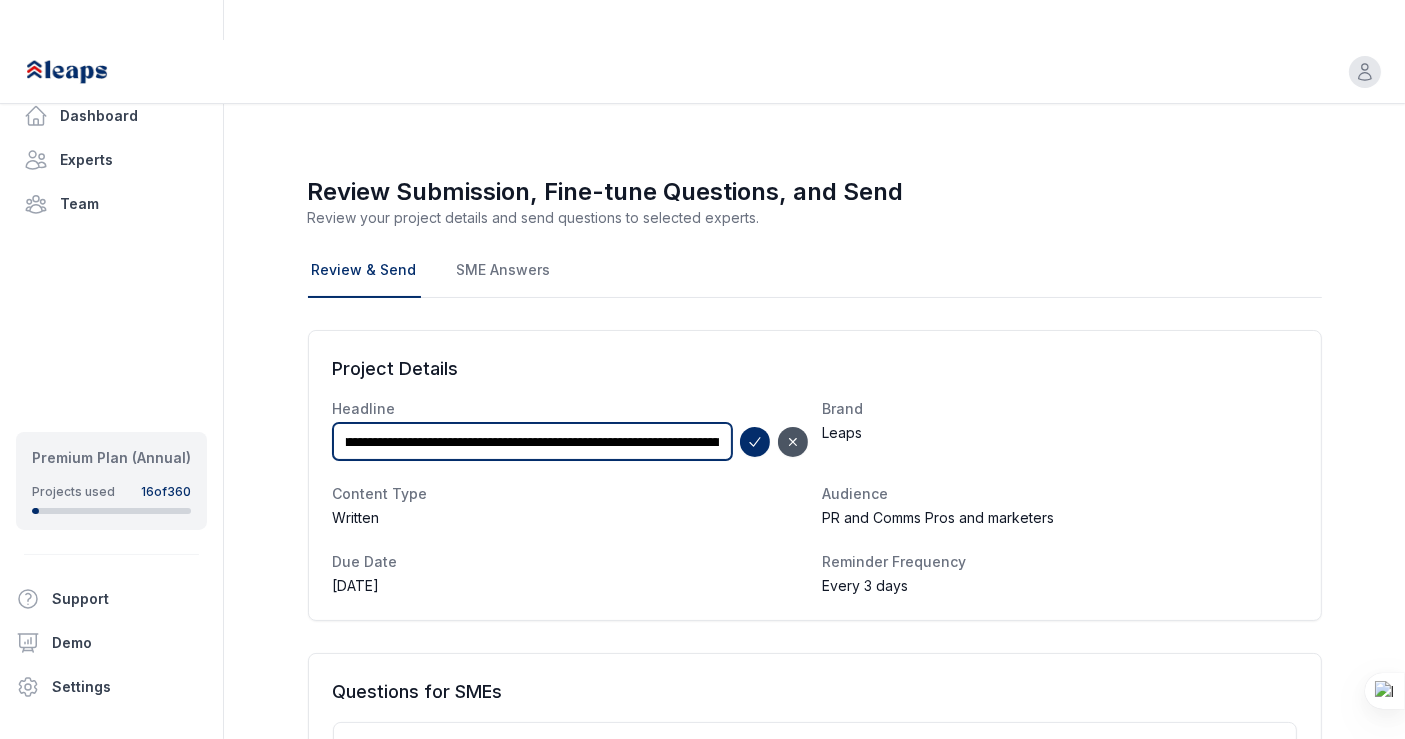 drag, startPoint x: 580, startPoint y: 404, endPoint x: 656, endPoint y: 398, distance: 76.23647 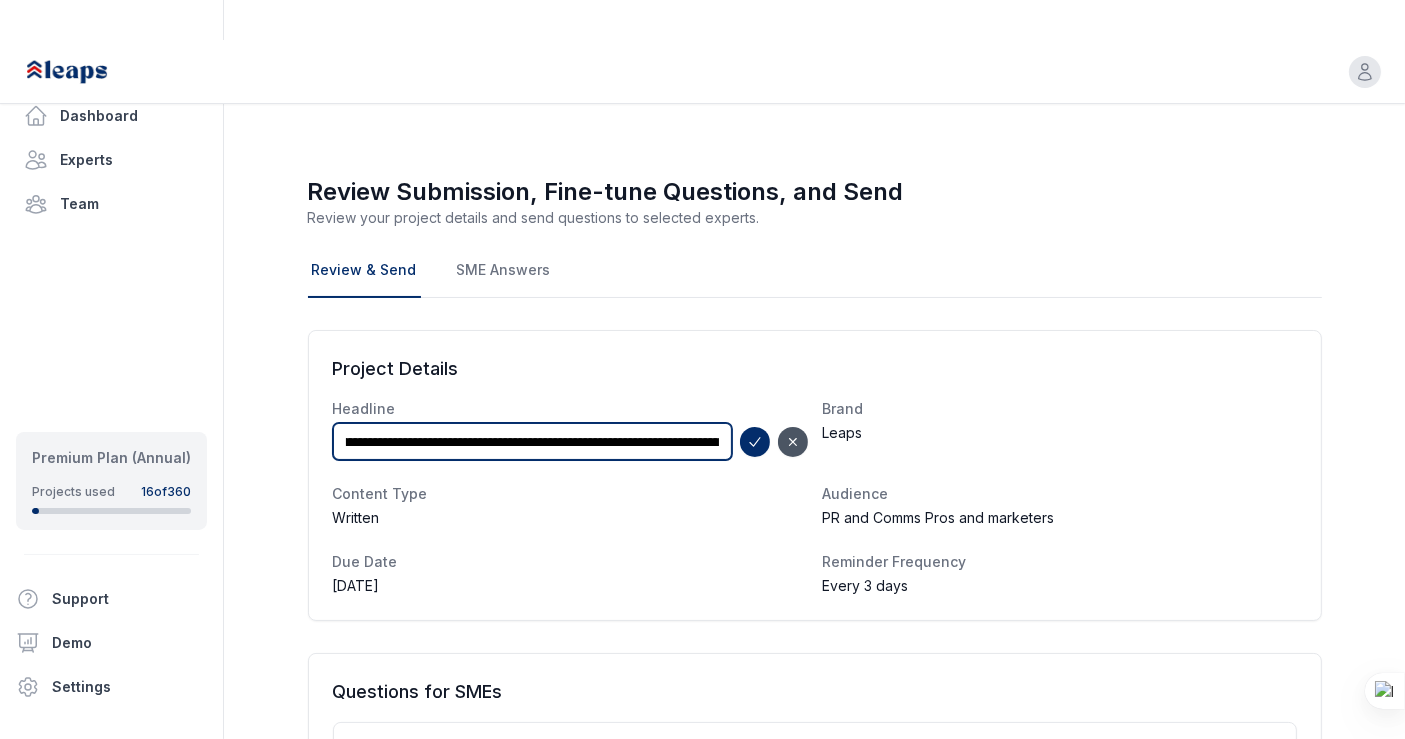 click on "**********" at bounding box center [532, 441] 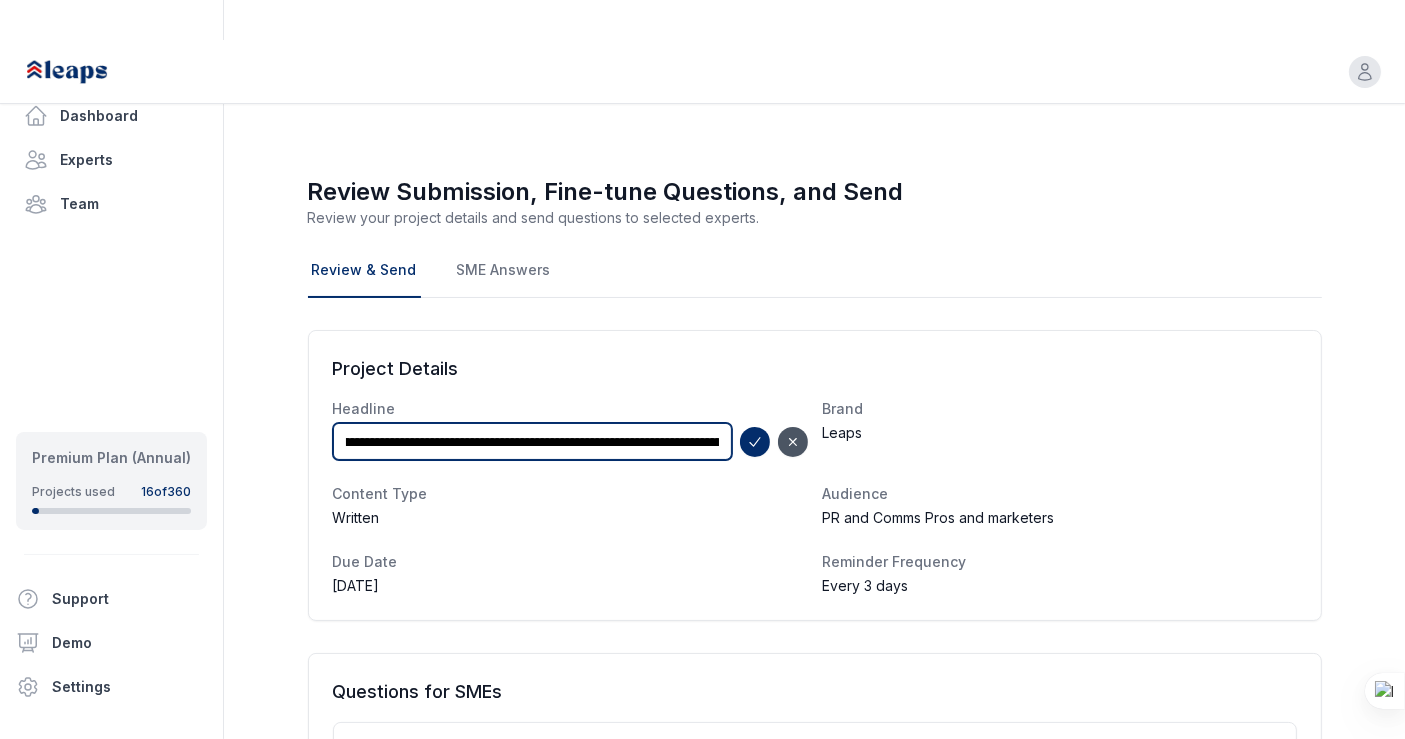 scroll, scrollTop: 0, scrollLeft: 0, axis: both 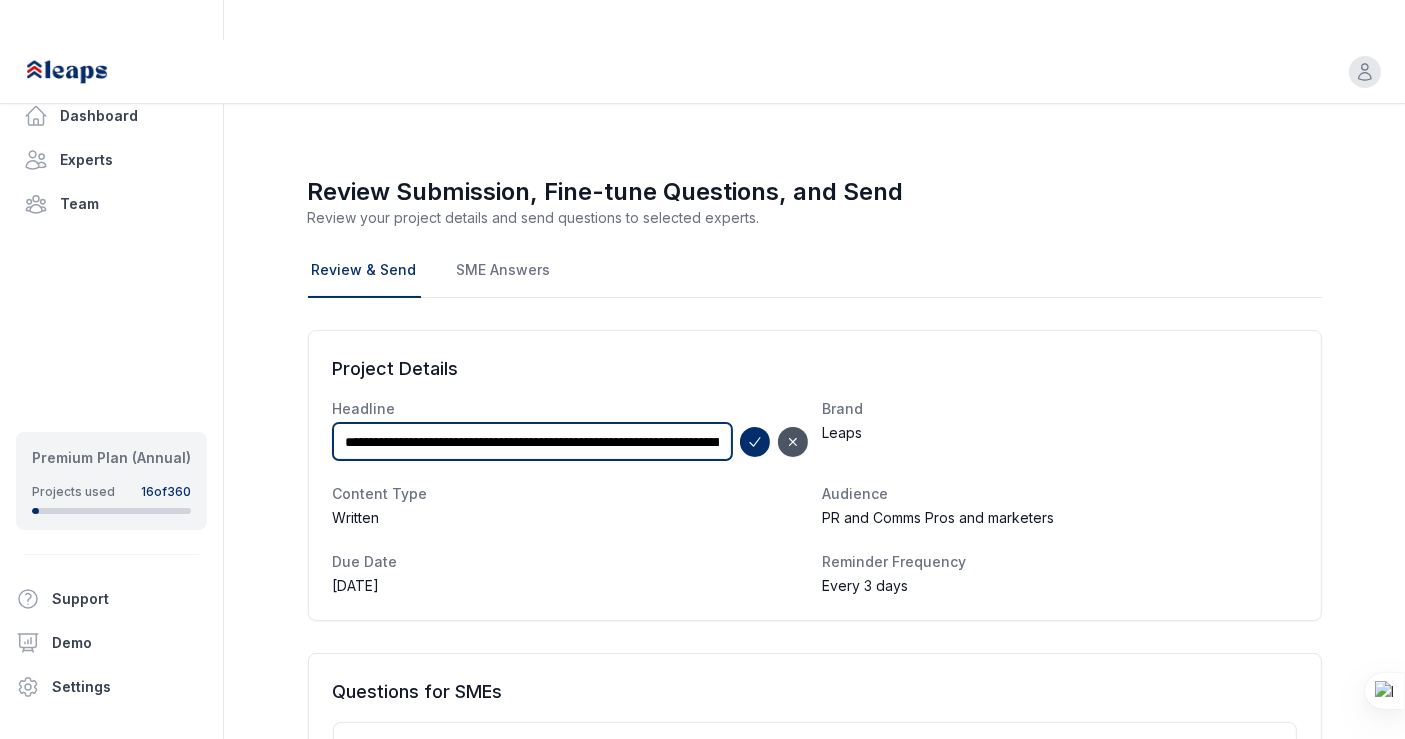 click on "**********" at bounding box center [532, 441] 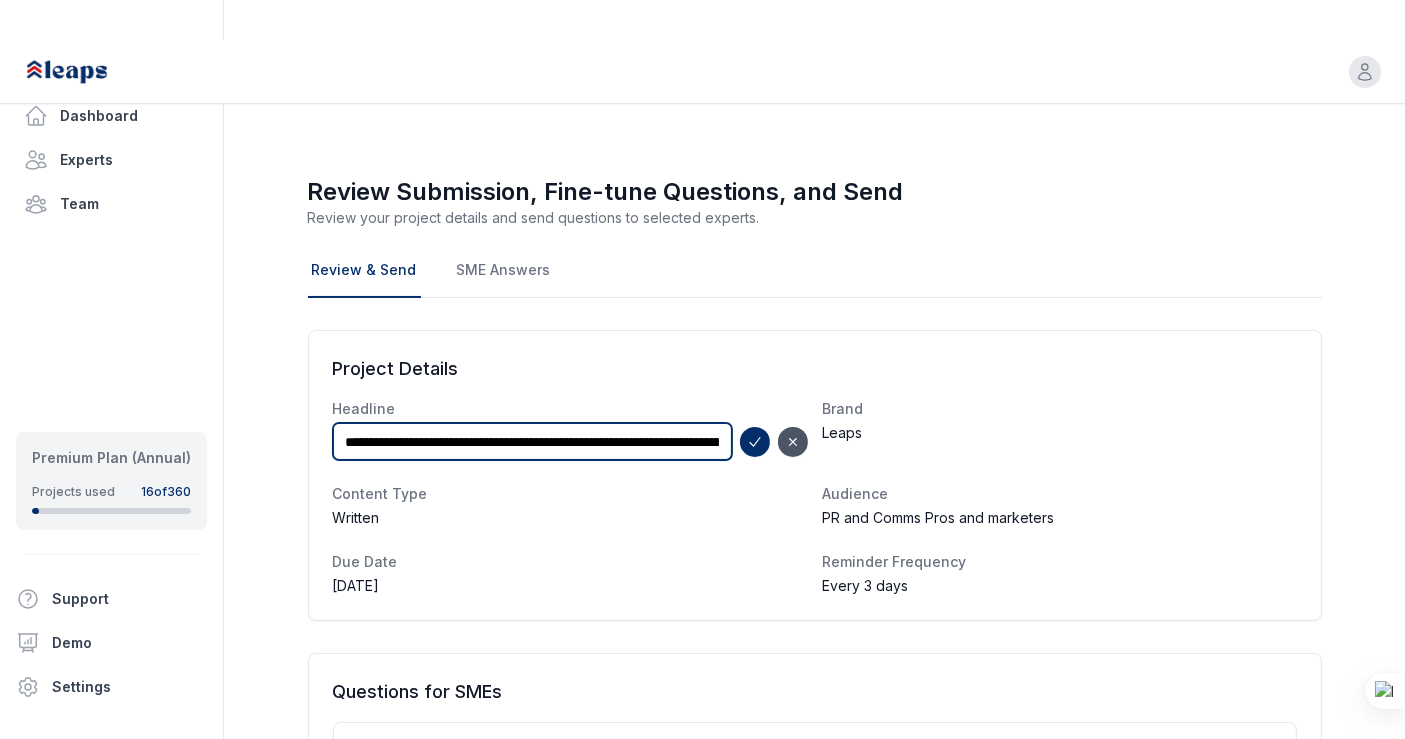 drag, startPoint x: 642, startPoint y: 402, endPoint x: 556, endPoint y: 409, distance: 86.28442 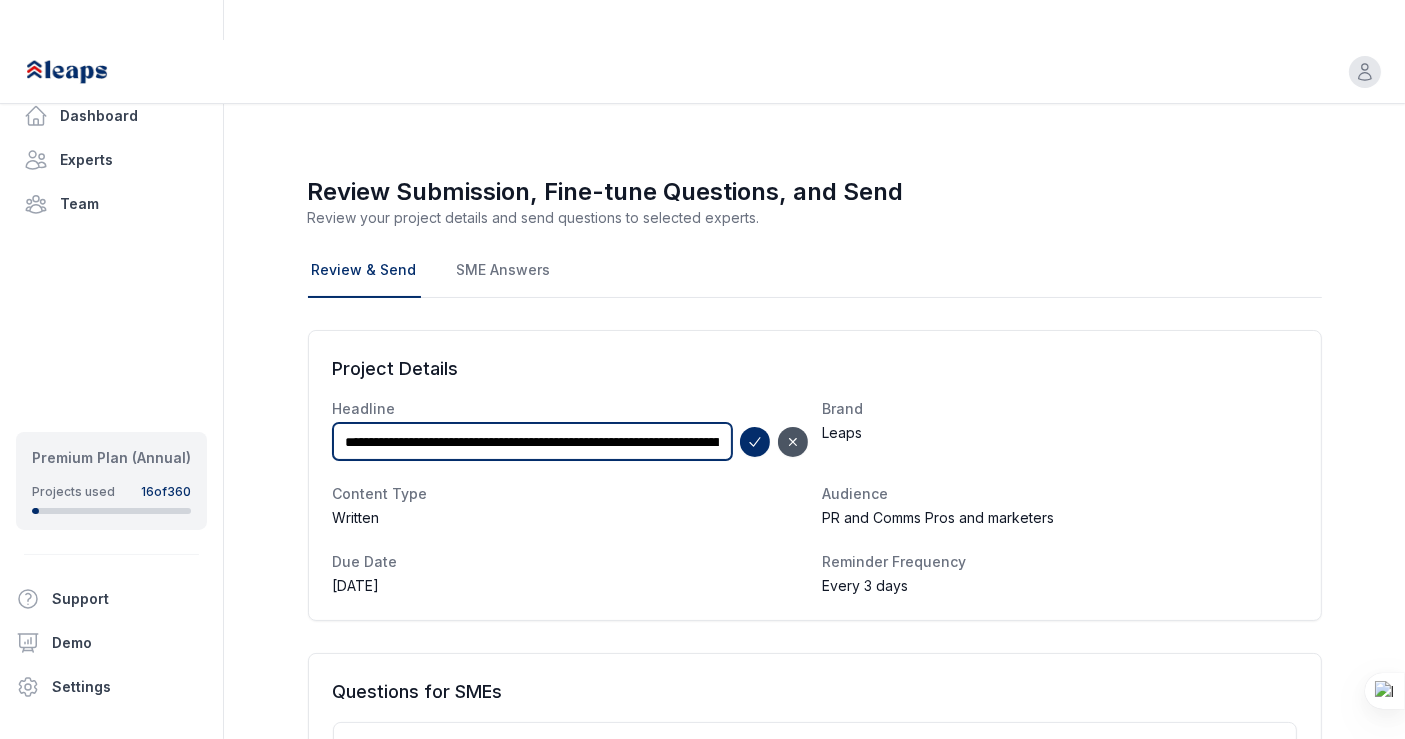 click on "**********" at bounding box center [532, 441] 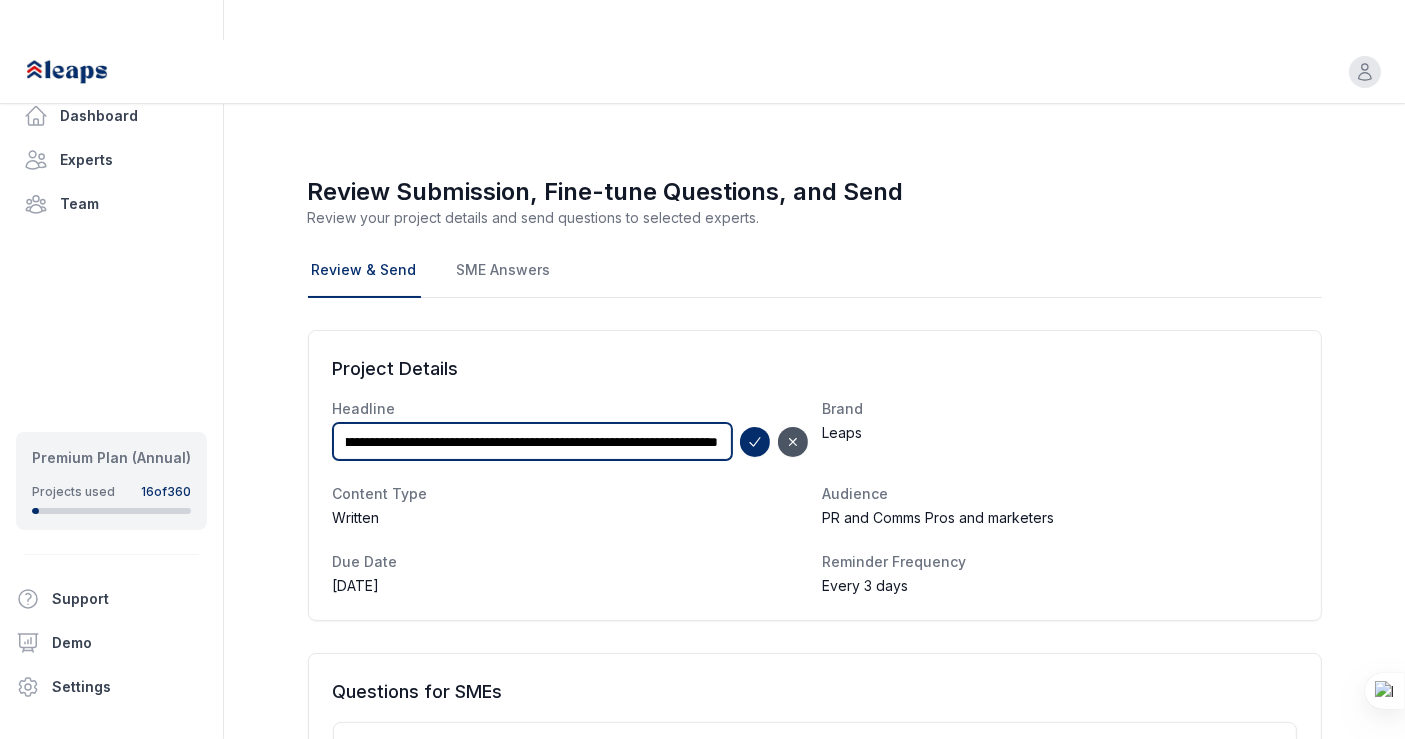 scroll, scrollTop: 0, scrollLeft: 460, axis: horizontal 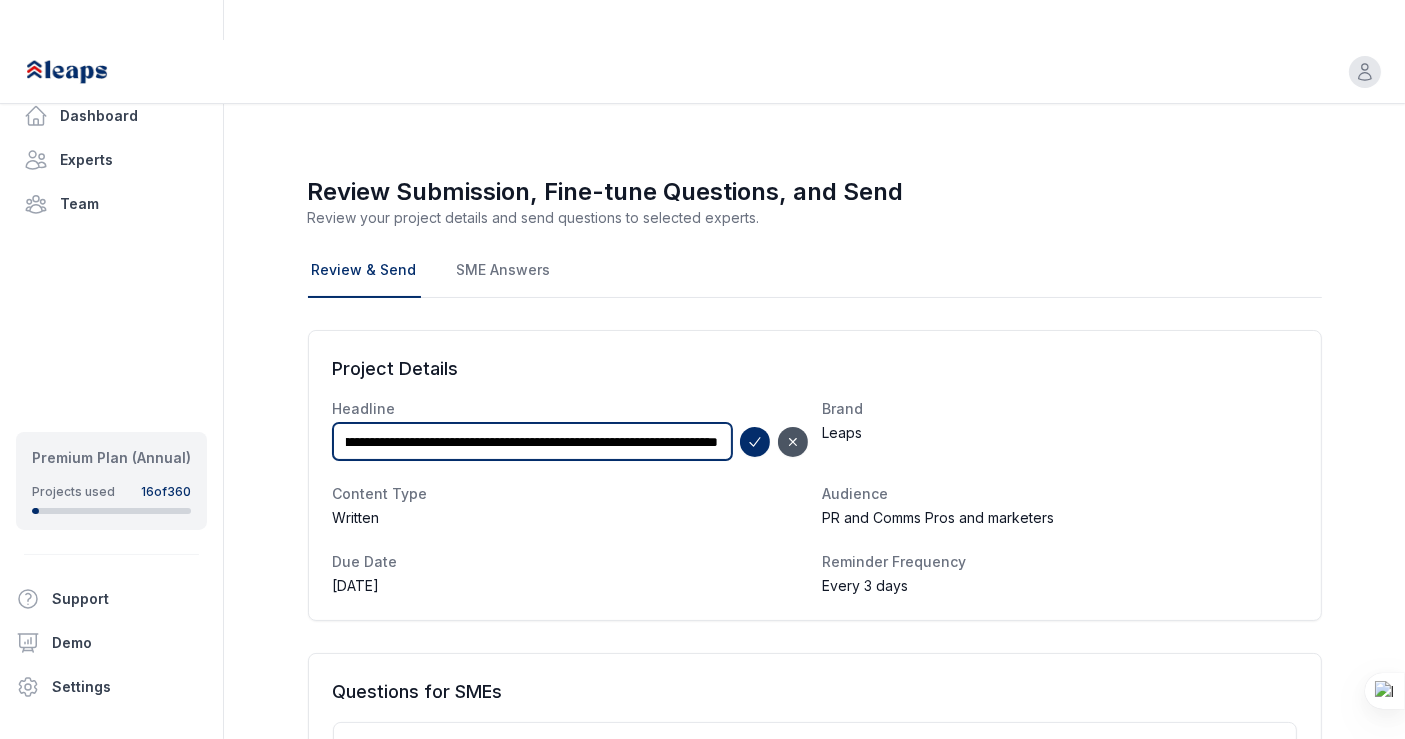 click on "**********" at bounding box center [532, 441] 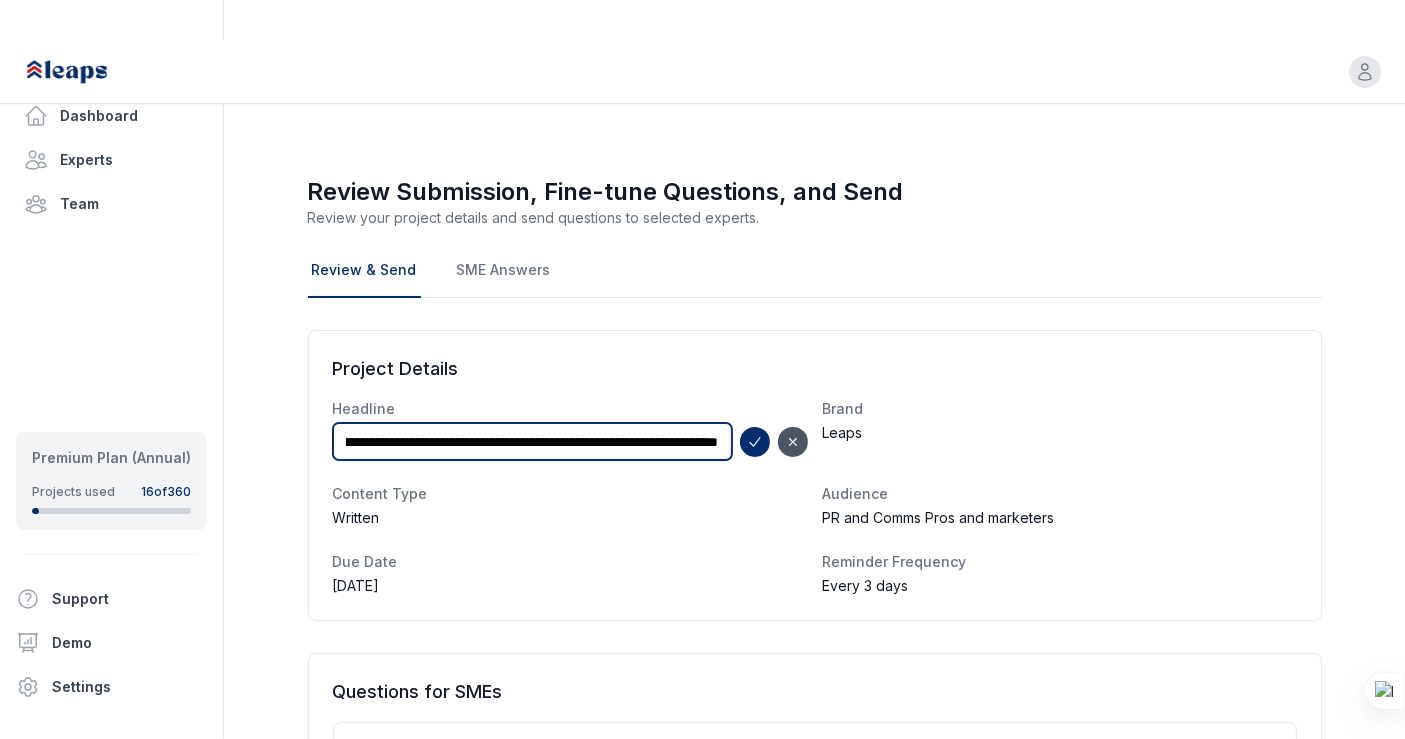 scroll, scrollTop: 0, scrollLeft: 513, axis: horizontal 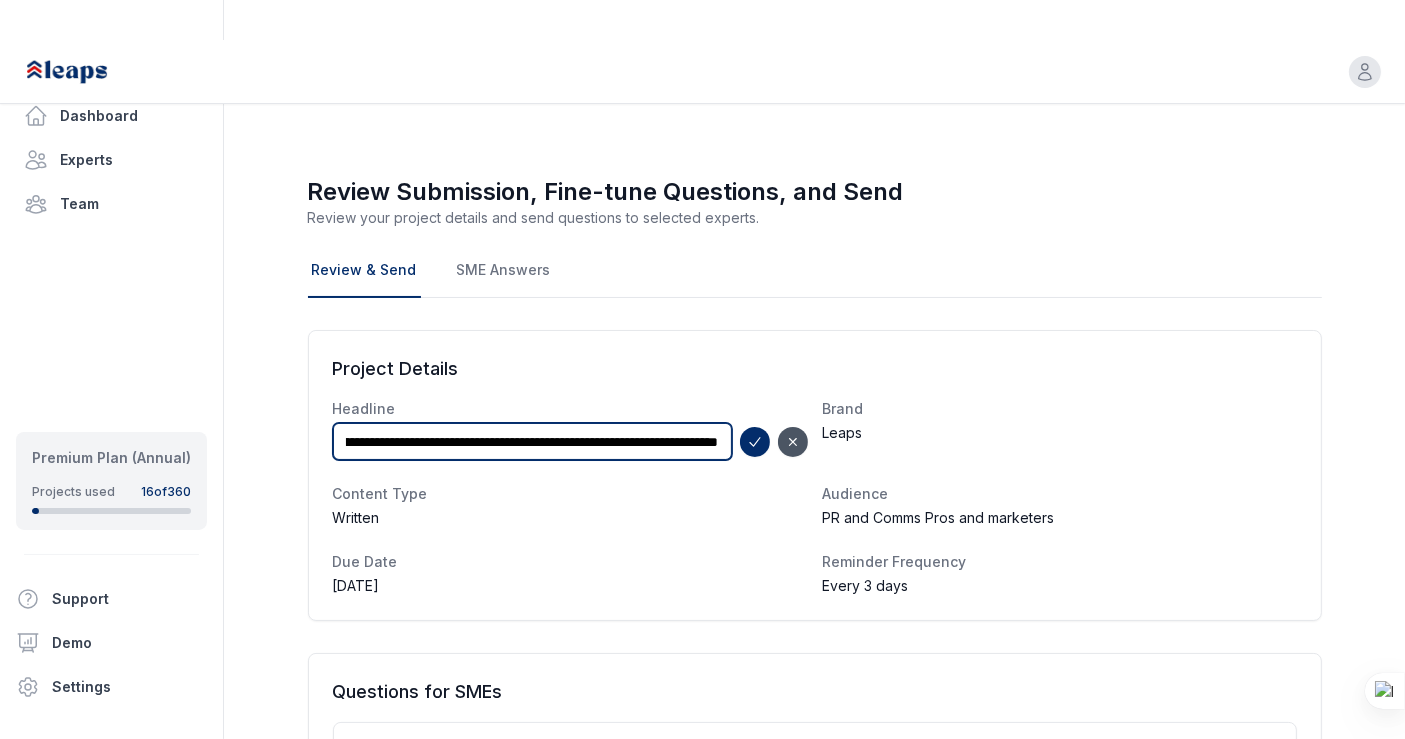 click on "**********" at bounding box center (532, 441) 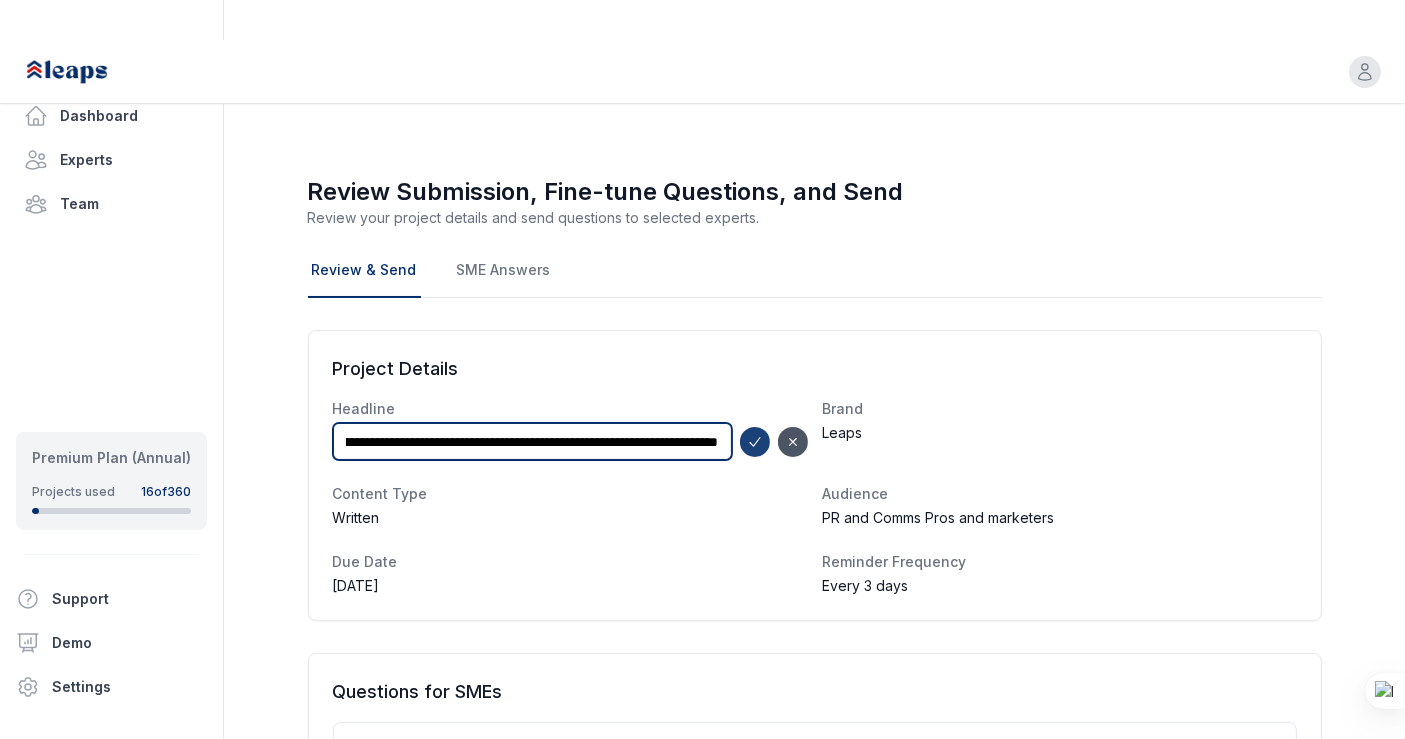 type on "**********" 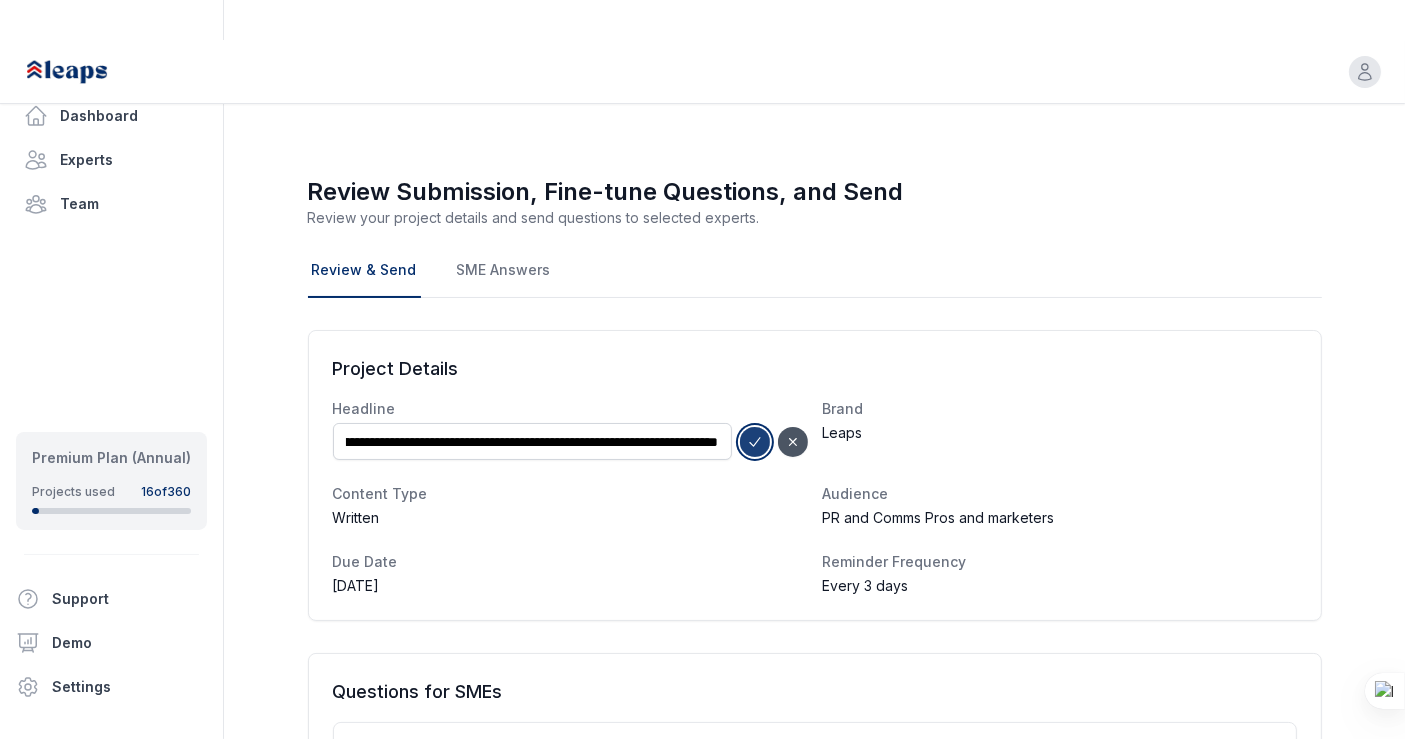 scroll, scrollTop: 0, scrollLeft: 0, axis: both 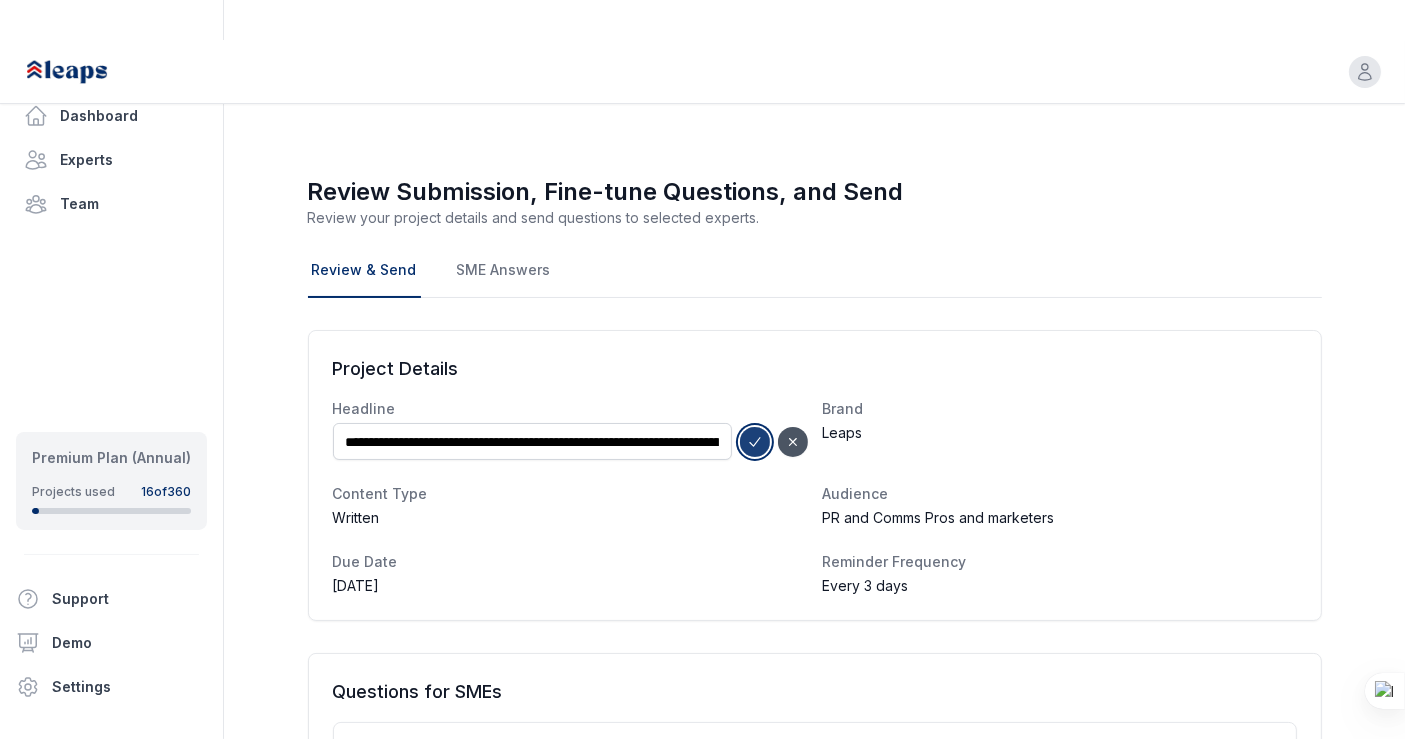 click 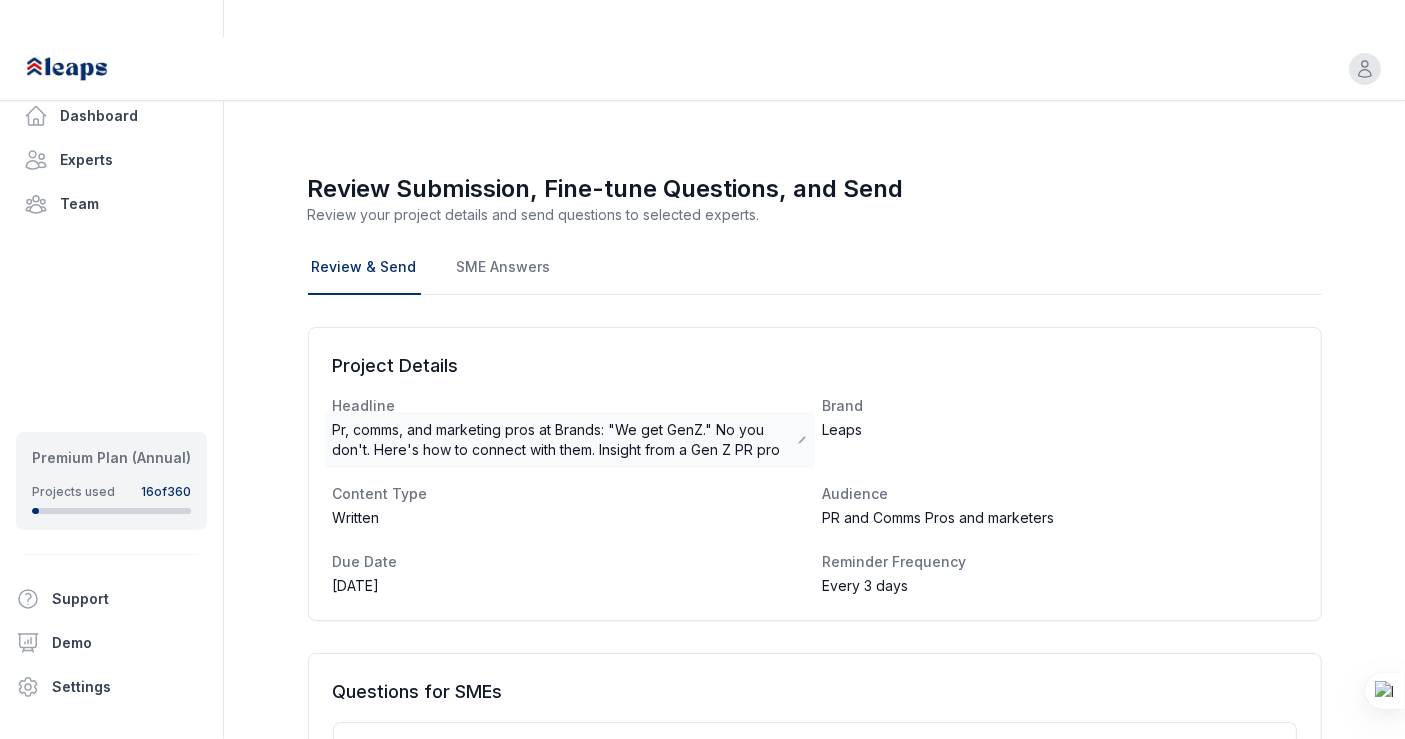 scroll, scrollTop: 0, scrollLeft: 0, axis: both 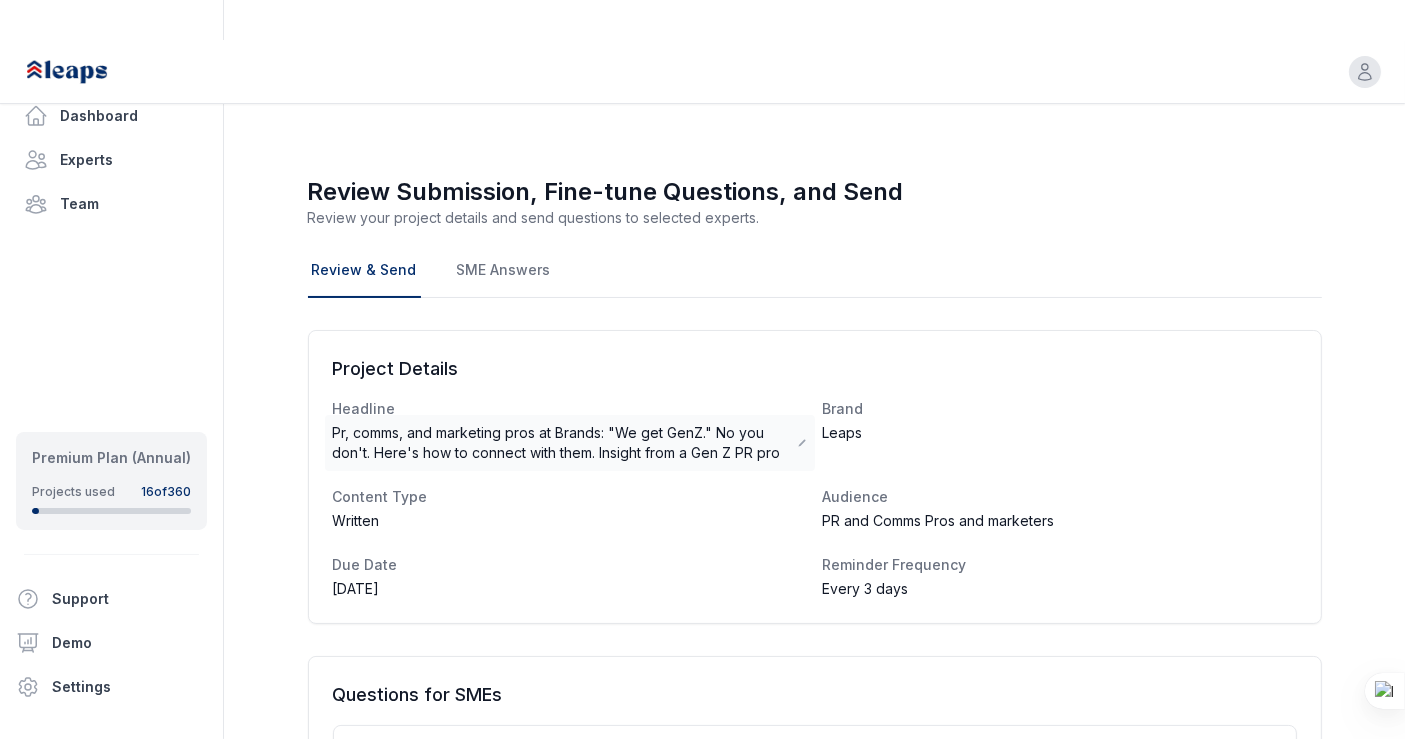 click on "Pr, comms, and marketing pros at Brands: "We get GenZ." No you don't. Here's how to connect with them. Insight from a Gen Z PR pro" at bounding box center [566, 443] 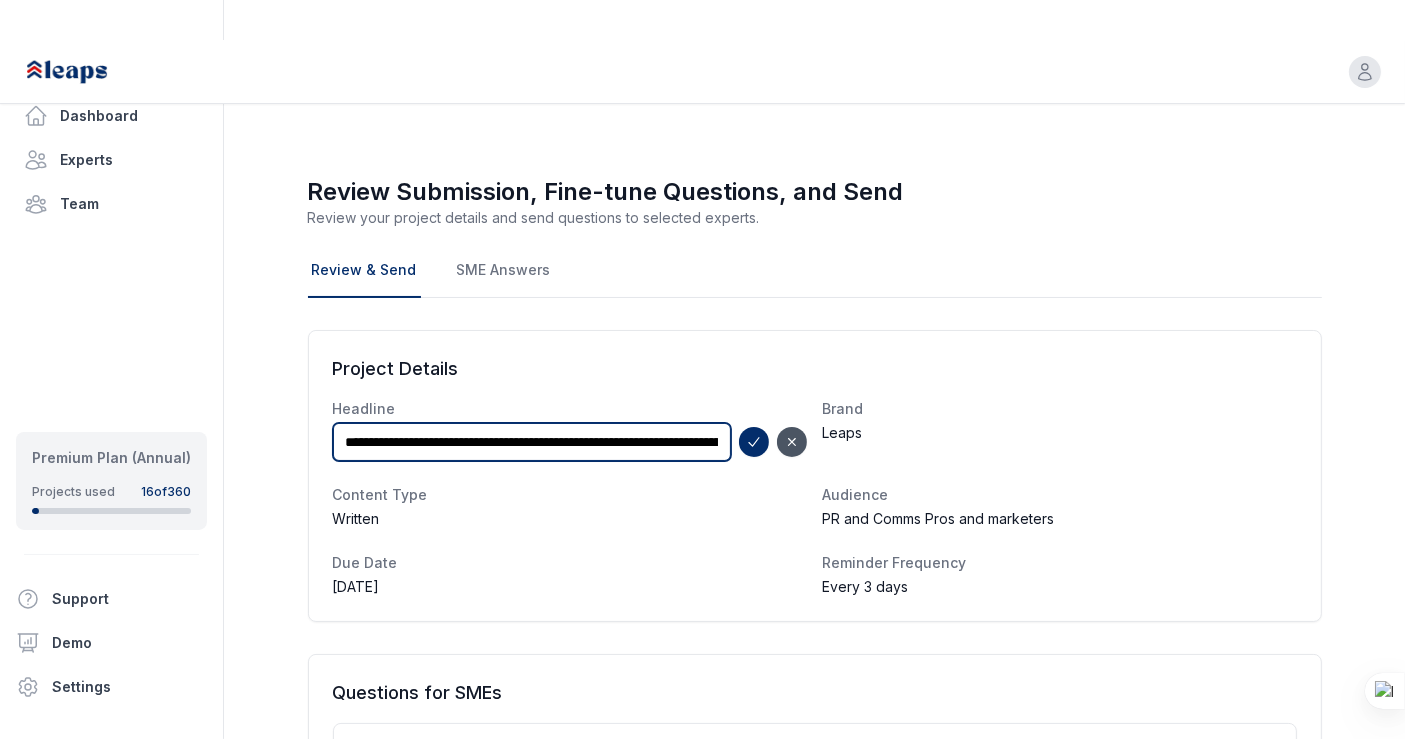 click on "**********" at bounding box center [532, 442] 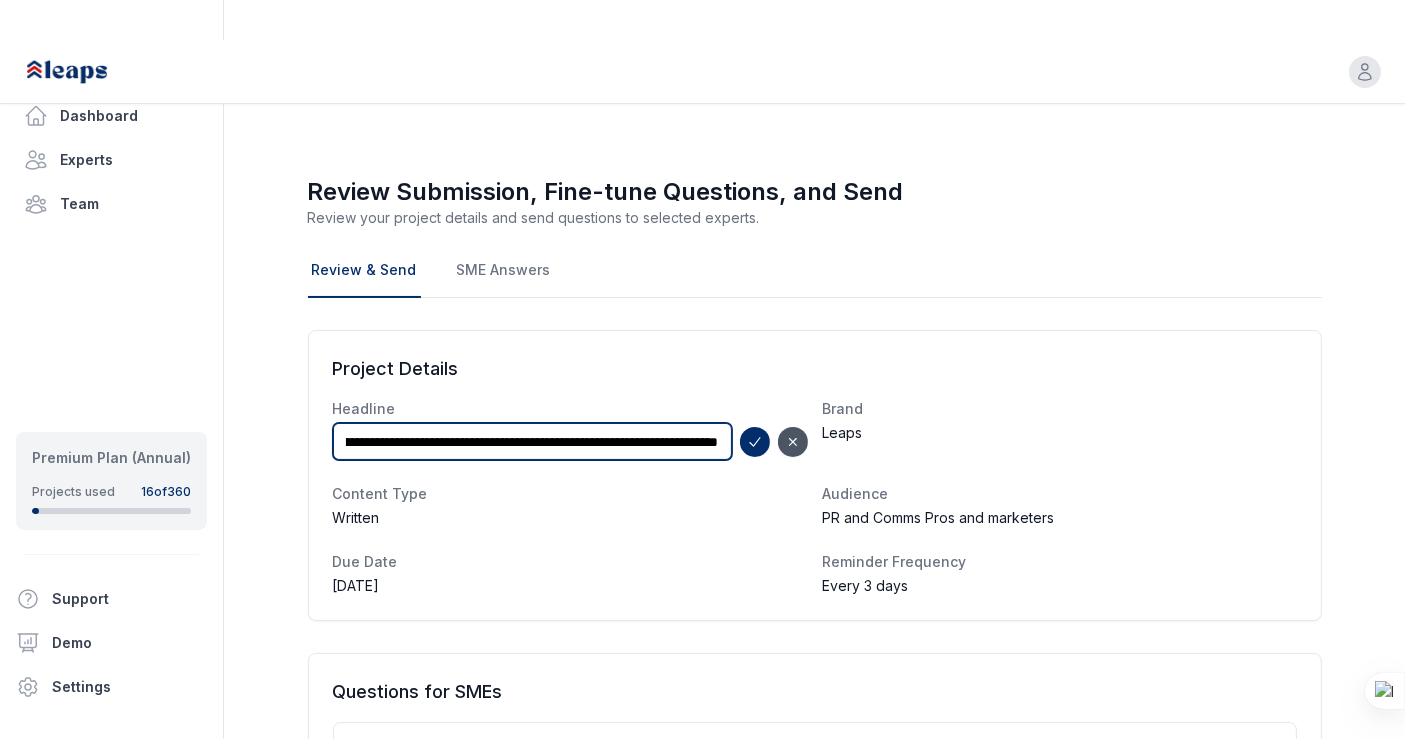 scroll, scrollTop: 0, scrollLeft: 344, axis: horizontal 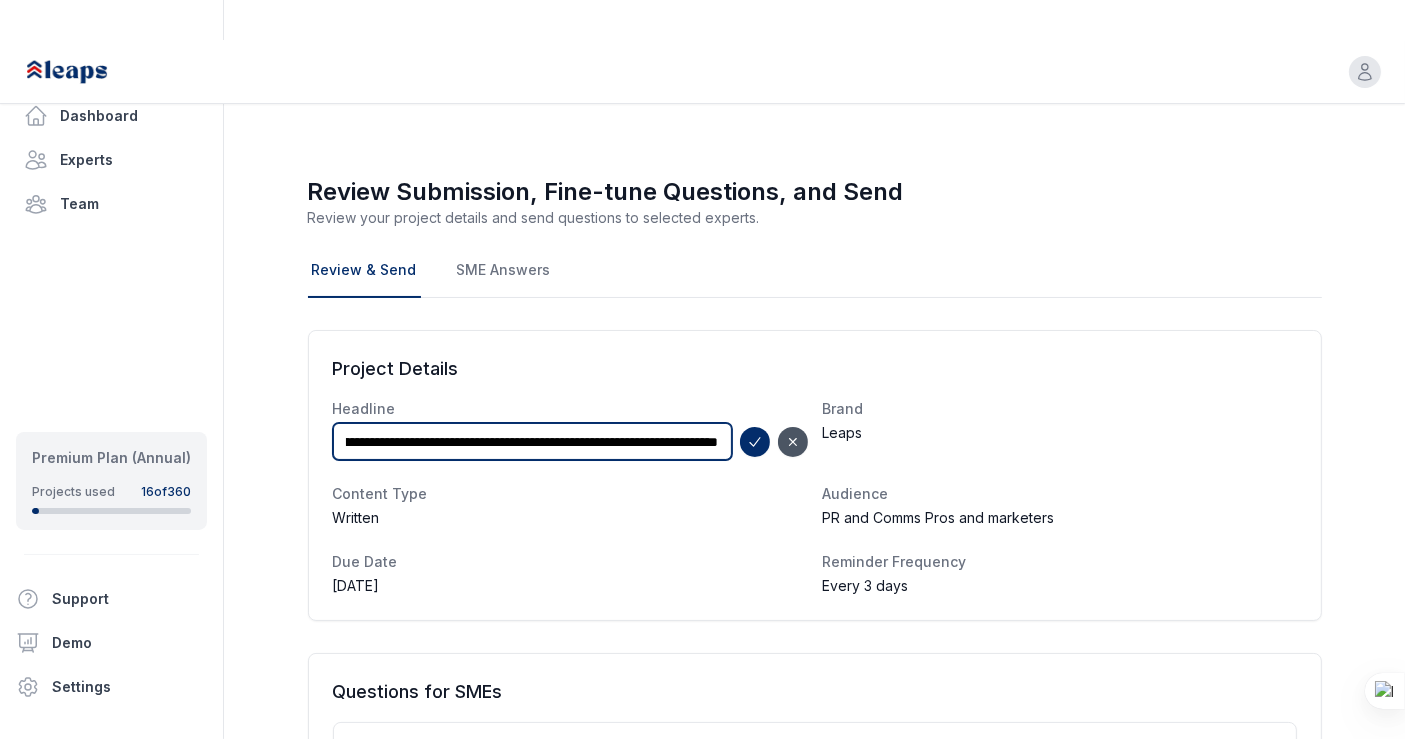 click on "**********" at bounding box center [532, 441] 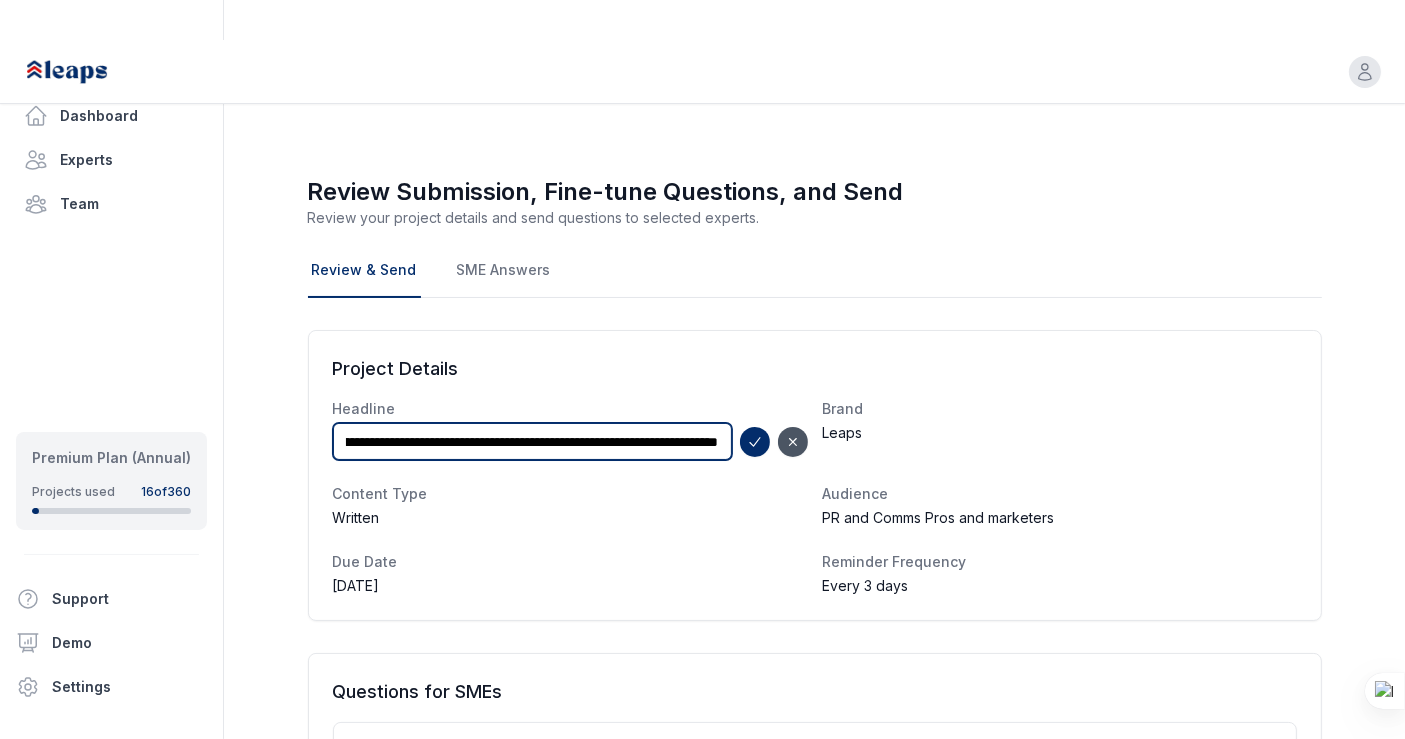 scroll, scrollTop: 0, scrollLeft: 454, axis: horizontal 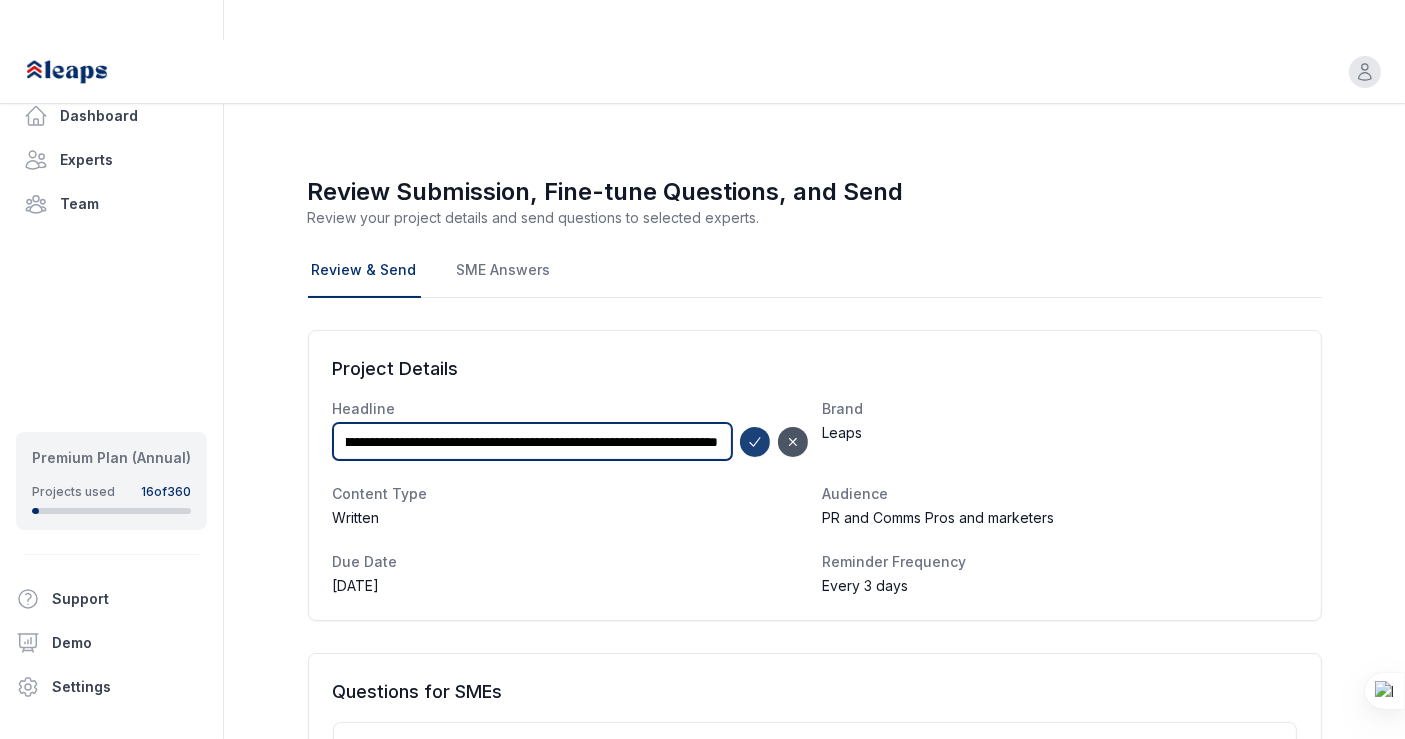 type on "**********" 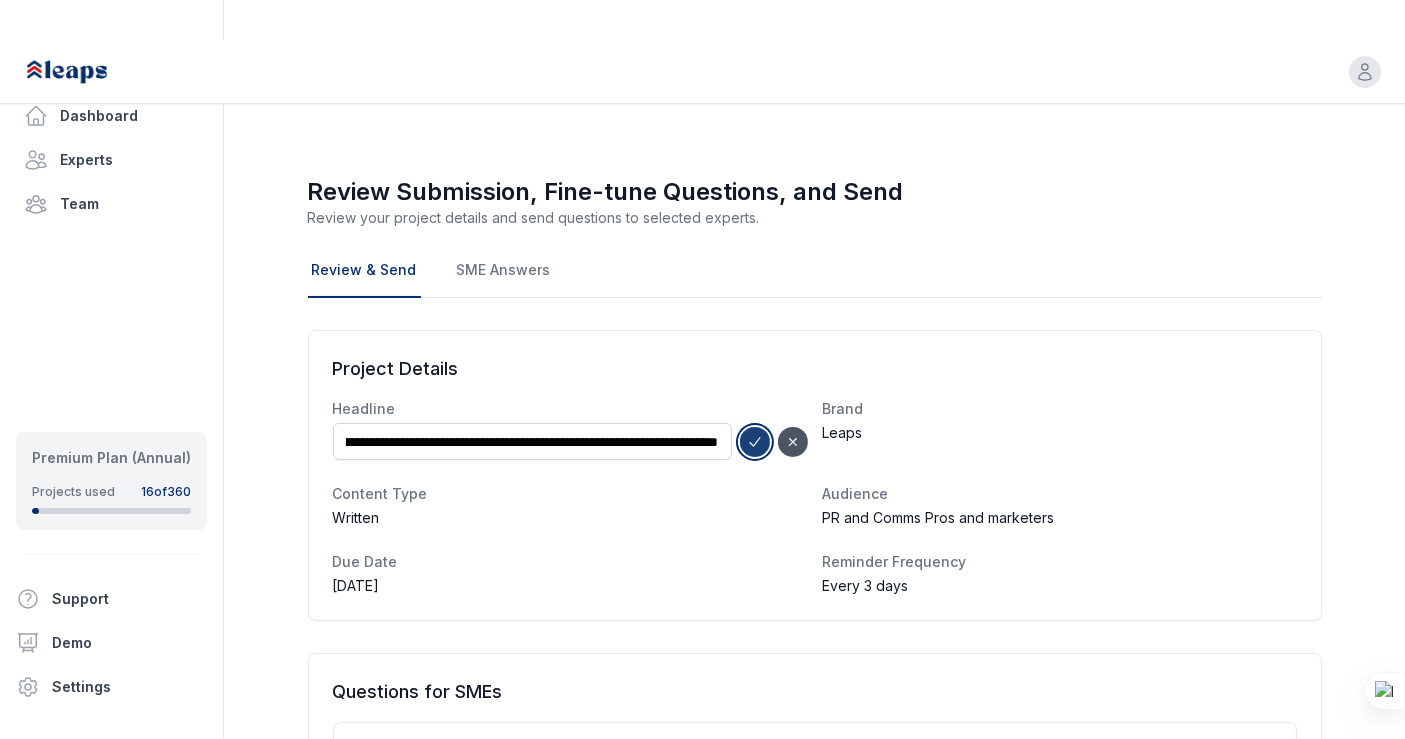 scroll, scrollTop: 0, scrollLeft: 0, axis: both 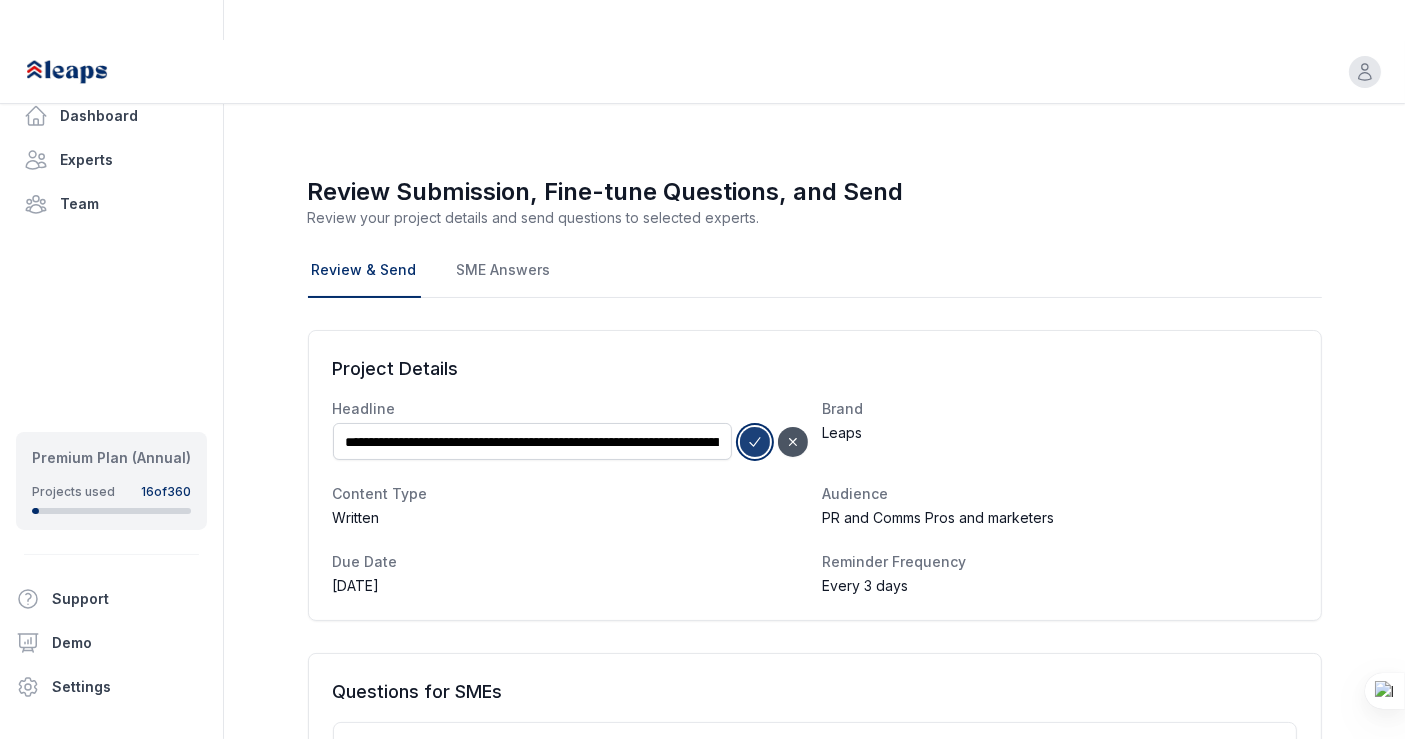 click 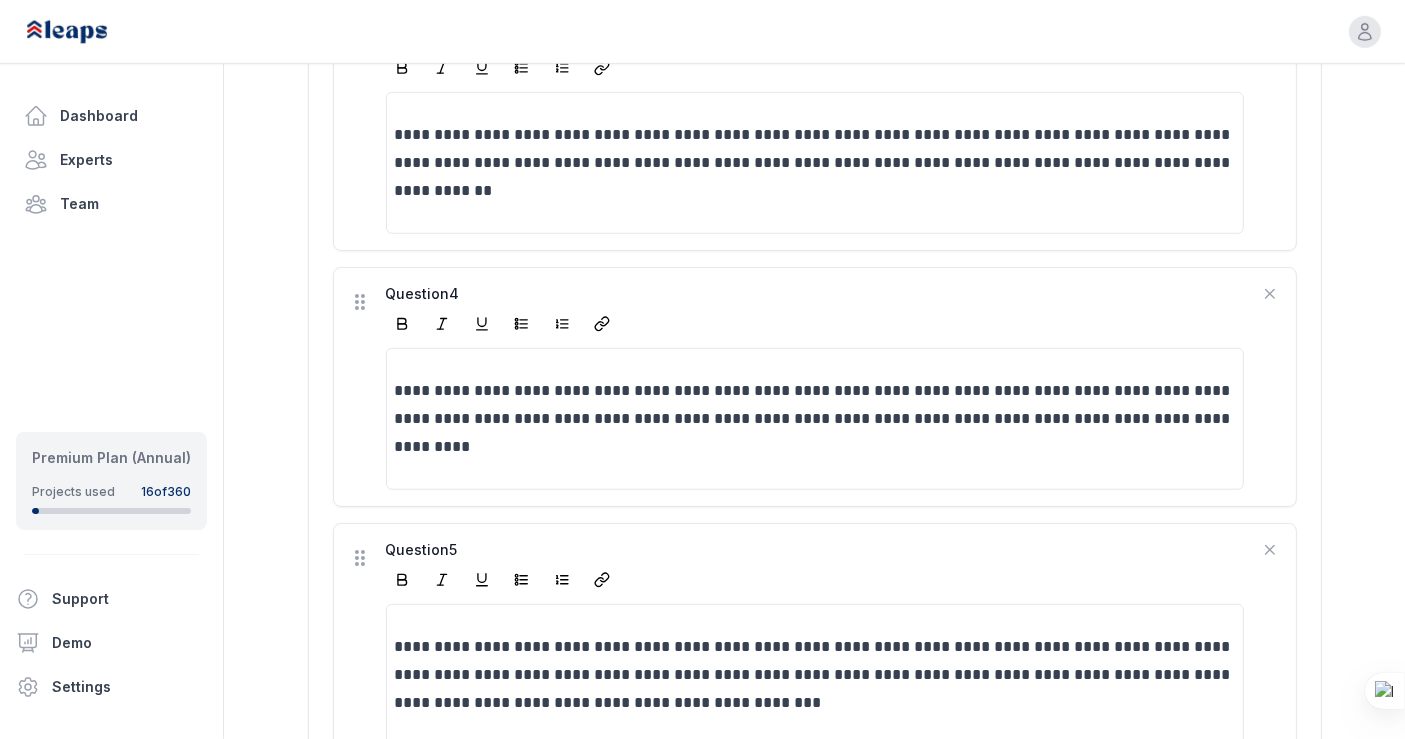 scroll, scrollTop: 1245, scrollLeft: 0, axis: vertical 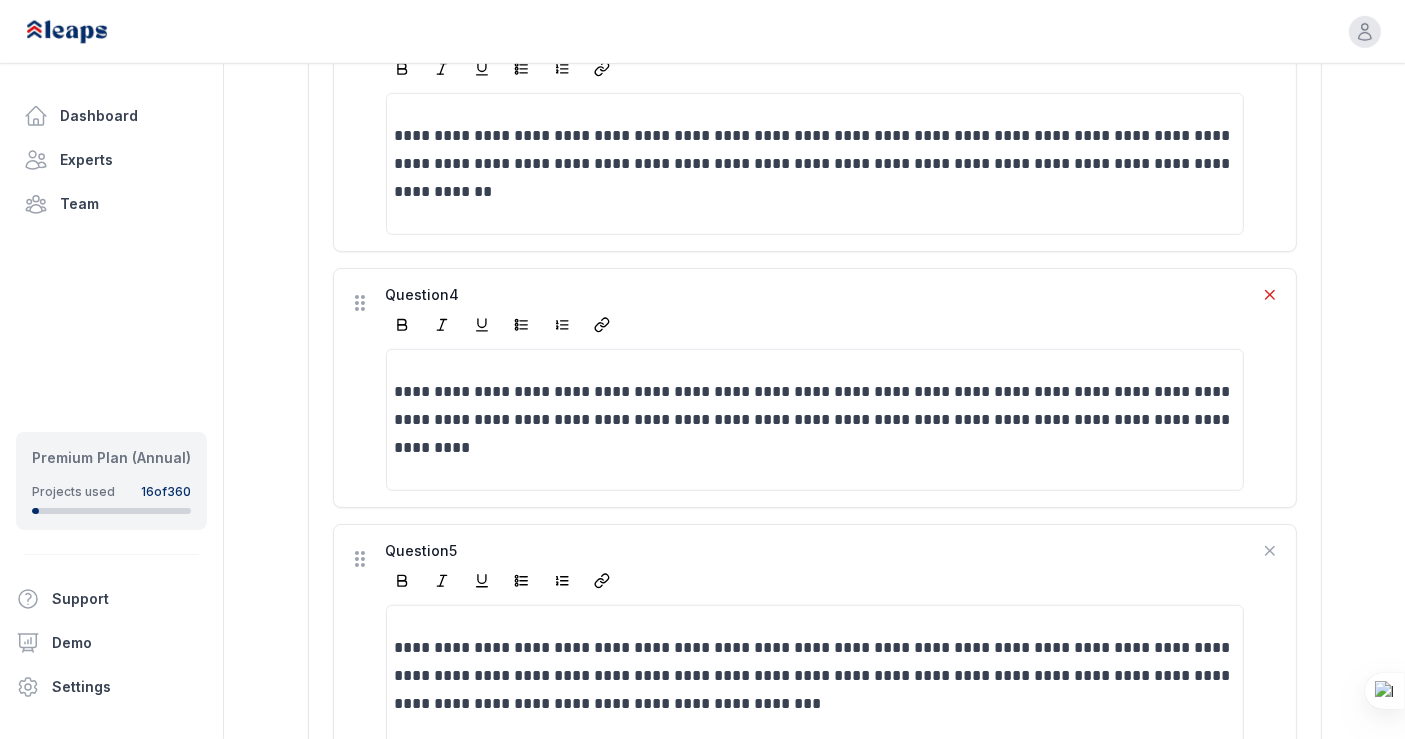 click 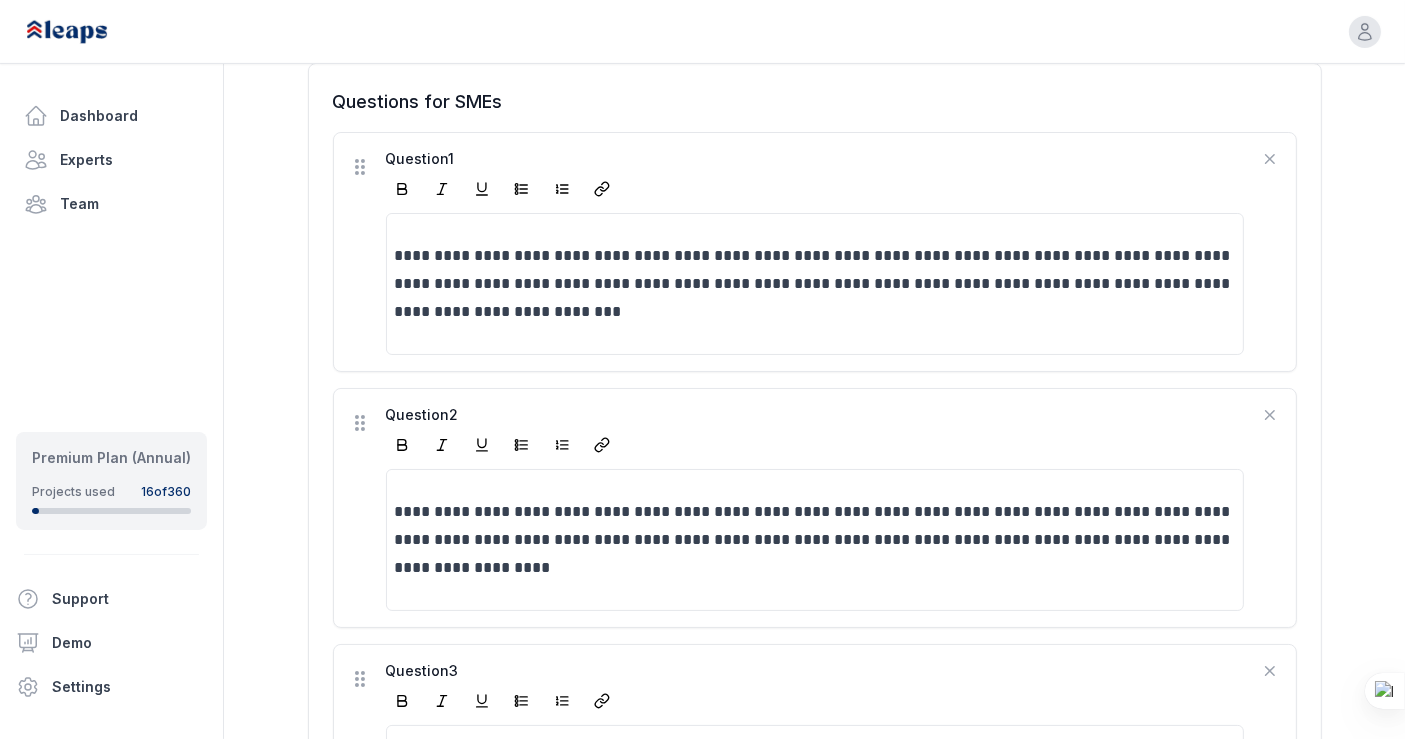 scroll, scrollTop: 611, scrollLeft: 0, axis: vertical 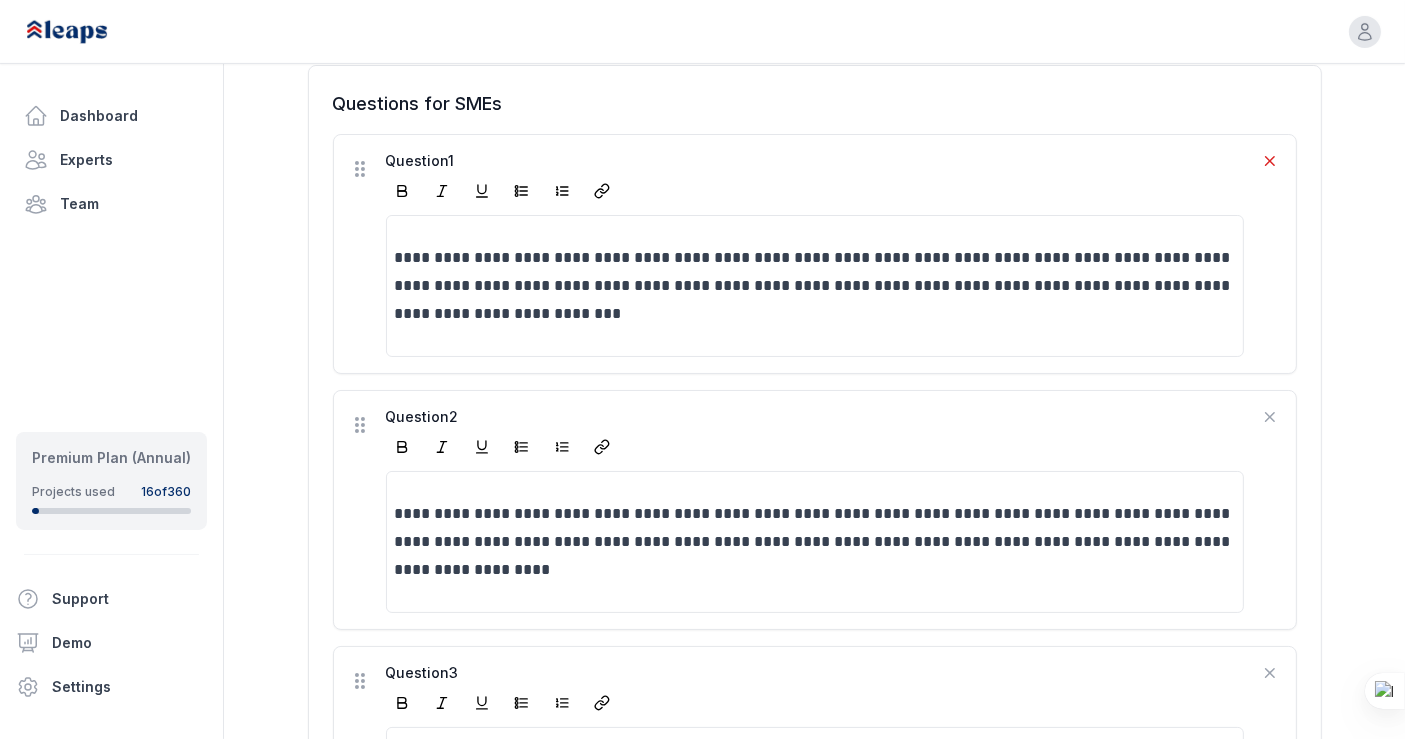 click 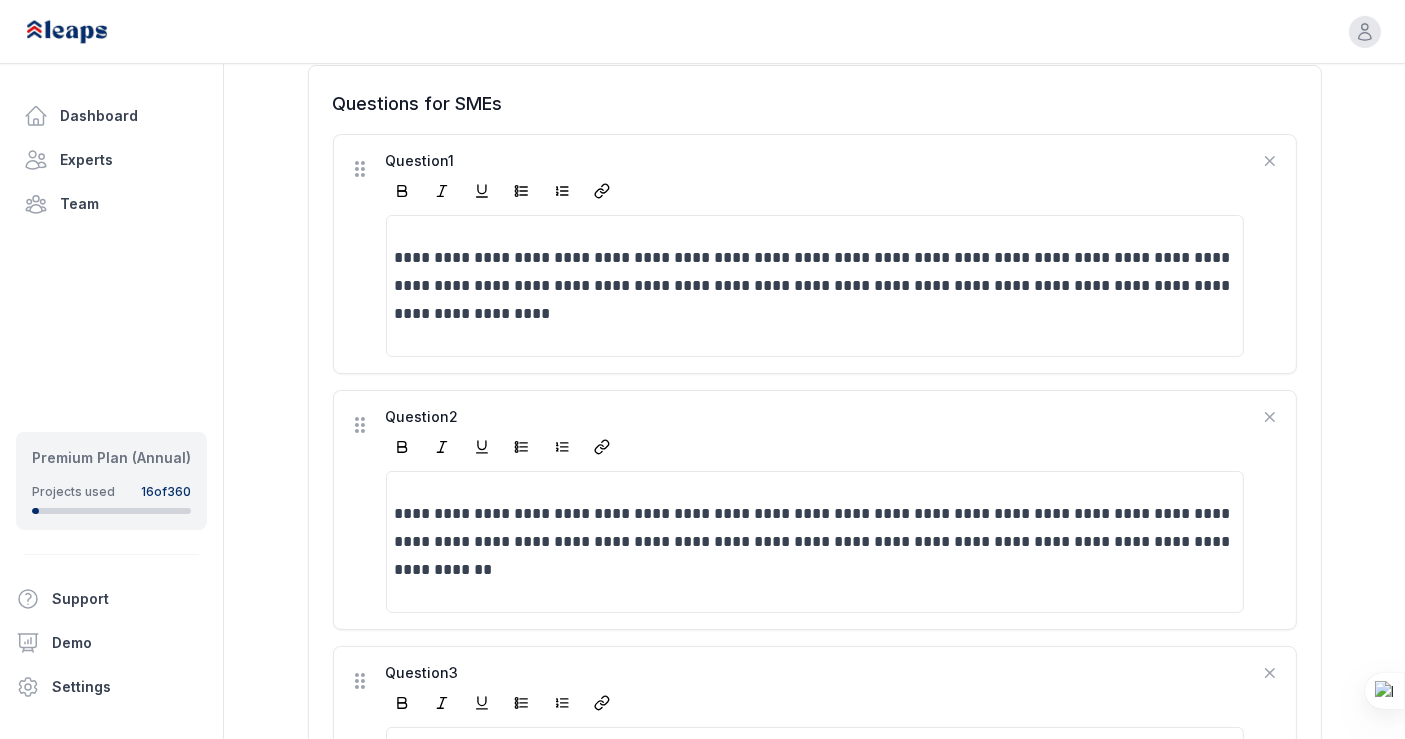 click 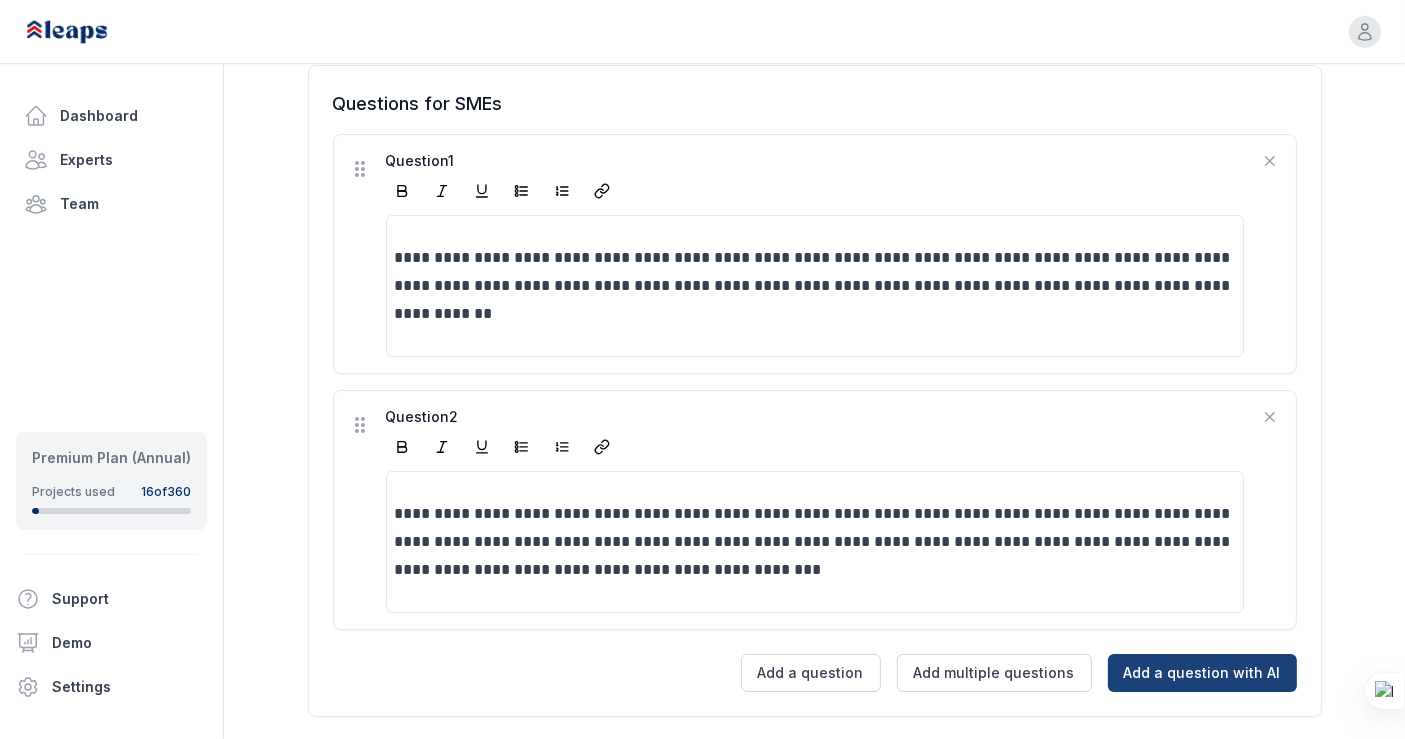 click on "Add a question with AI" at bounding box center [1202, 673] 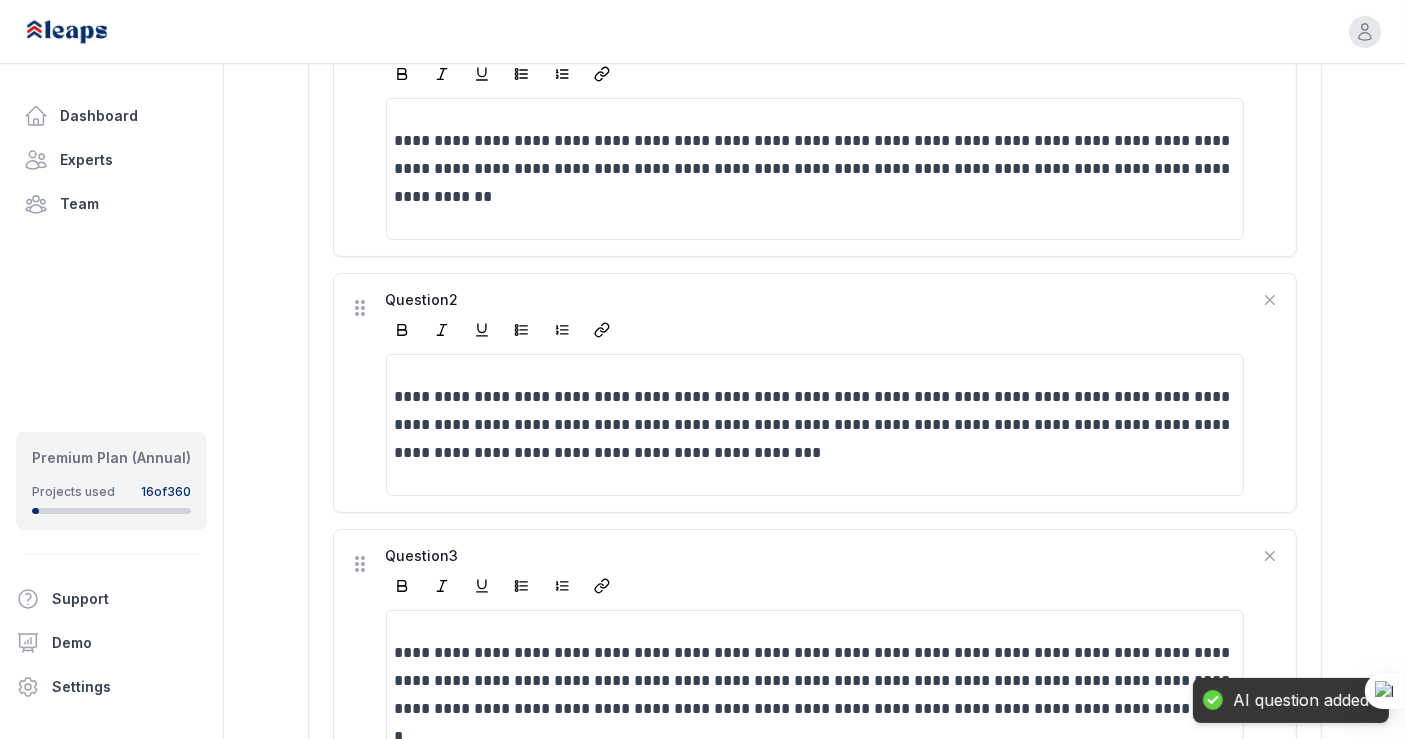 scroll, scrollTop: 770, scrollLeft: 0, axis: vertical 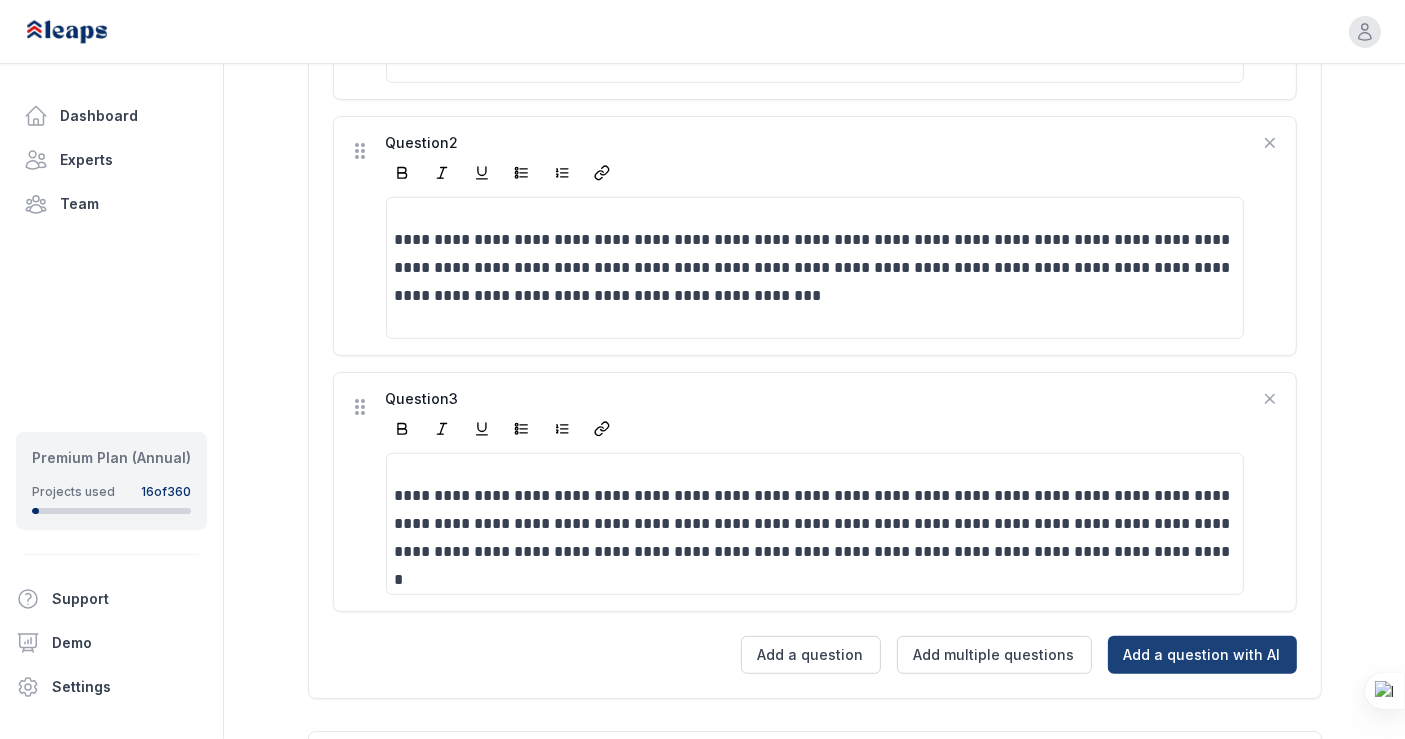 click on "Add a question with AI" at bounding box center (1202, 655) 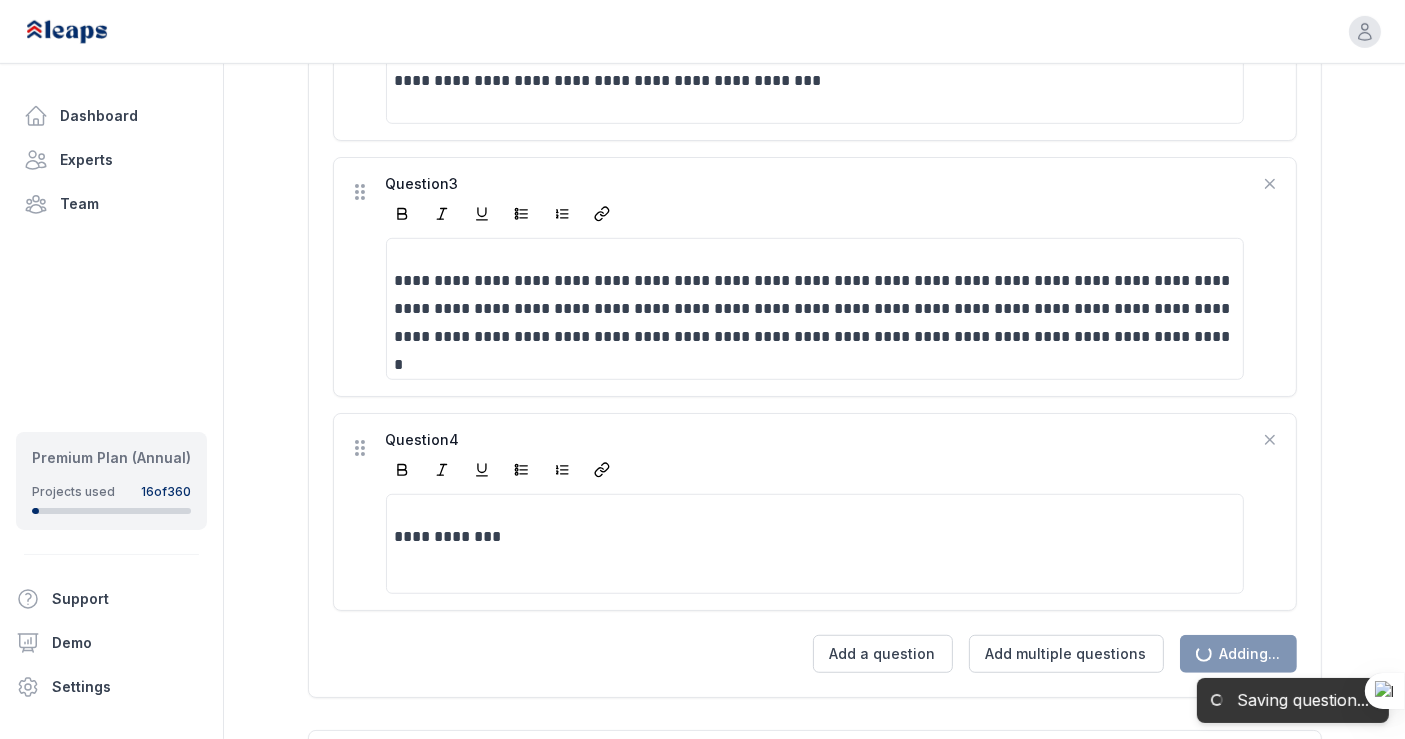 scroll, scrollTop: 1141, scrollLeft: 0, axis: vertical 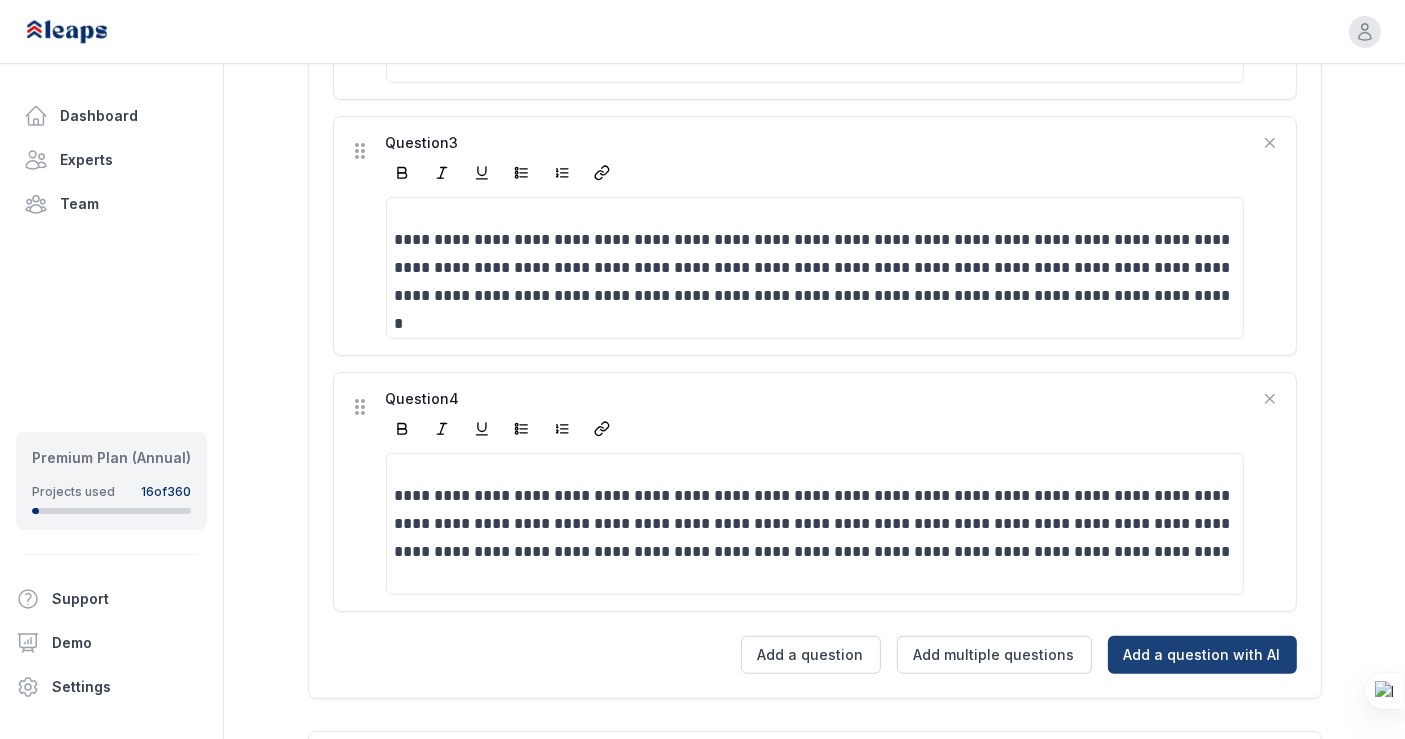 click on "Add a question with AI" at bounding box center [1202, 655] 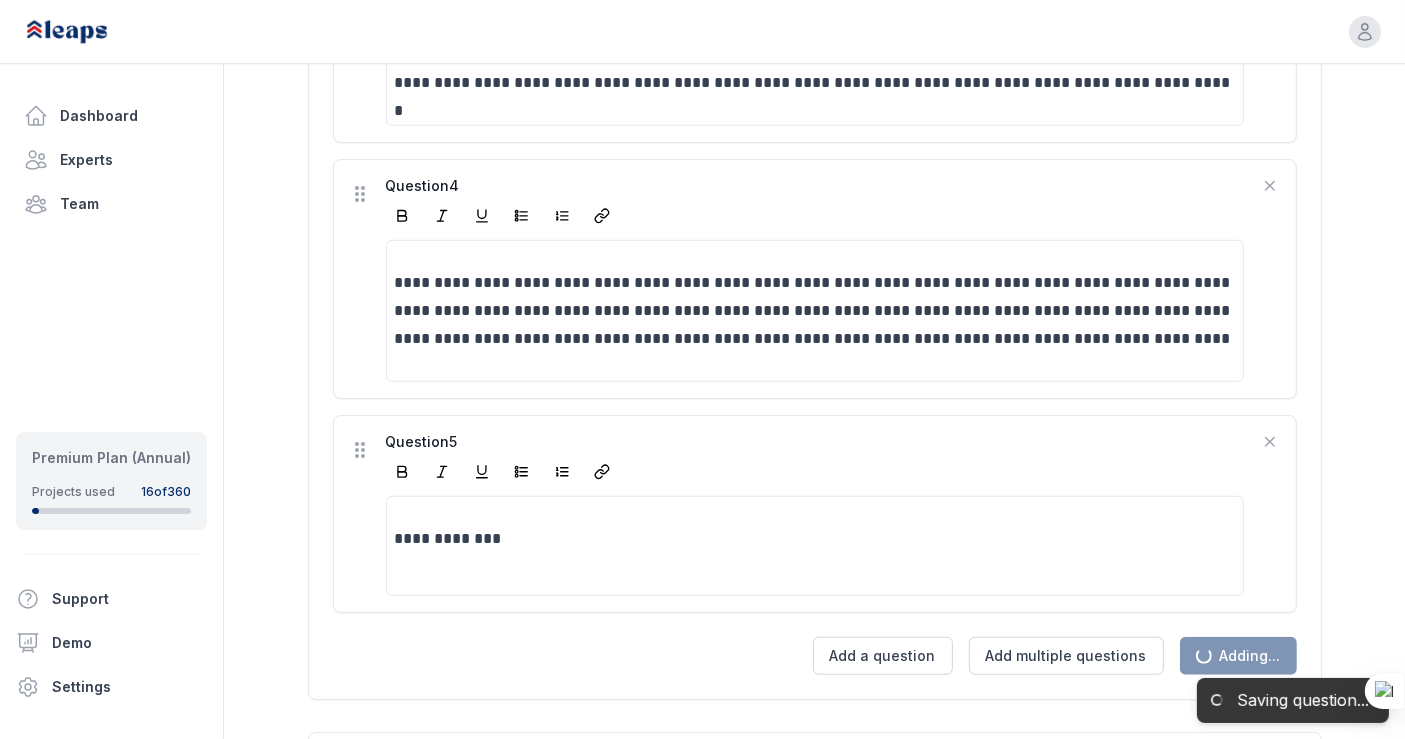 scroll, scrollTop: 1396, scrollLeft: 0, axis: vertical 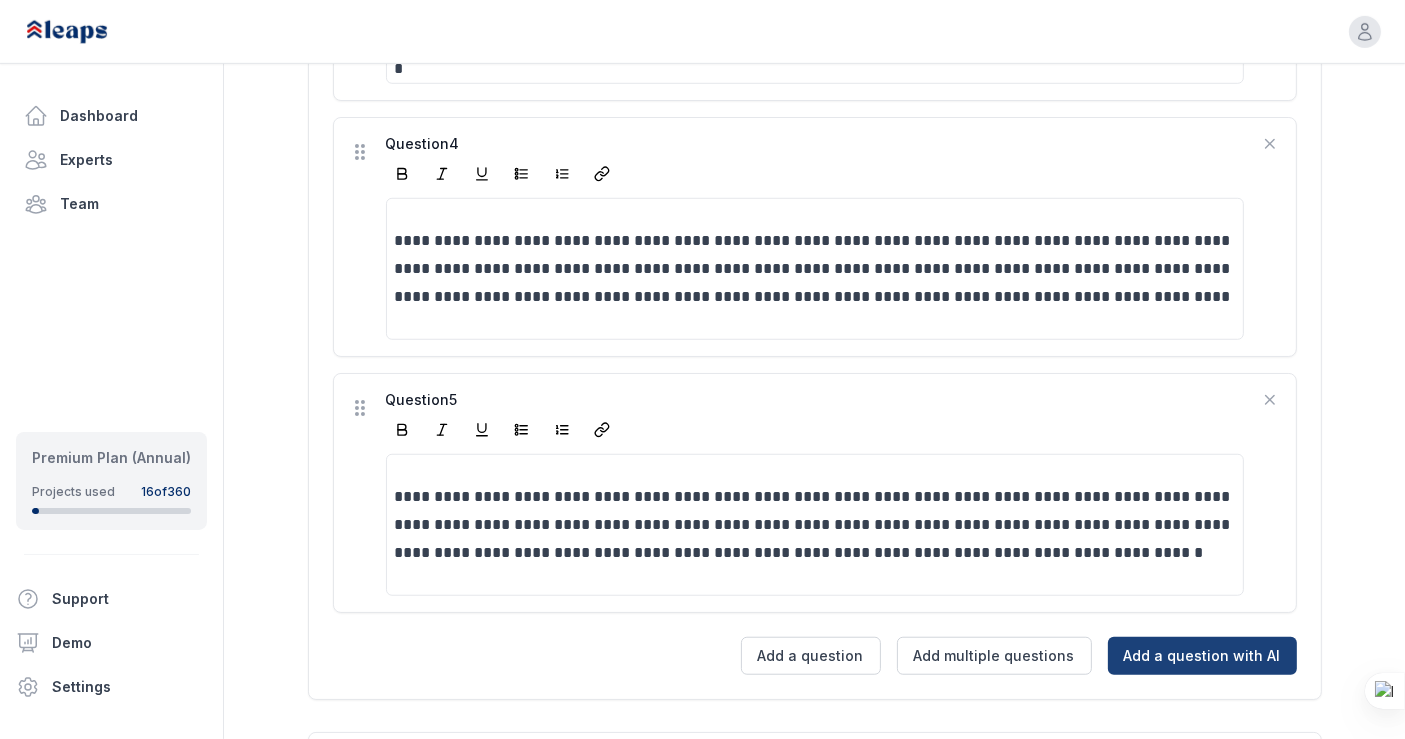 click on "Add a question with AI" at bounding box center [1202, 656] 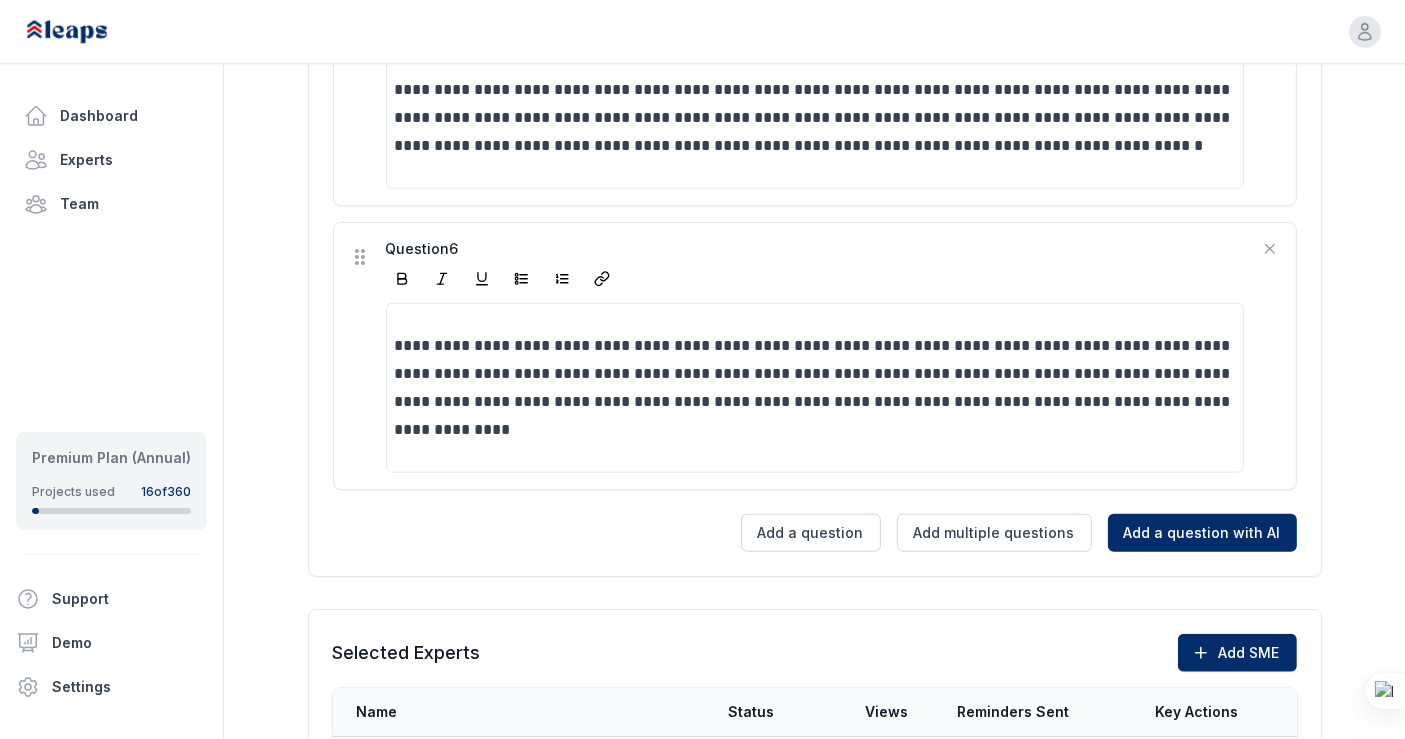 scroll, scrollTop: 1807, scrollLeft: 0, axis: vertical 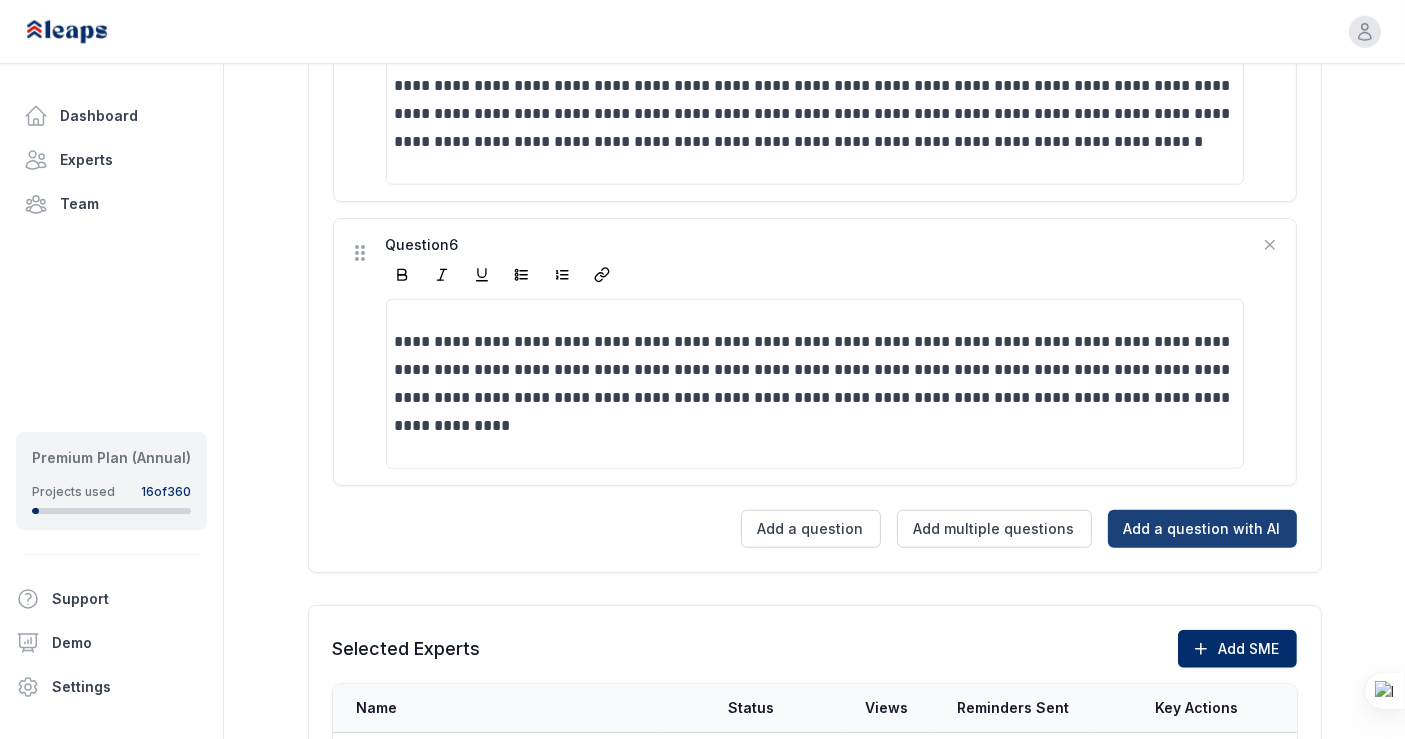 click on "Add a question with AI" at bounding box center [1202, 529] 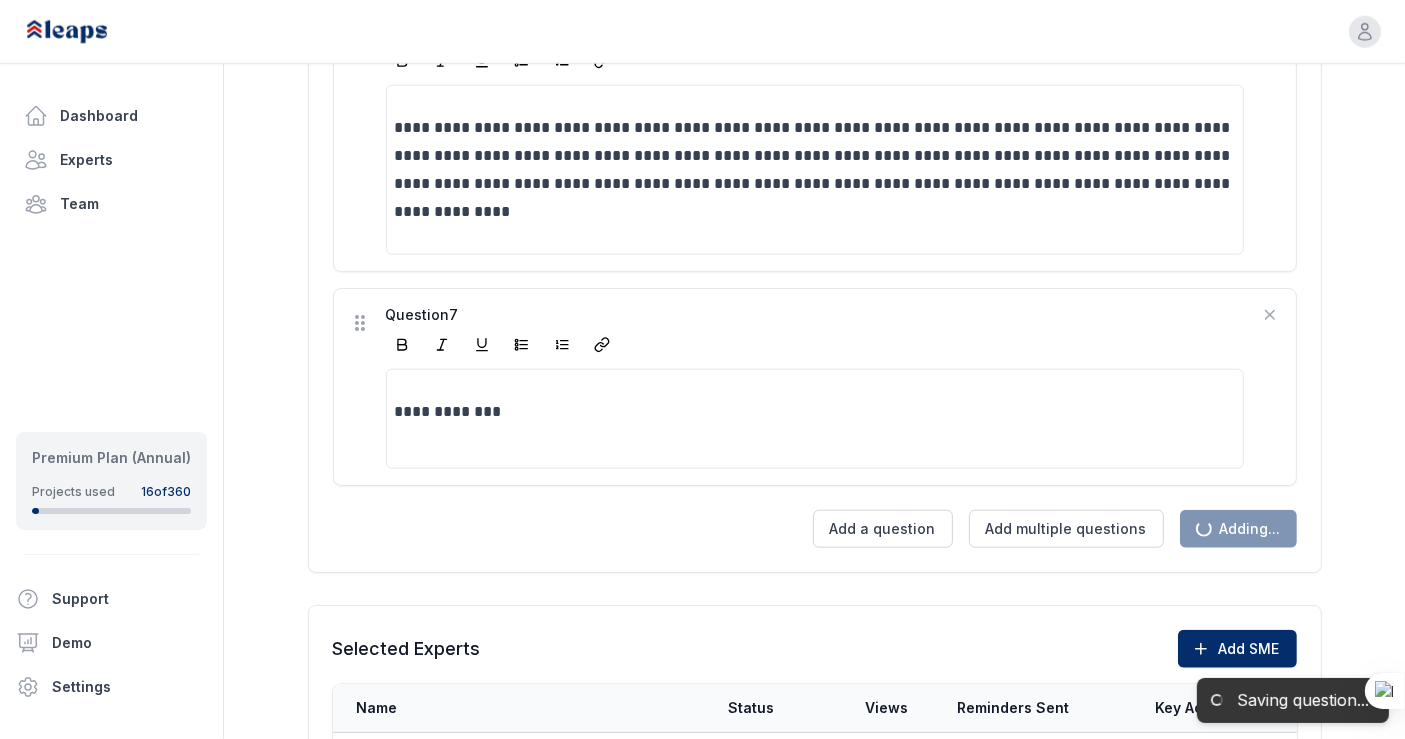 scroll, scrollTop: 2090, scrollLeft: 0, axis: vertical 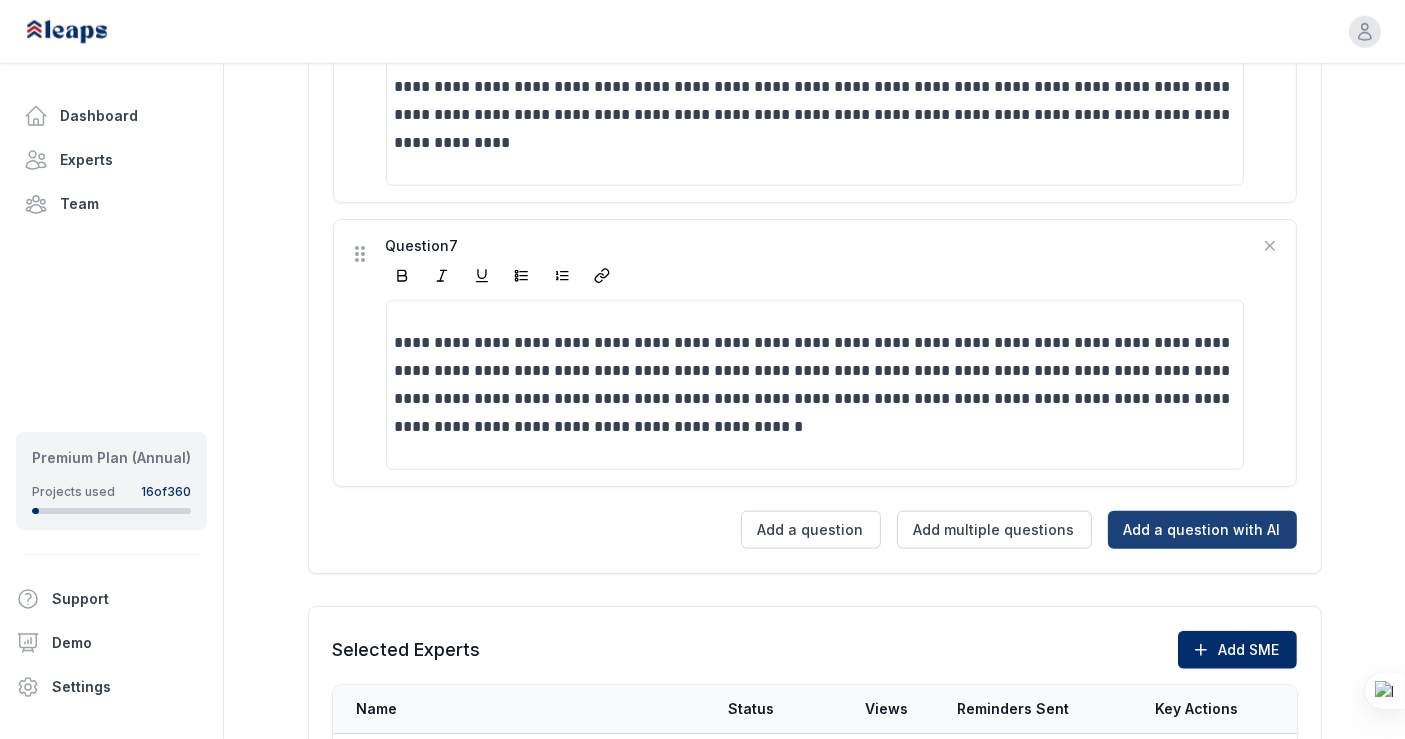 click on "Add a question with AI" at bounding box center [1202, 530] 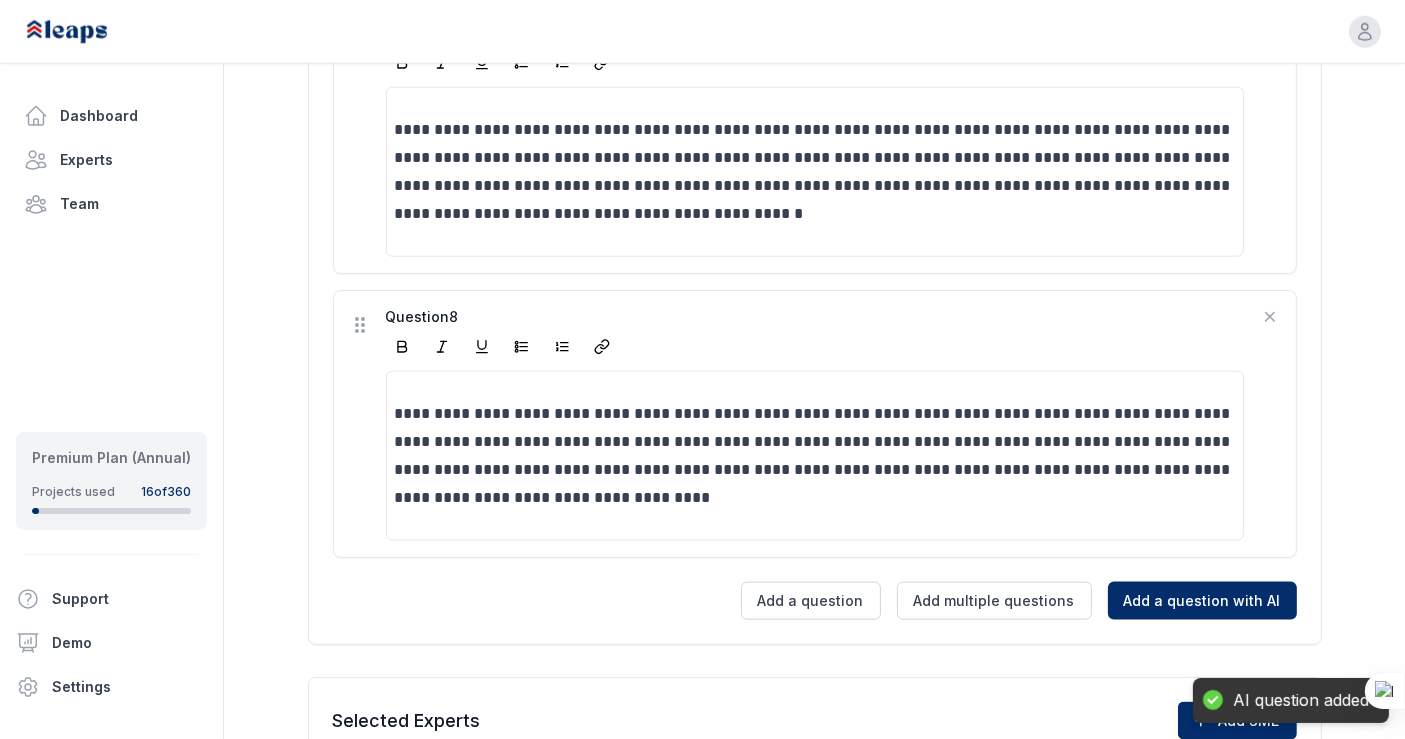 scroll, scrollTop: 2373, scrollLeft: 0, axis: vertical 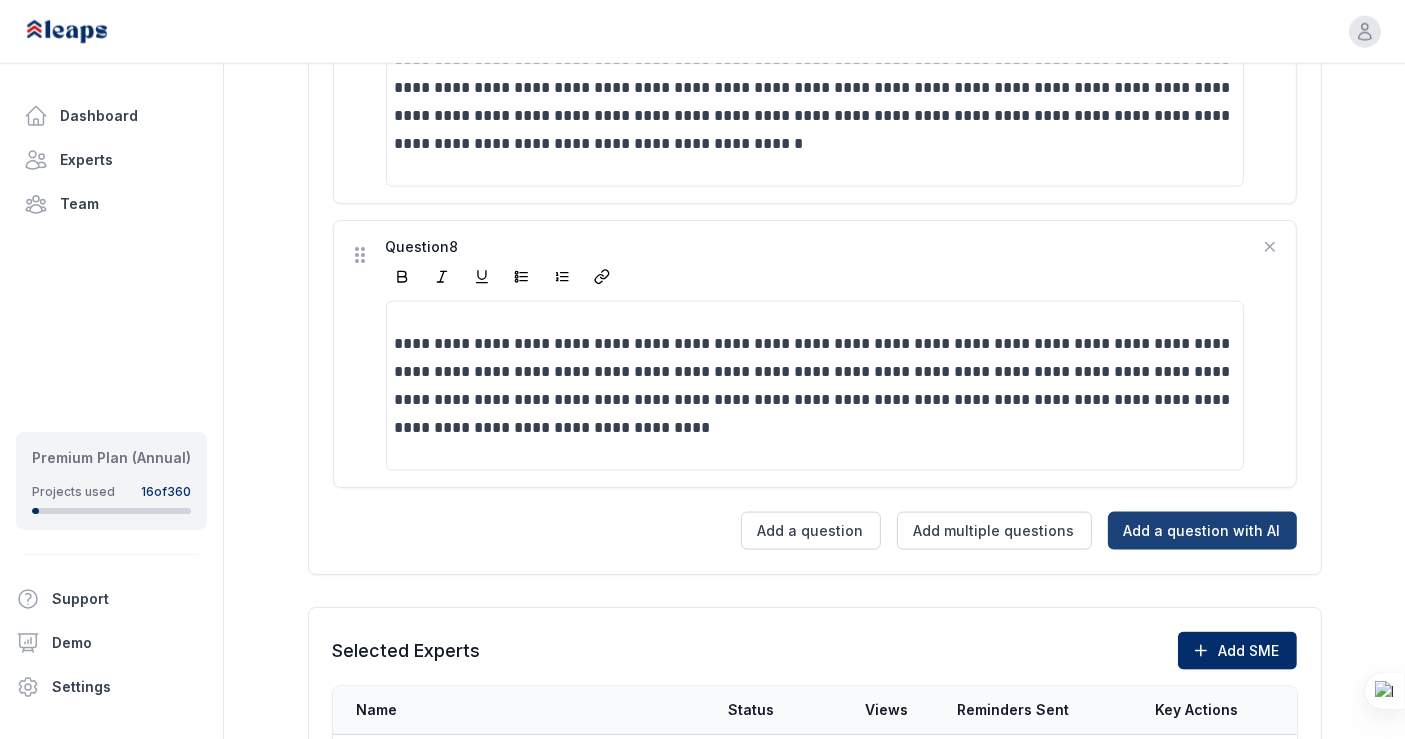 click on "Add a question with AI" at bounding box center (1202, 531) 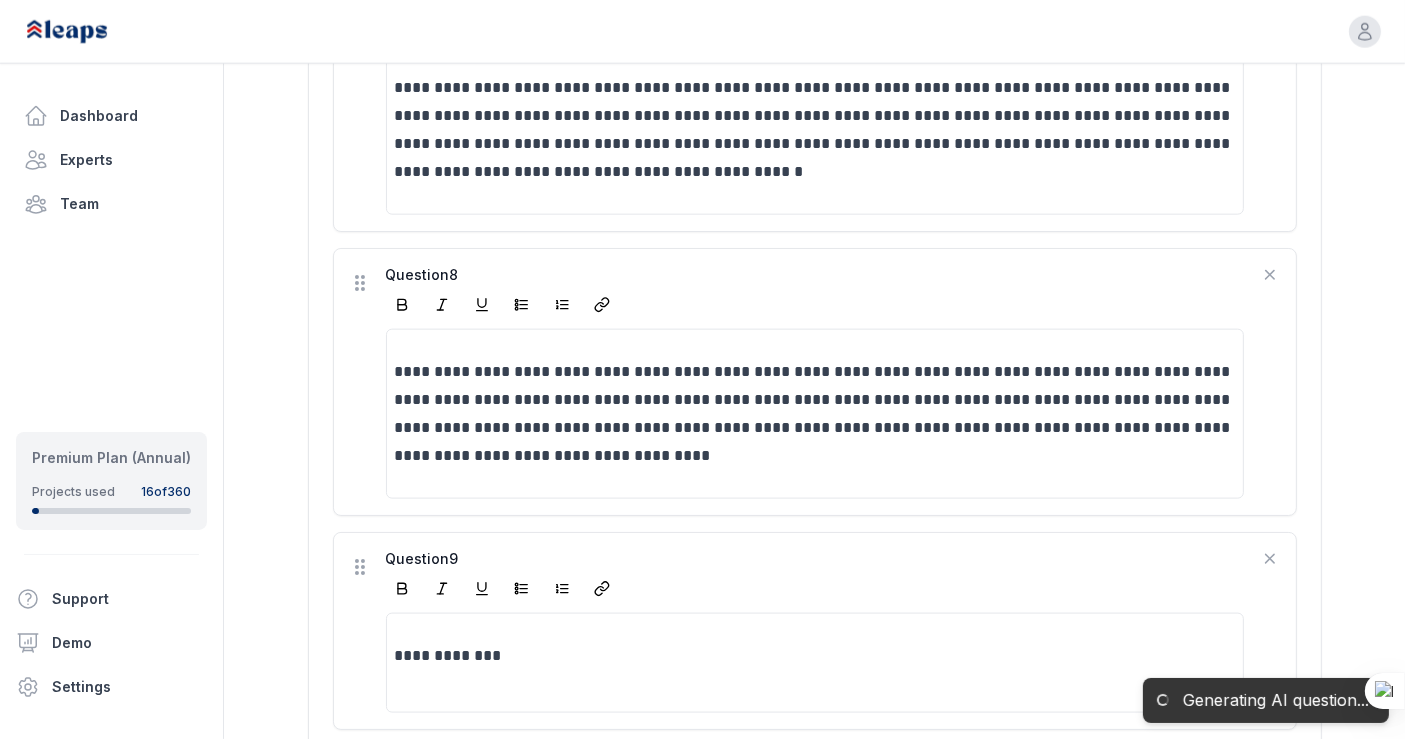 scroll, scrollTop: 2586, scrollLeft: 0, axis: vertical 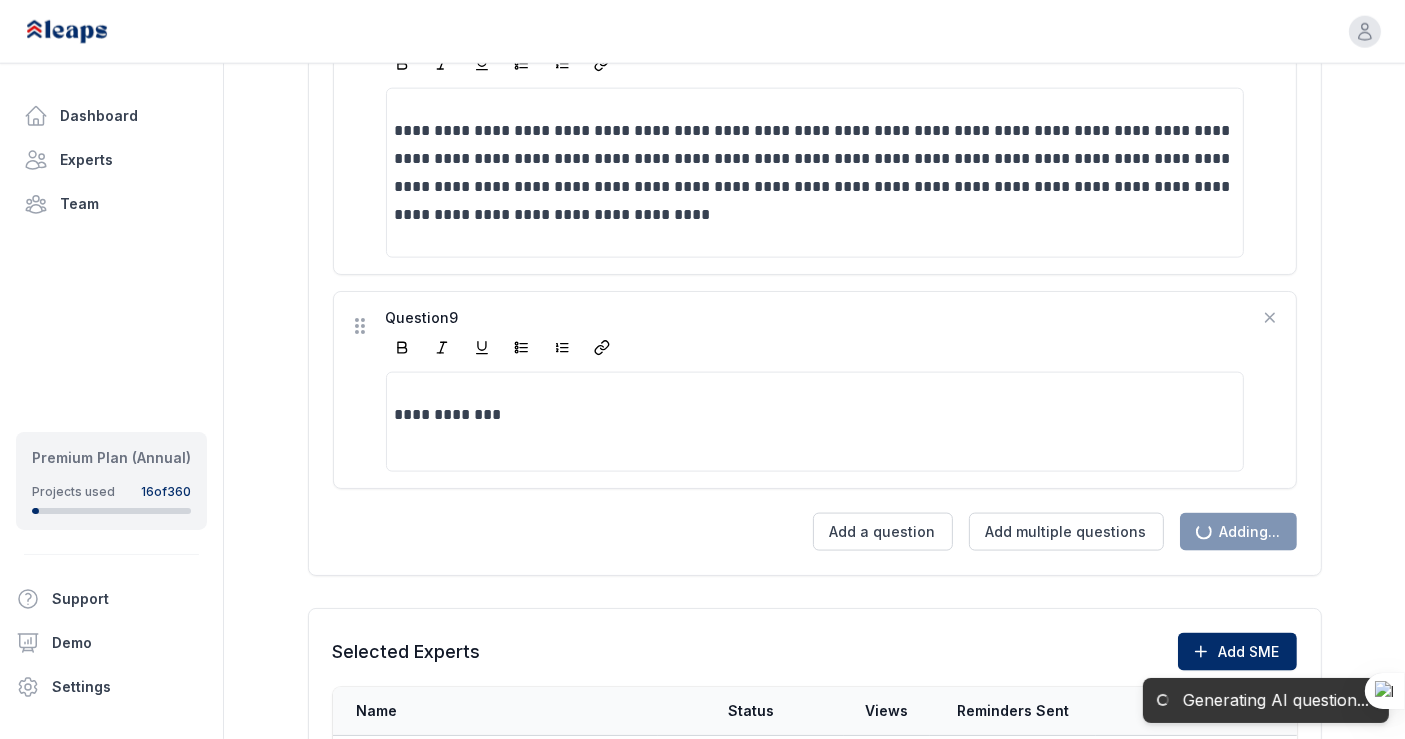click on "**********" at bounding box center [815, -667] 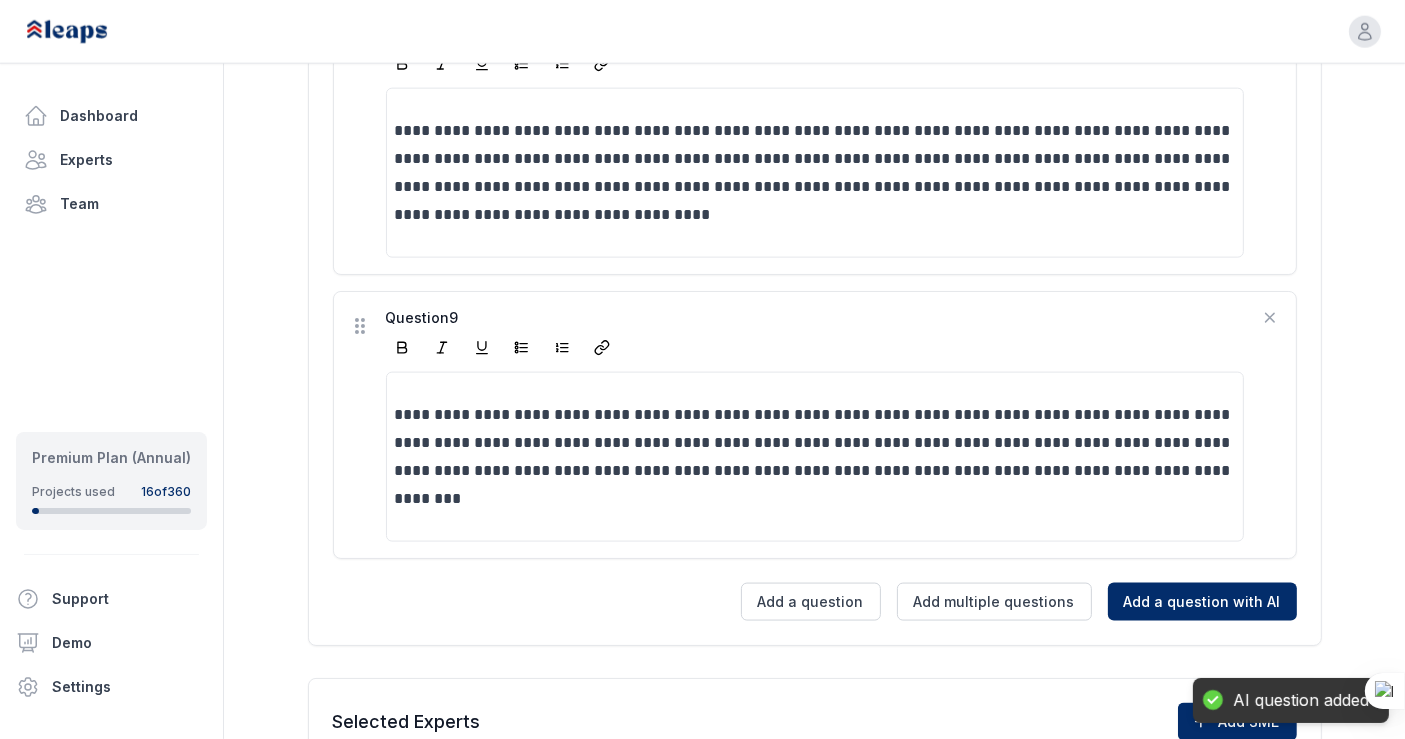 scroll, scrollTop: 2656, scrollLeft: 0, axis: vertical 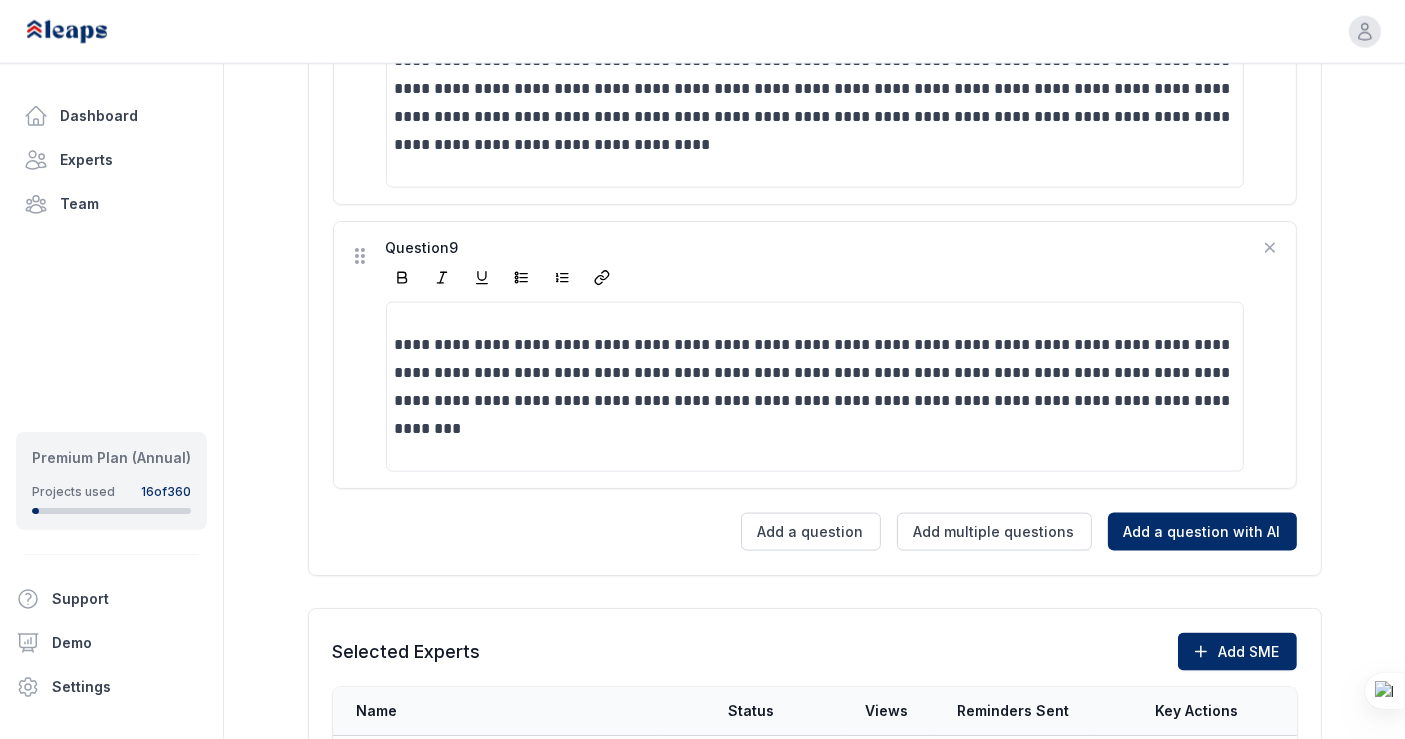 click on "**********" at bounding box center (815, -702) 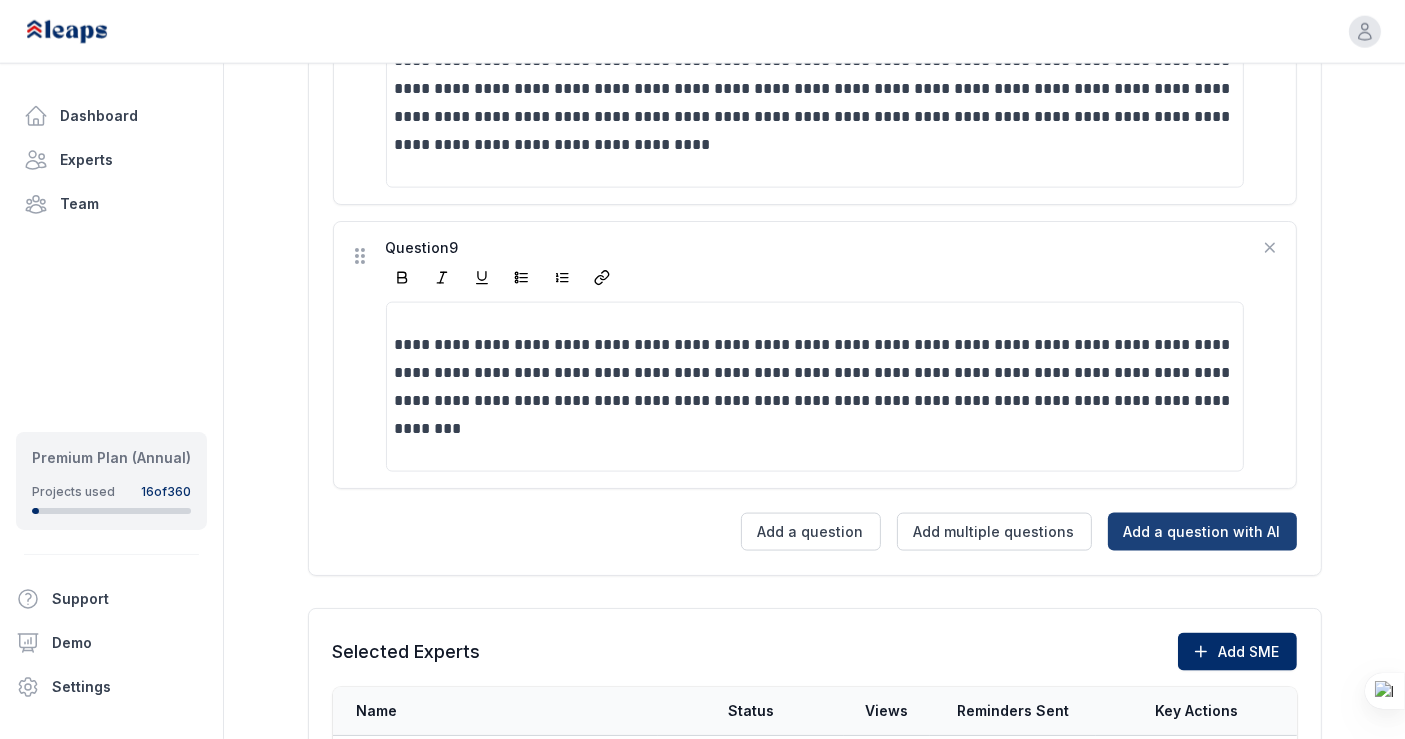 click on "Add a question with AI" at bounding box center (1202, 532) 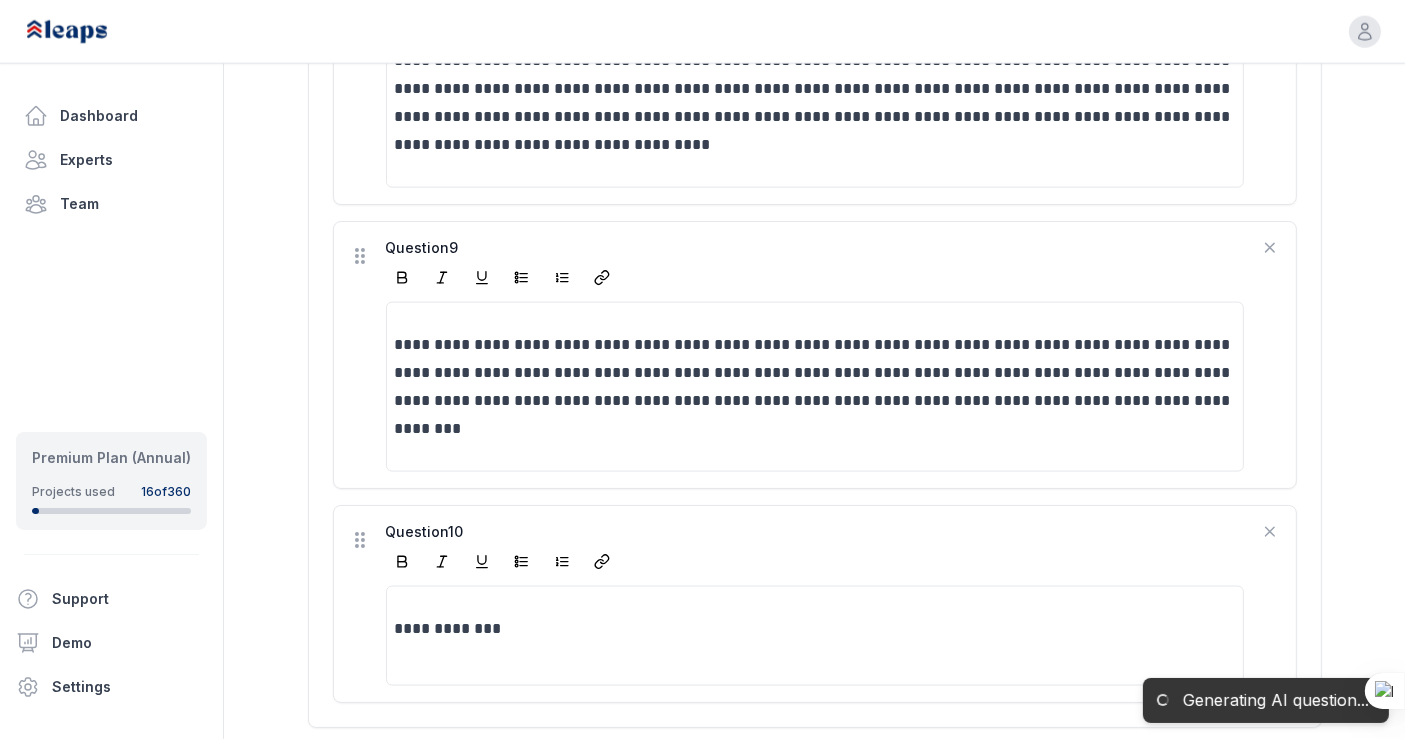 click on "**********" at bounding box center (814, -748) 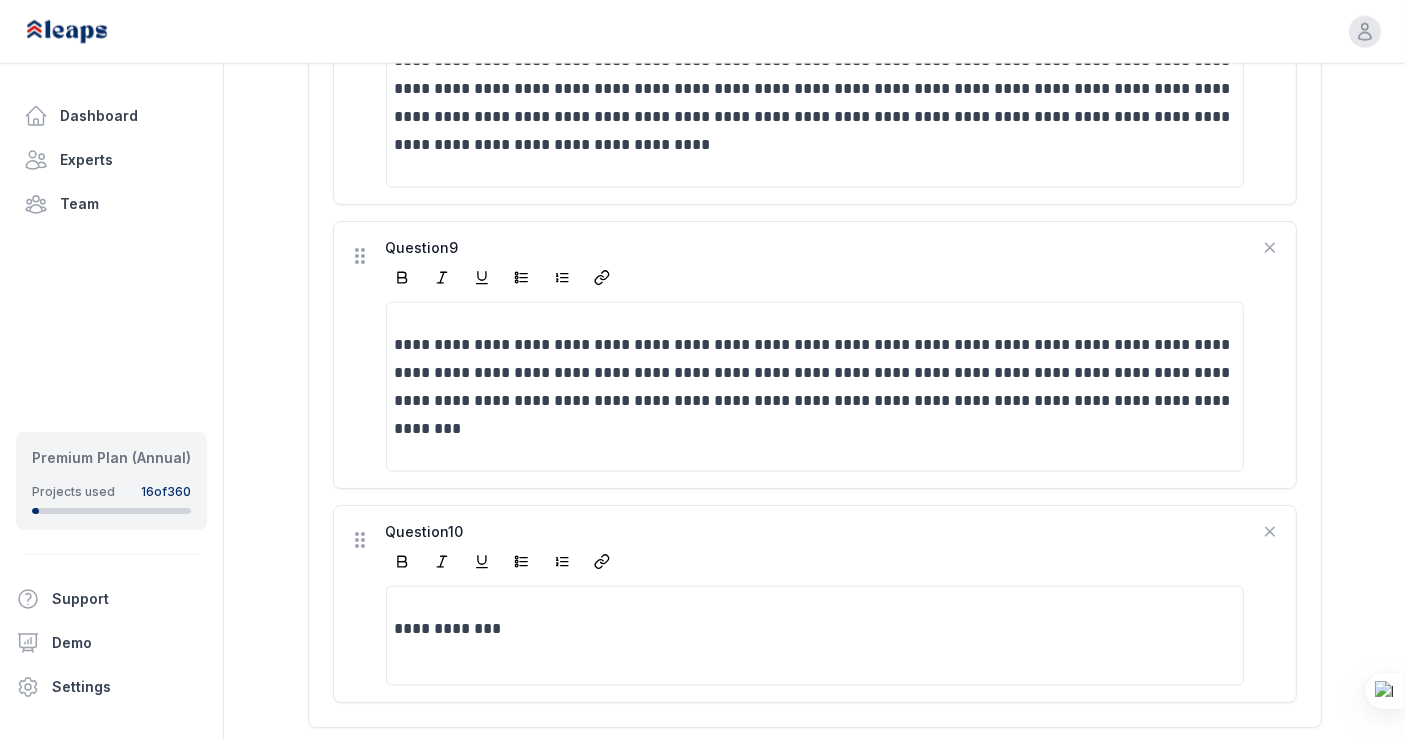 click on "**********" at bounding box center (814, -748) 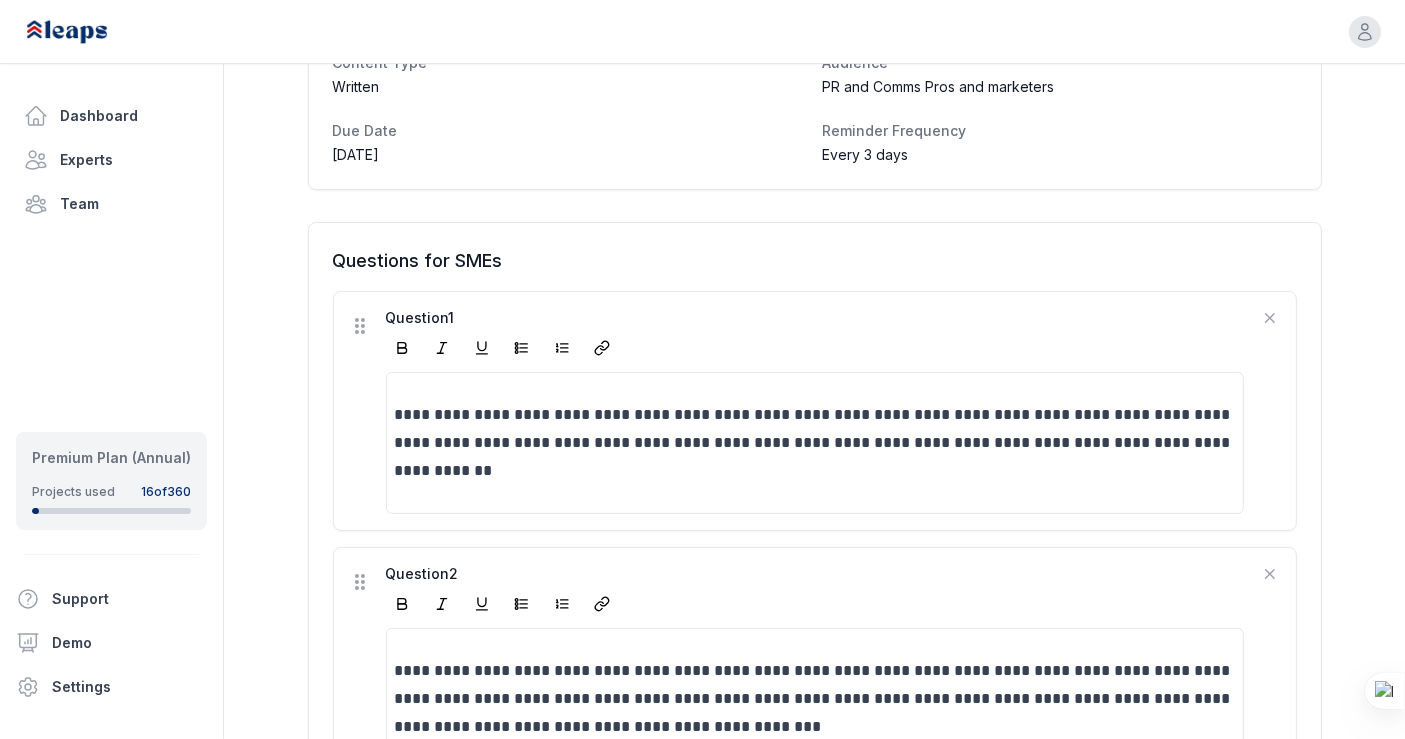 scroll, scrollTop: 454, scrollLeft: 0, axis: vertical 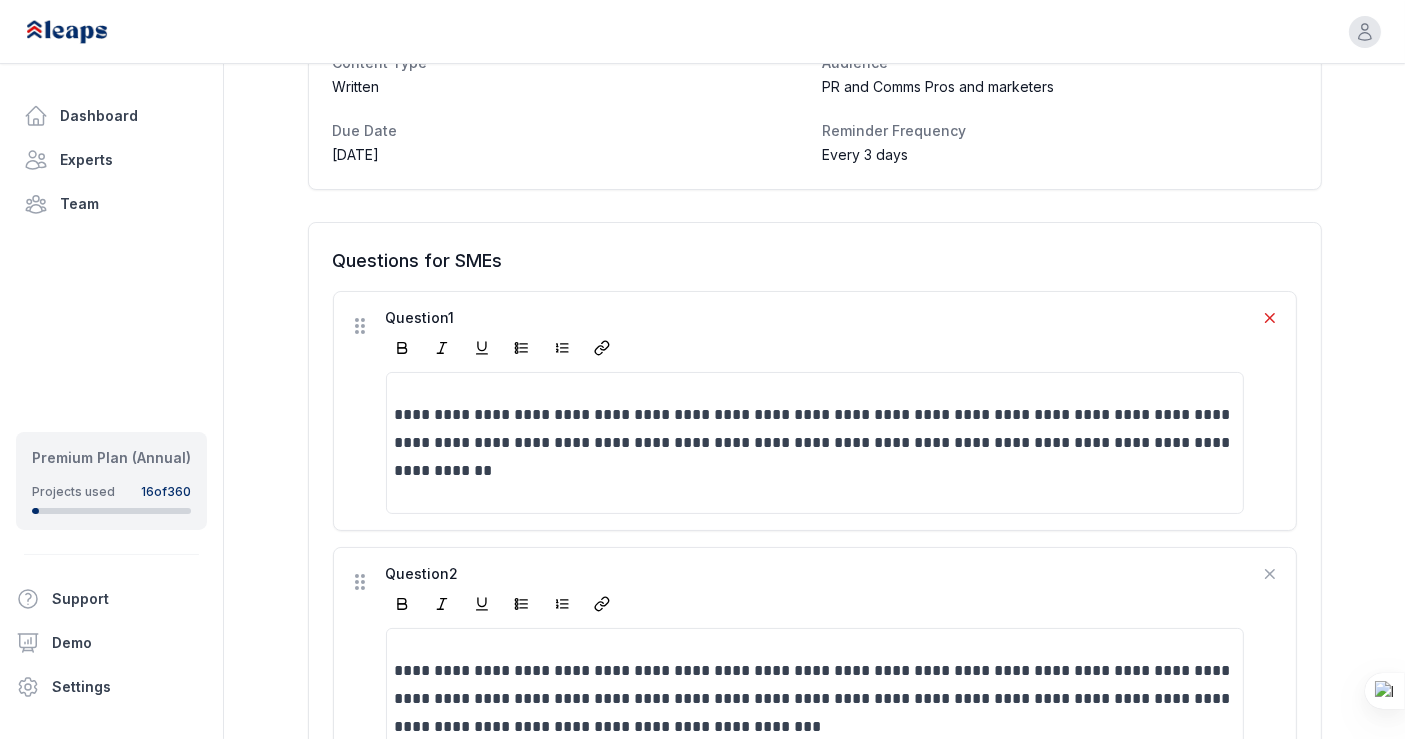click 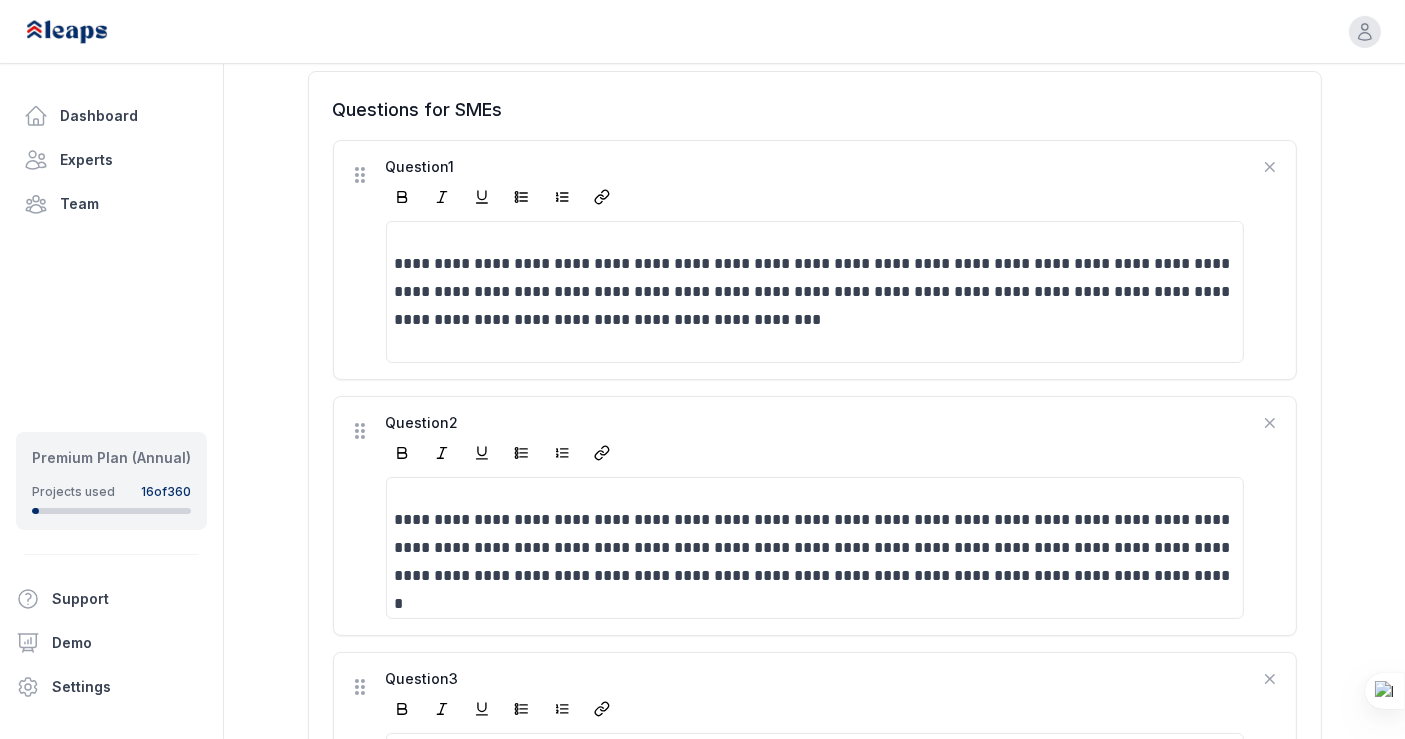 scroll, scrollTop: 607, scrollLeft: 0, axis: vertical 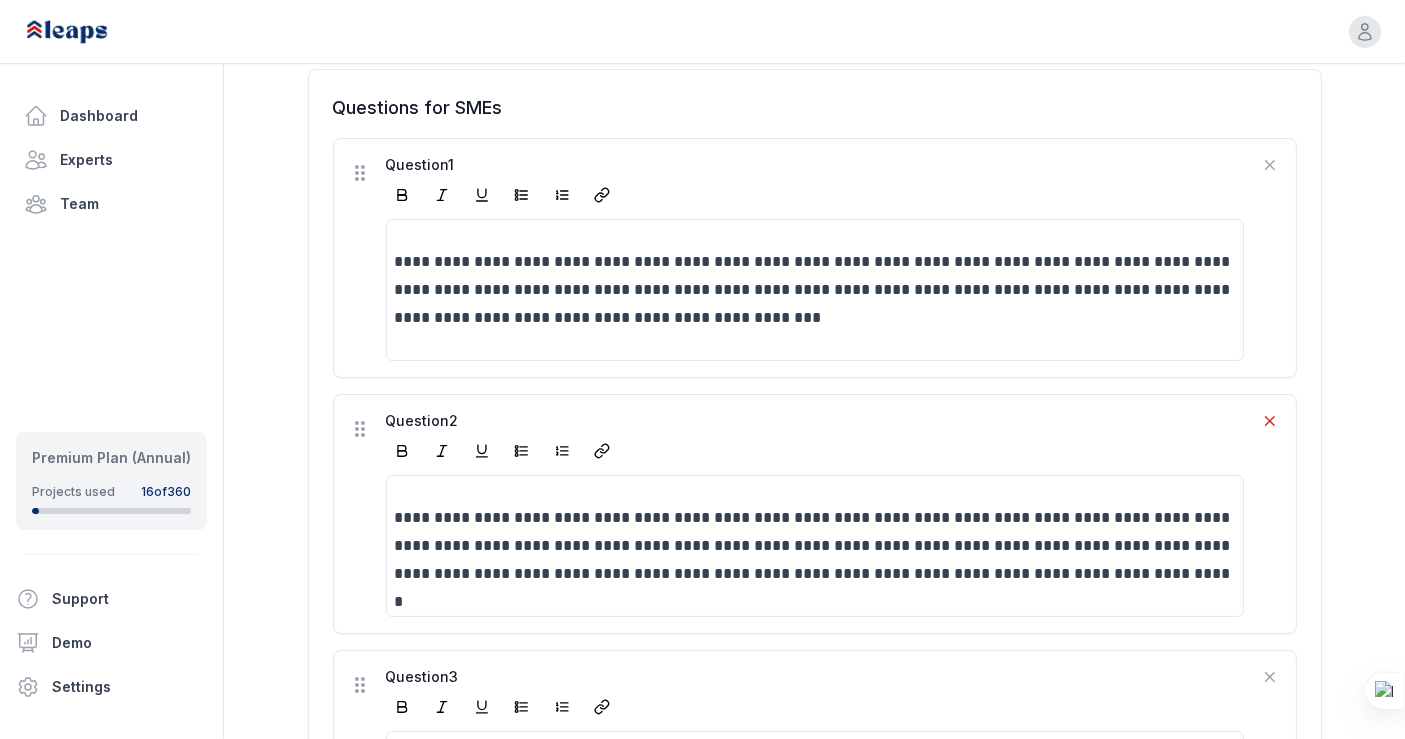 click 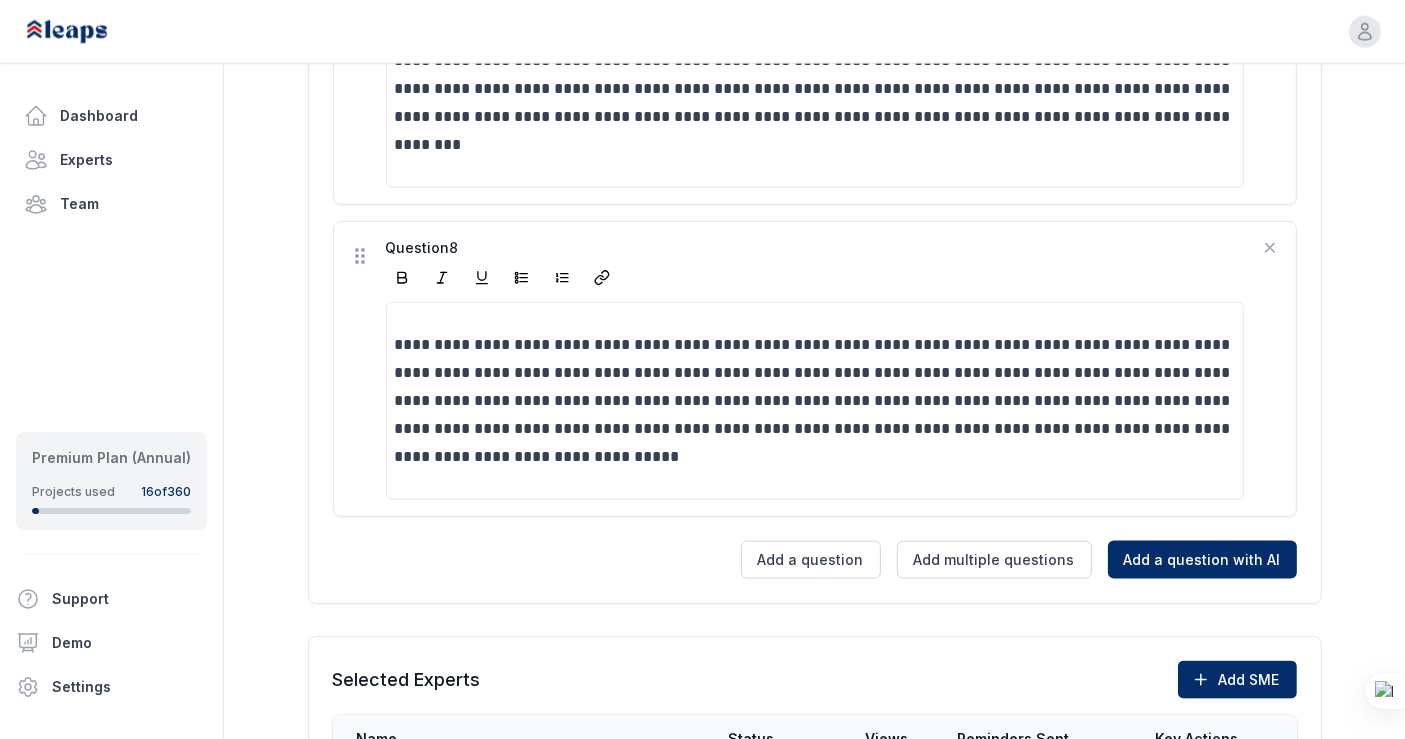scroll, scrollTop: 2429, scrollLeft: 0, axis: vertical 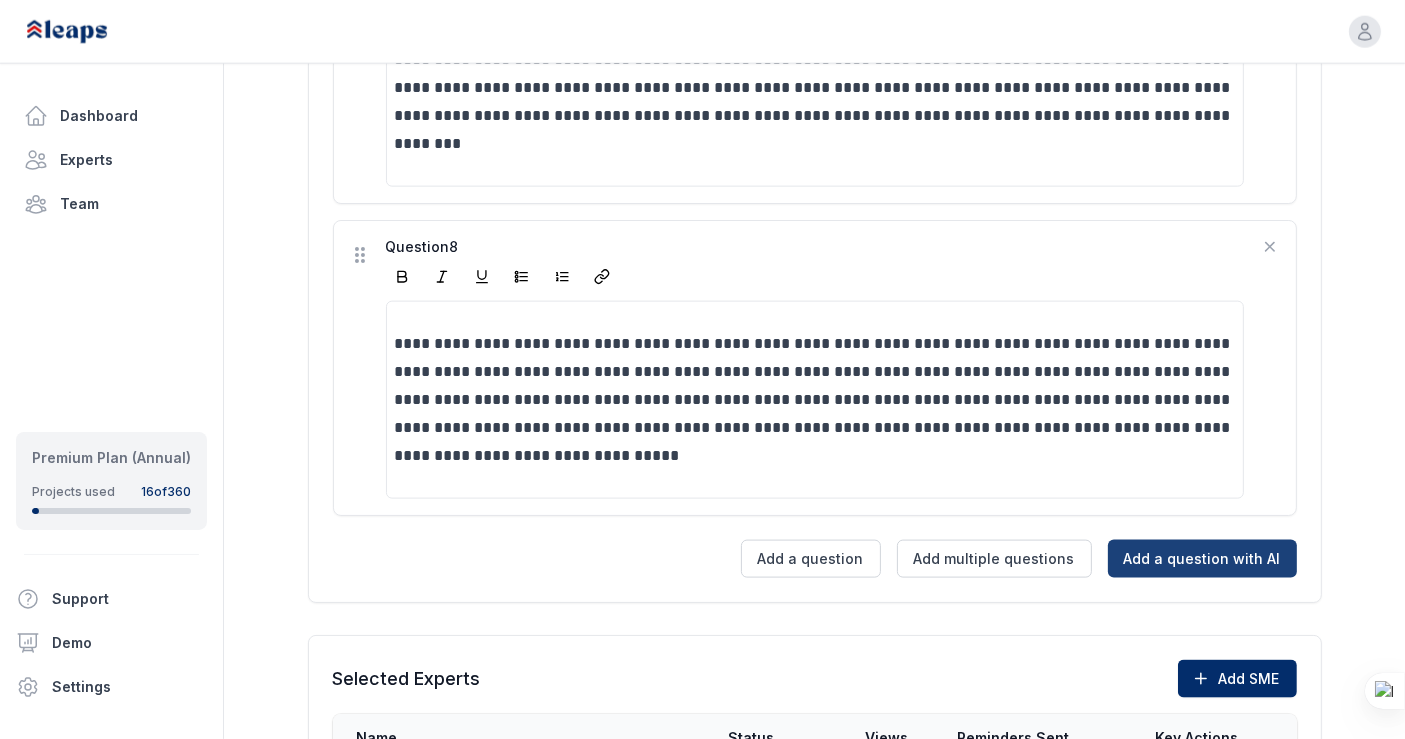 click on "Add a question with AI" at bounding box center (1202, 559) 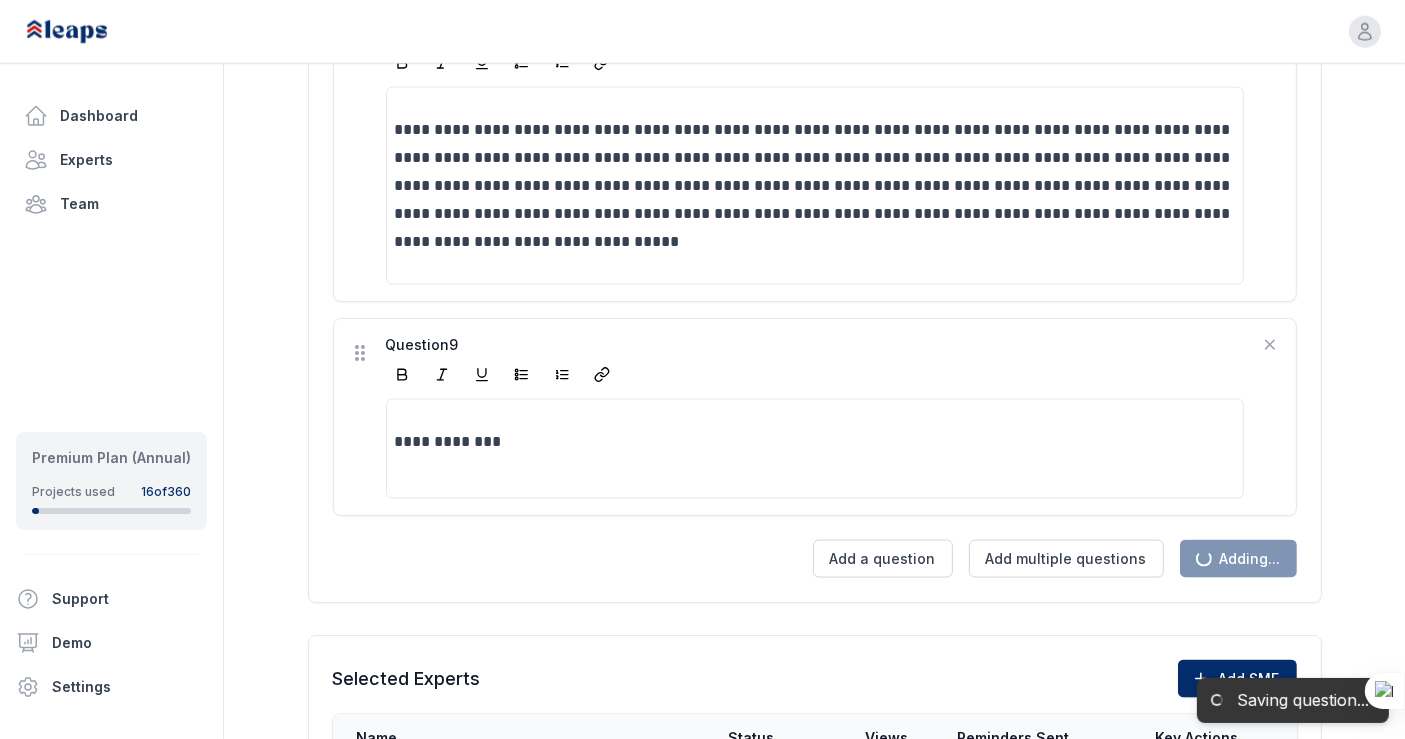scroll, scrollTop: 2712, scrollLeft: 0, axis: vertical 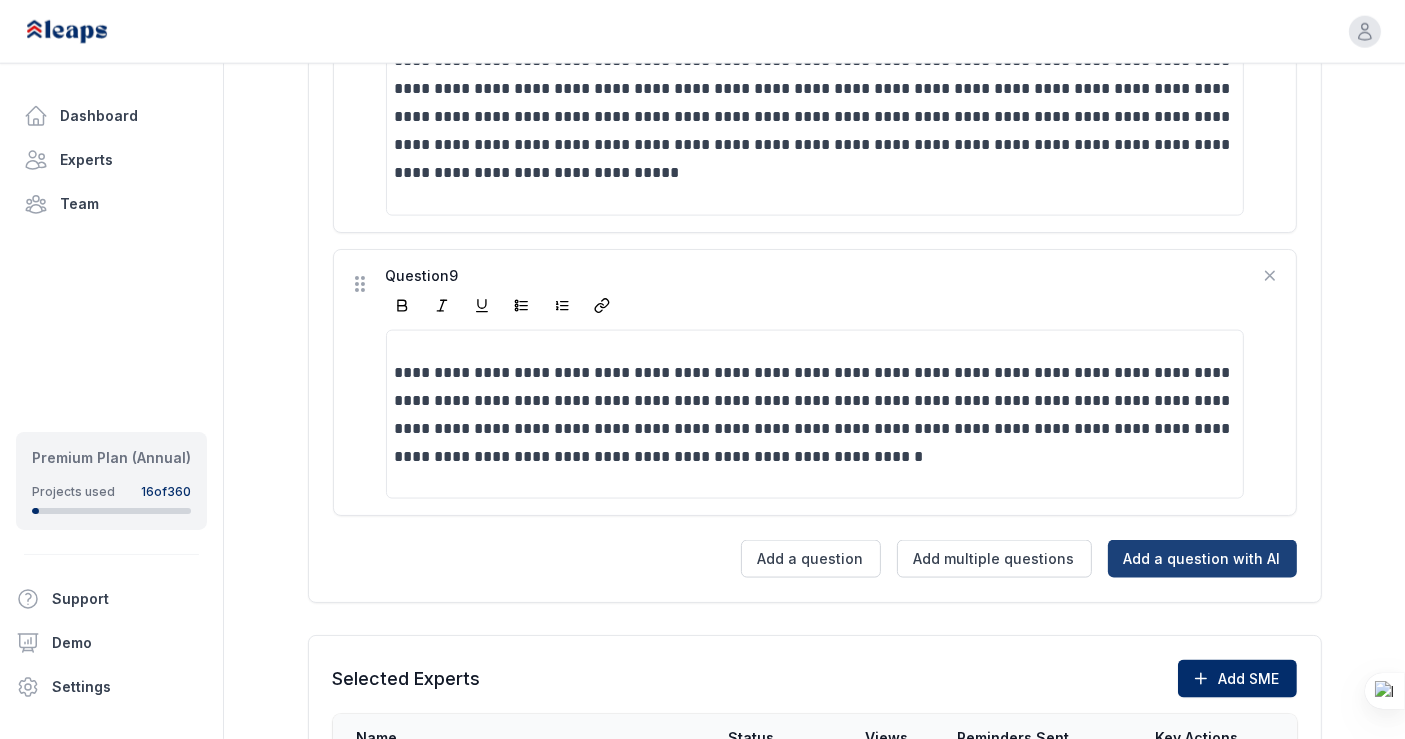click on "Add a question with AI" at bounding box center [1202, 559] 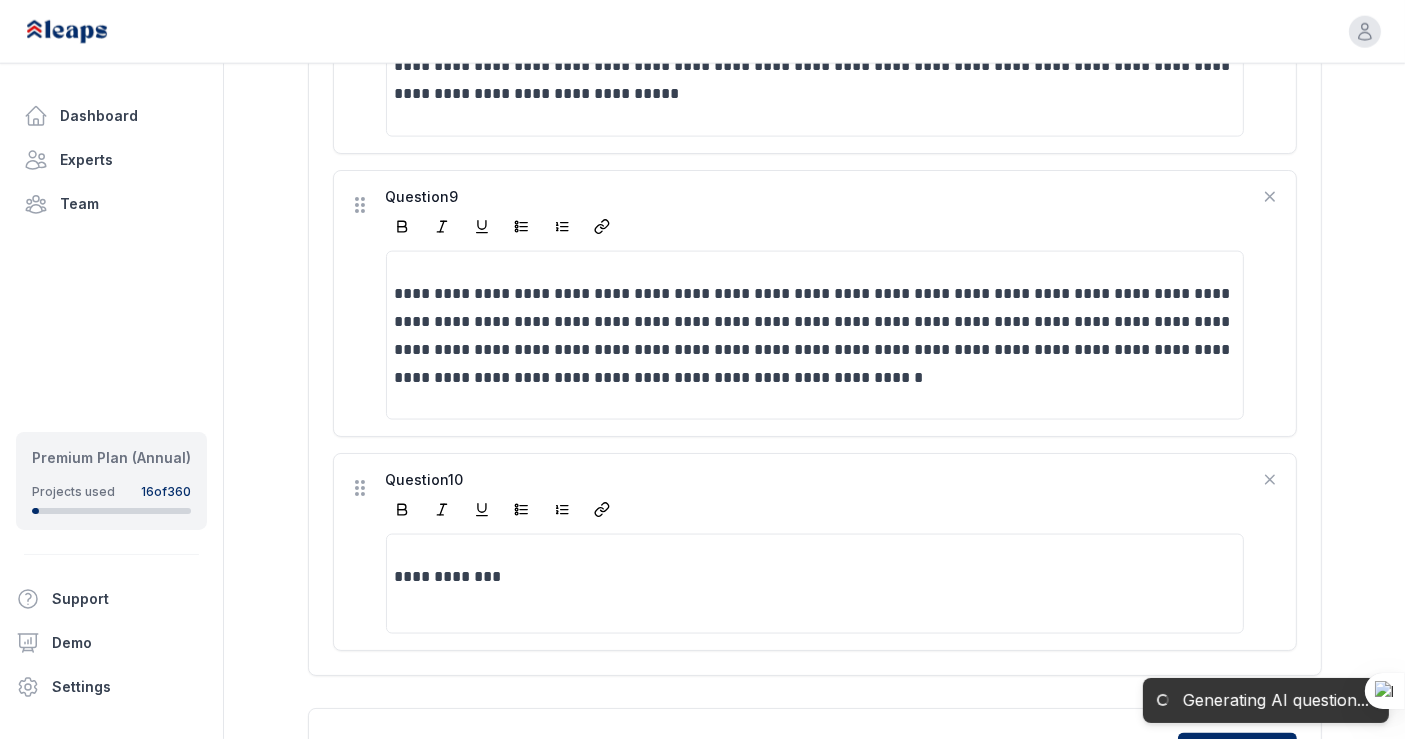 scroll, scrollTop: 2795, scrollLeft: 0, axis: vertical 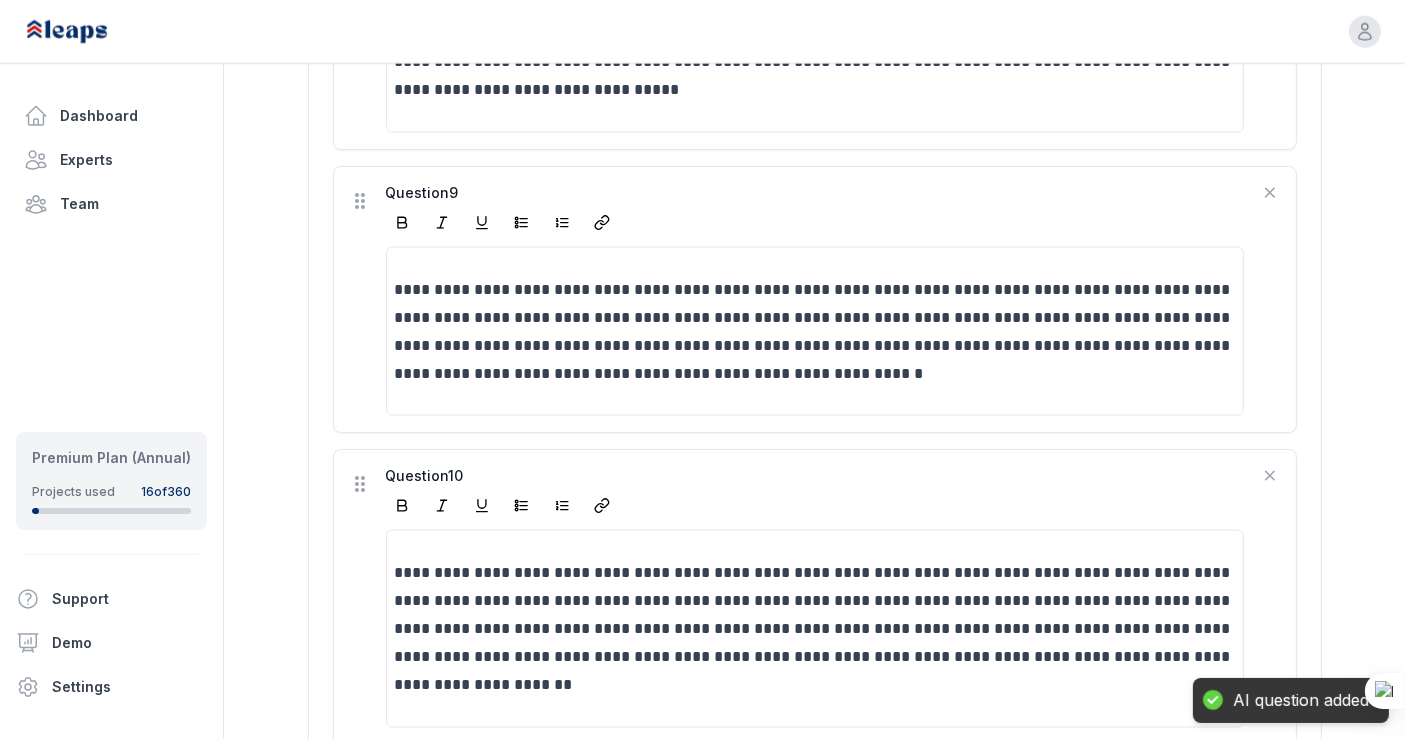 click on "**********" at bounding box center [814, -796] 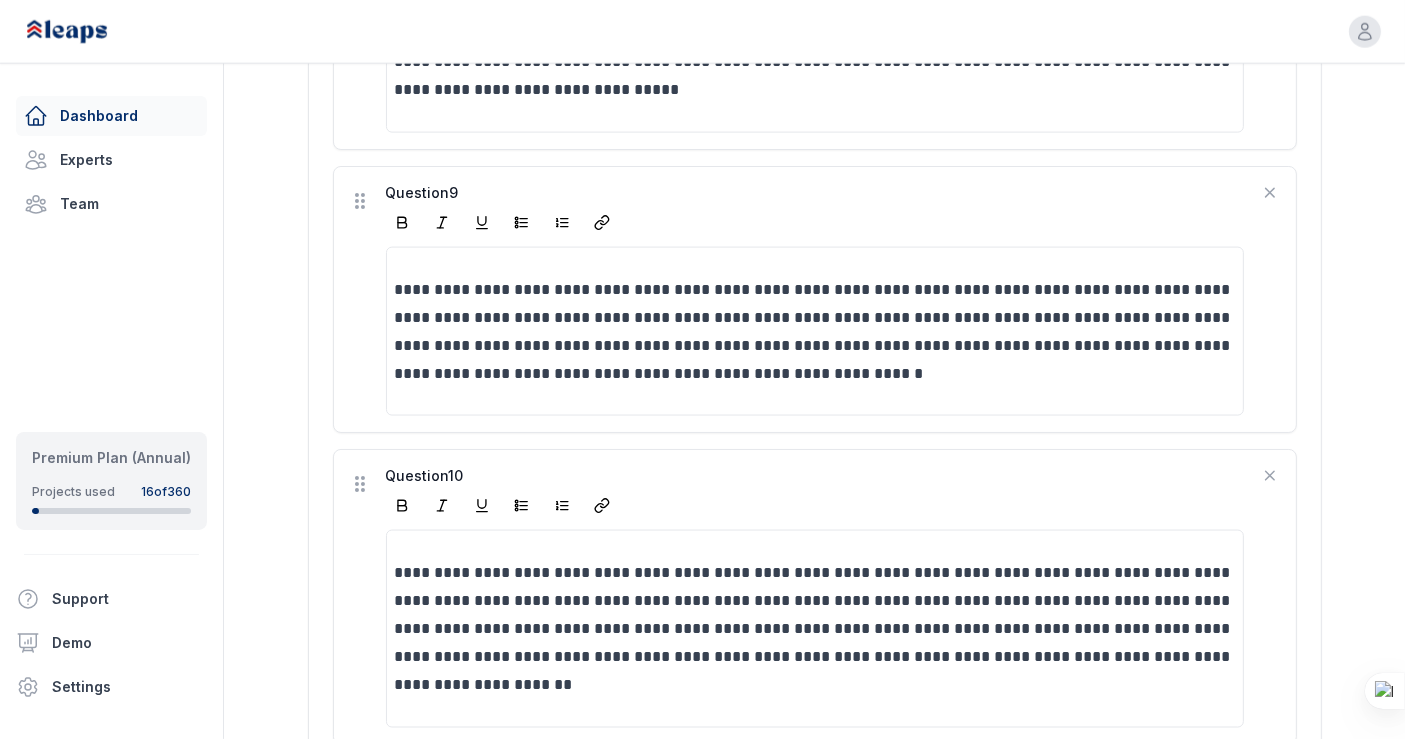 click on "Dashboard" at bounding box center [111, 116] 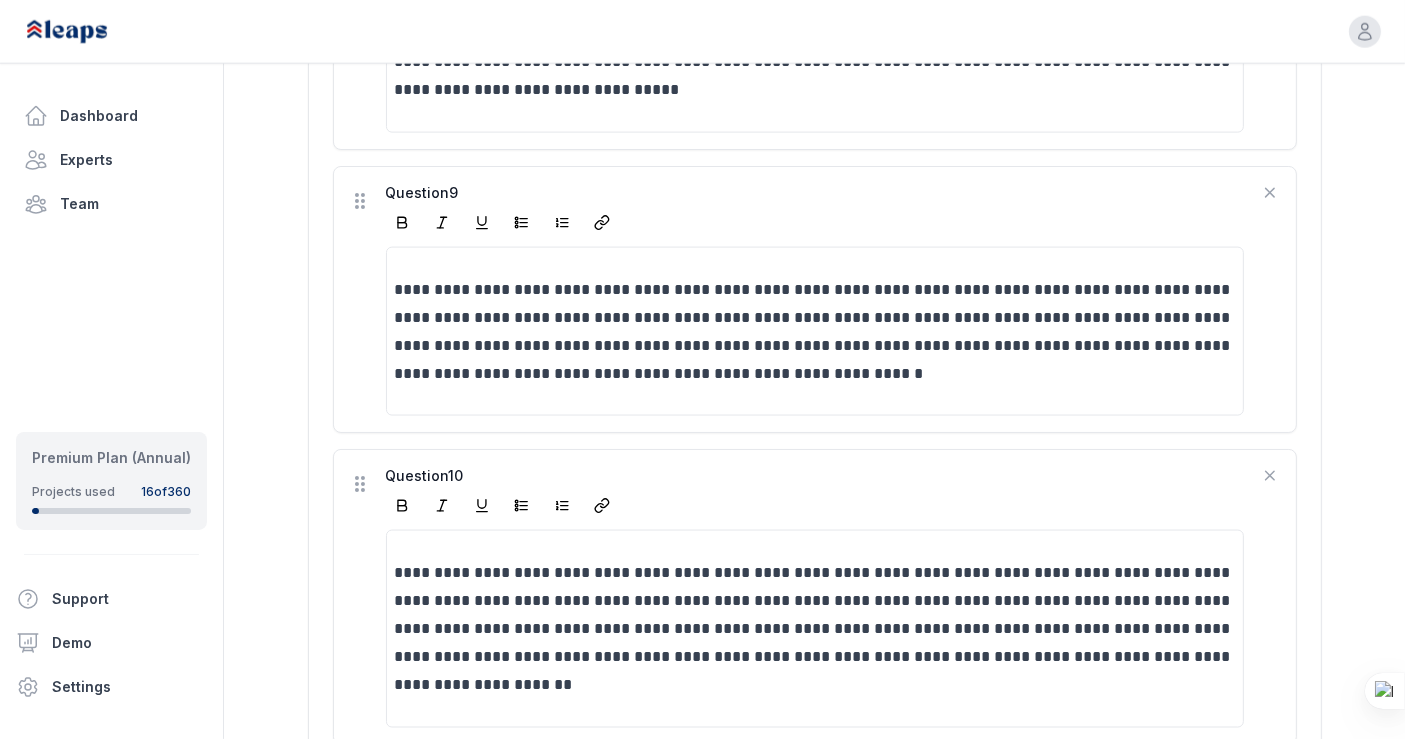 click on "Dashboard" at bounding box center [111, 116] 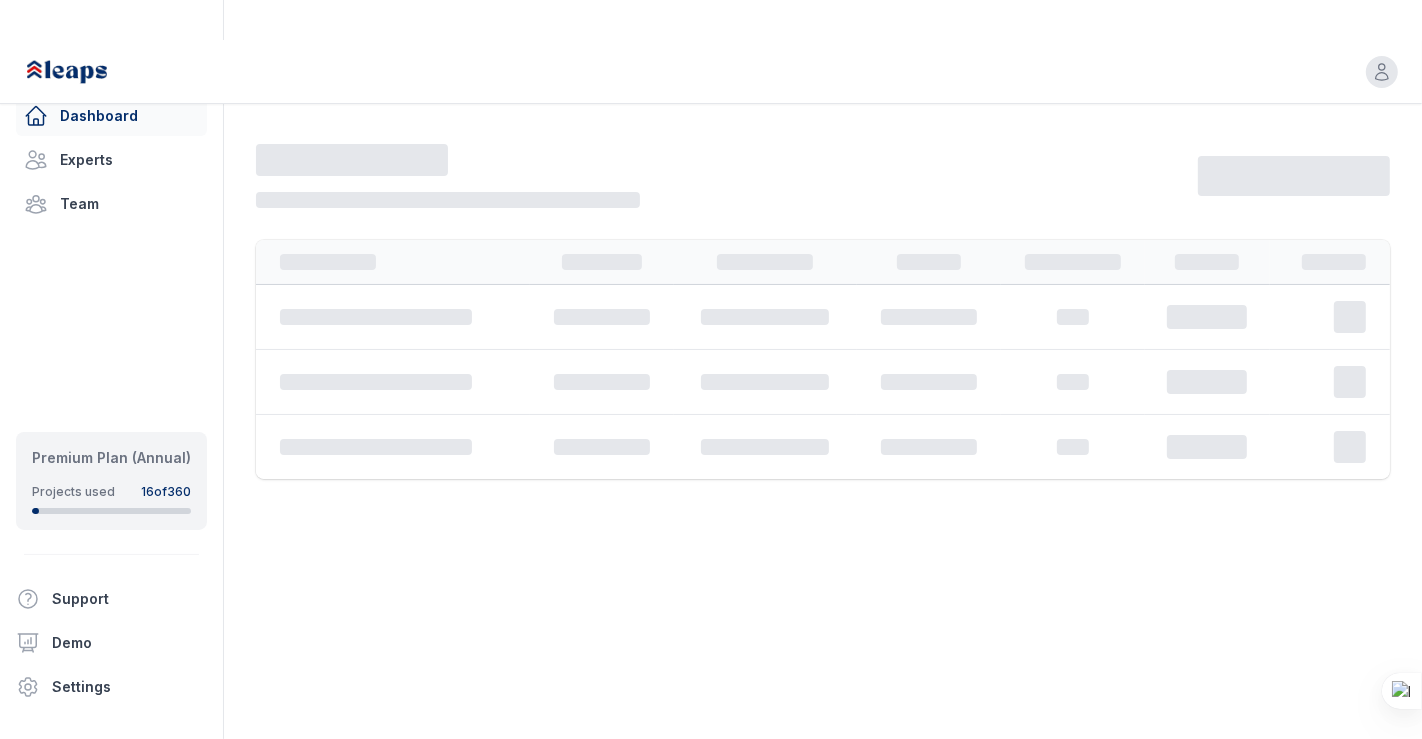 click at bounding box center [711, 311] 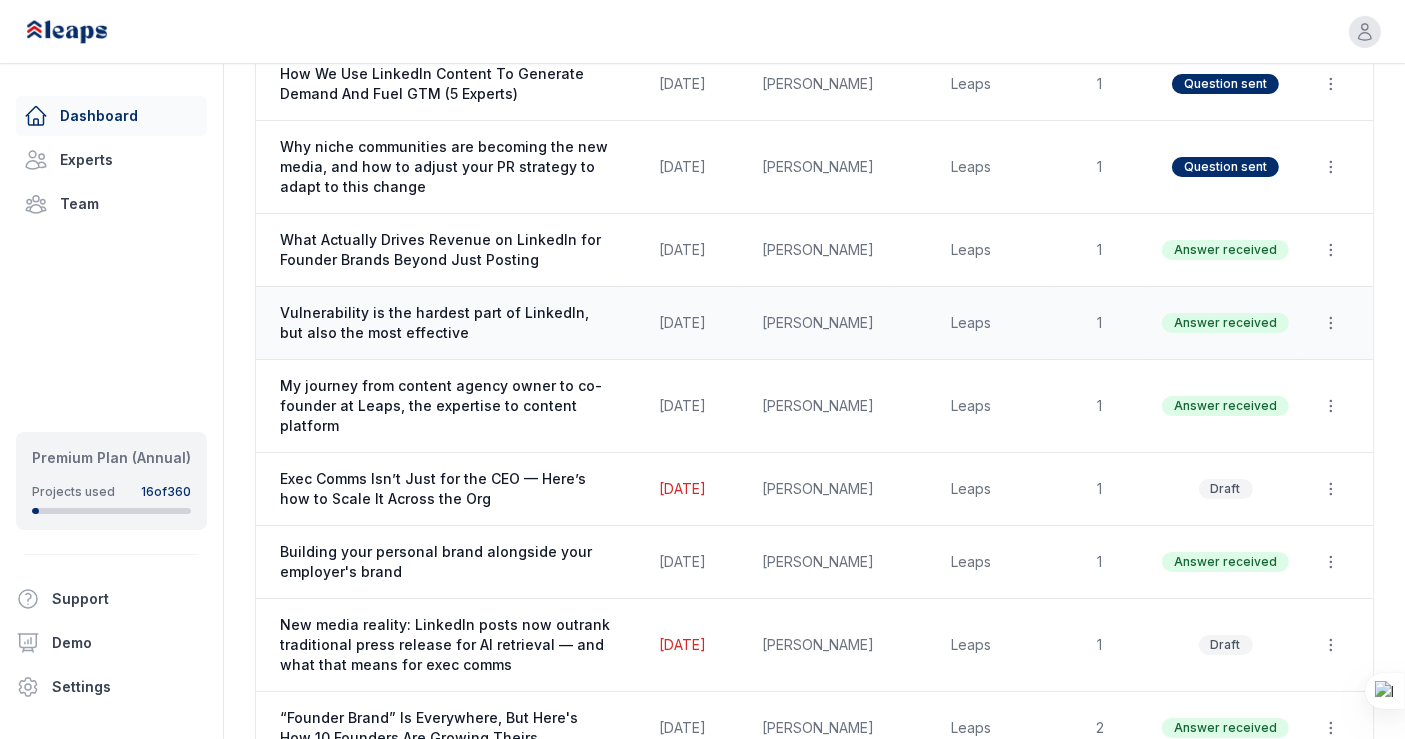scroll, scrollTop: 0, scrollLeft: 0, axis: both 